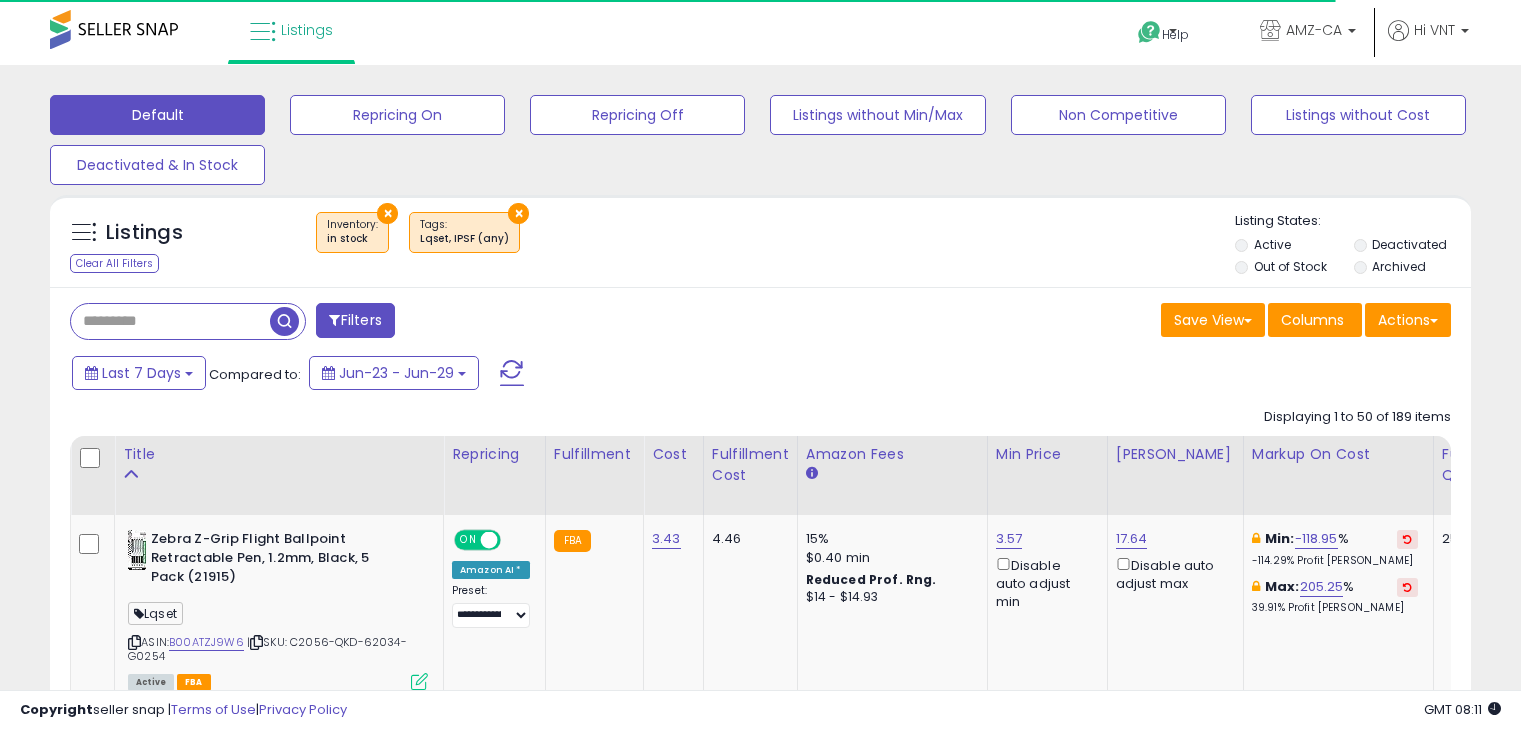 select on "********" 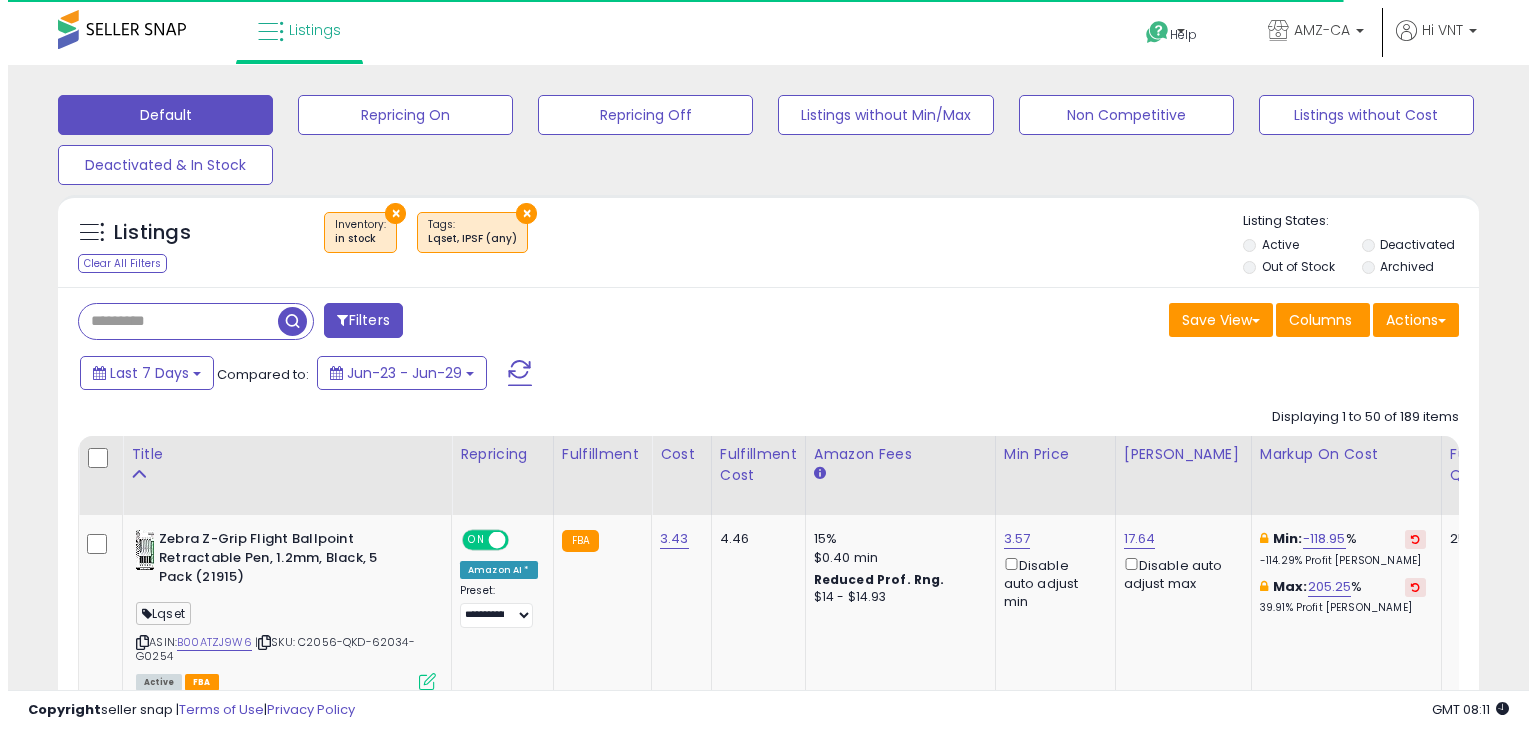 scroll, scrollTop: 0, scrollLeft: 0, axis: both 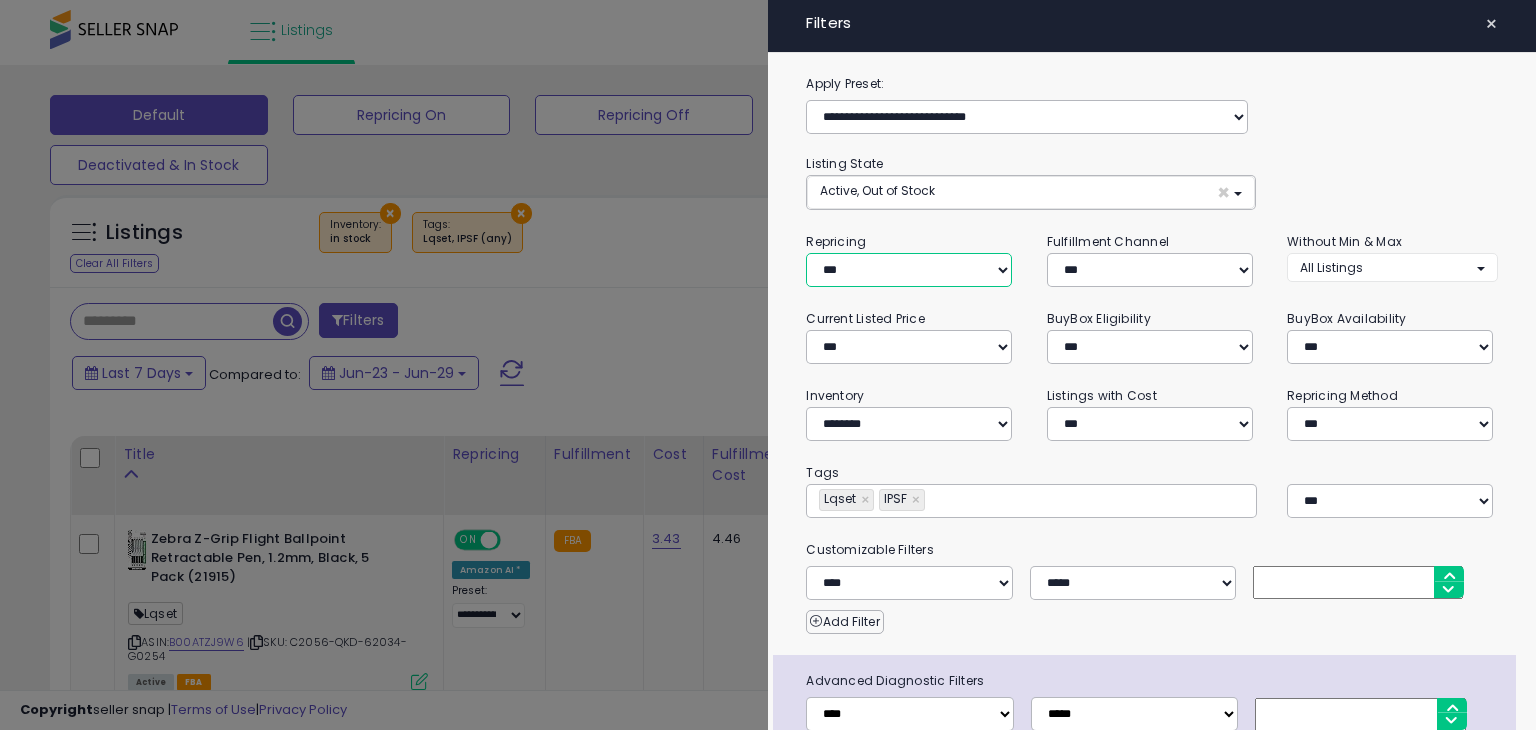 click on "**********" at bounding box center (909, 270) 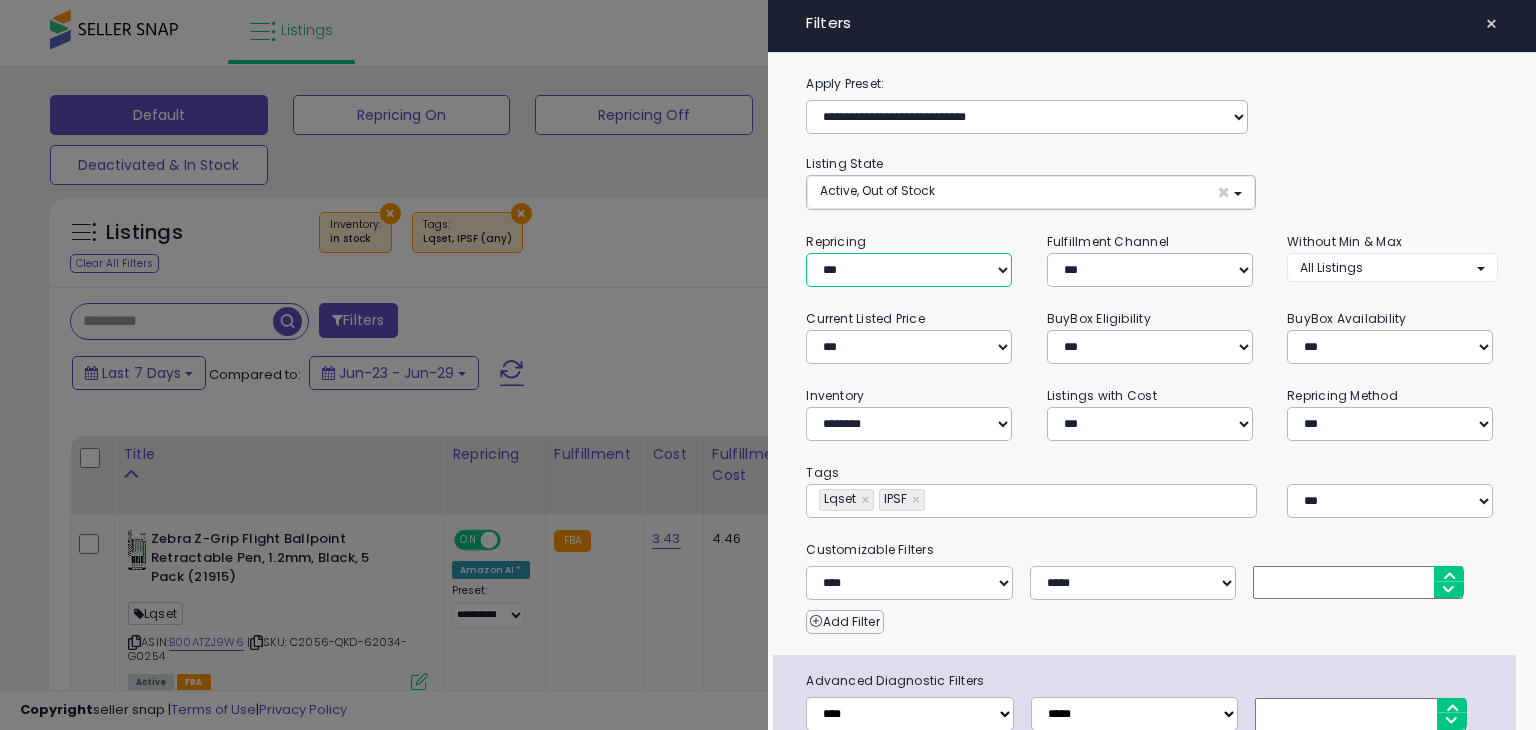 select on "***" 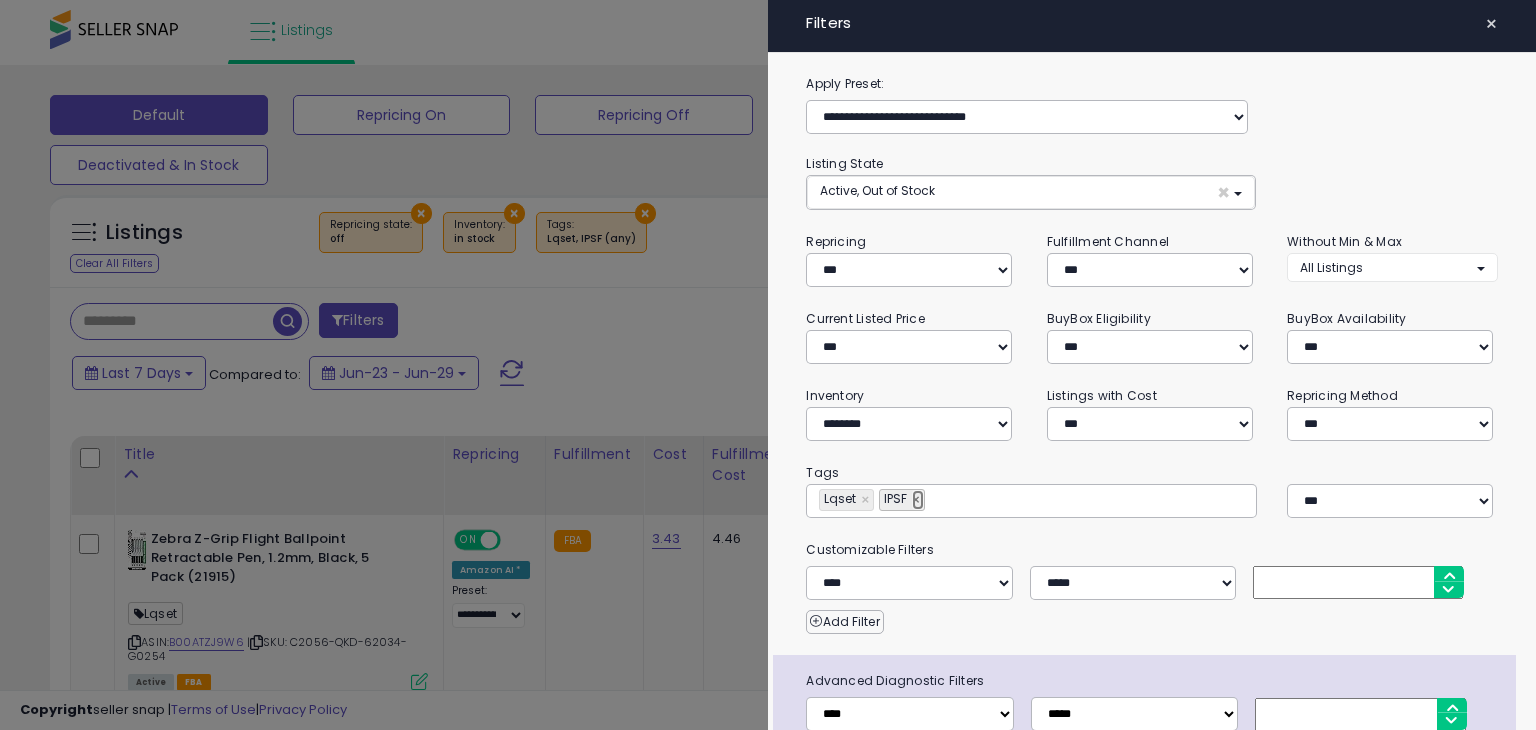 click on "×" at bounding box center (918, 500) 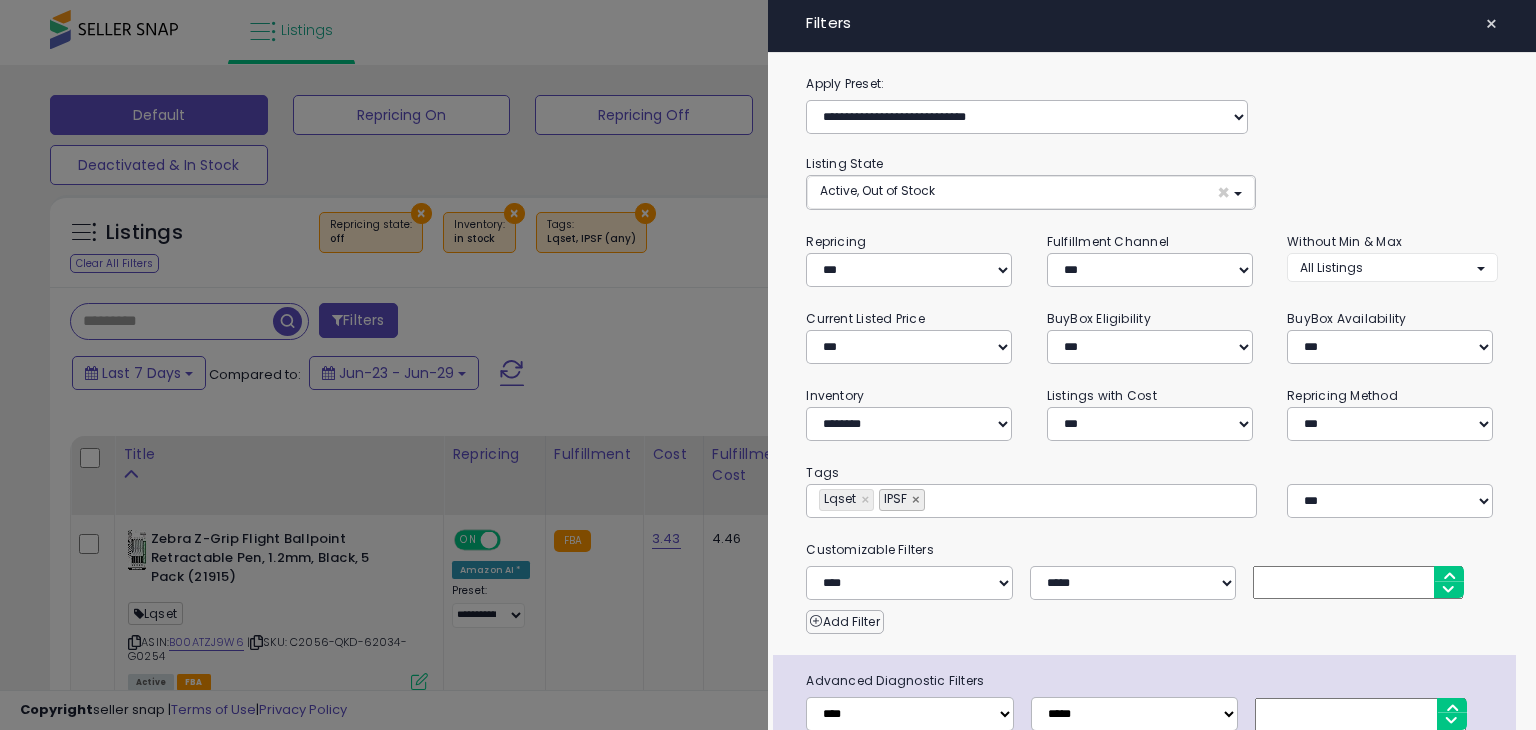 type on "*****" 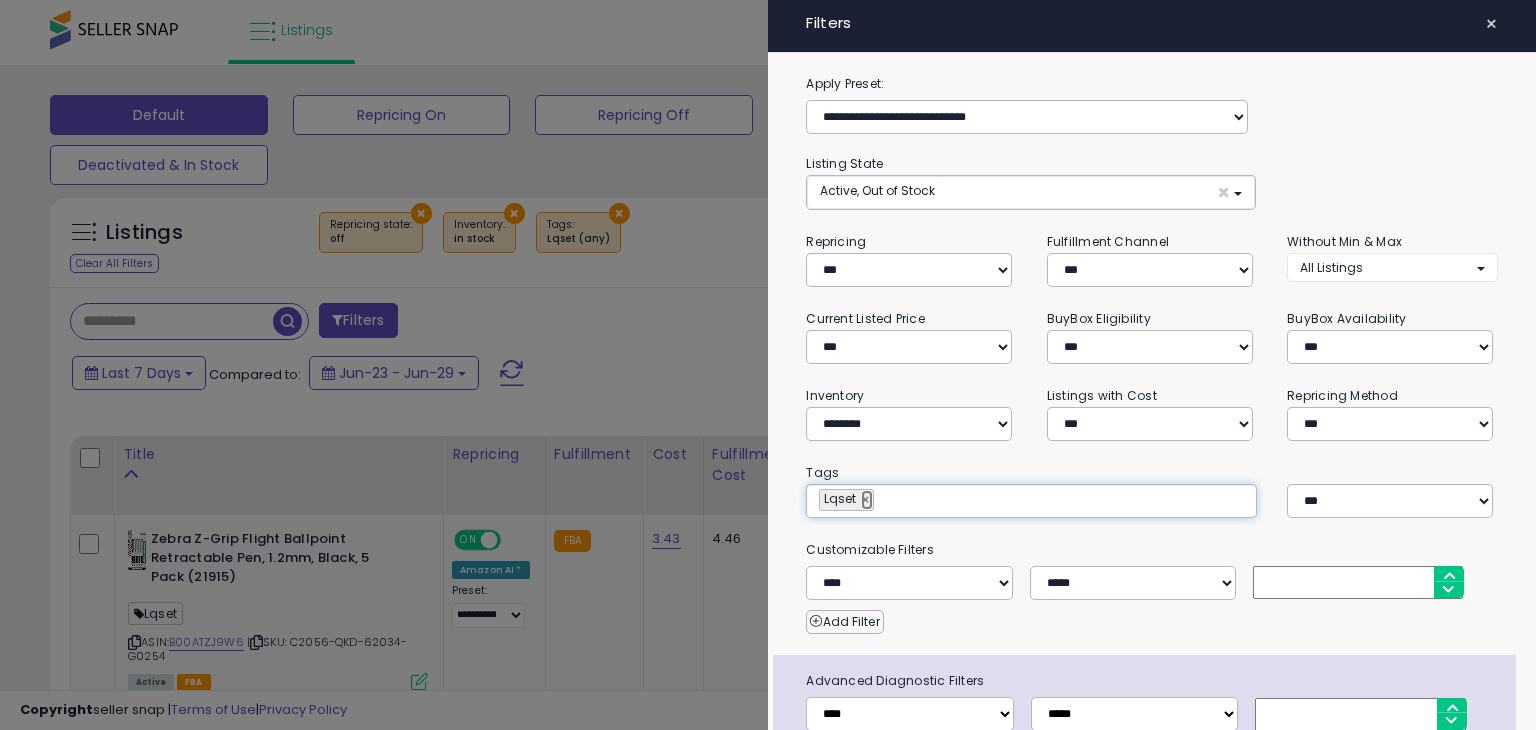 click on "×" at bounding box center (867, 500) 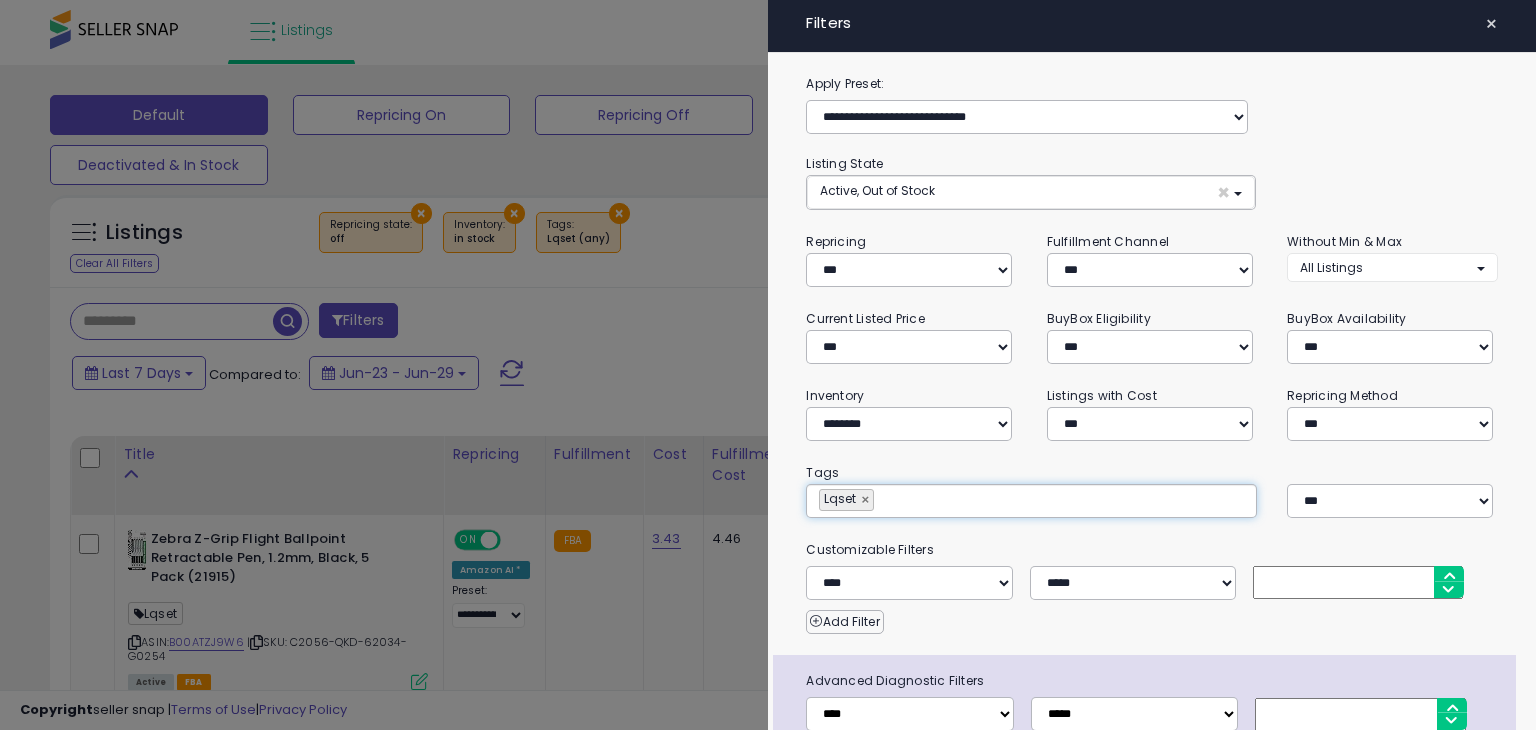 type 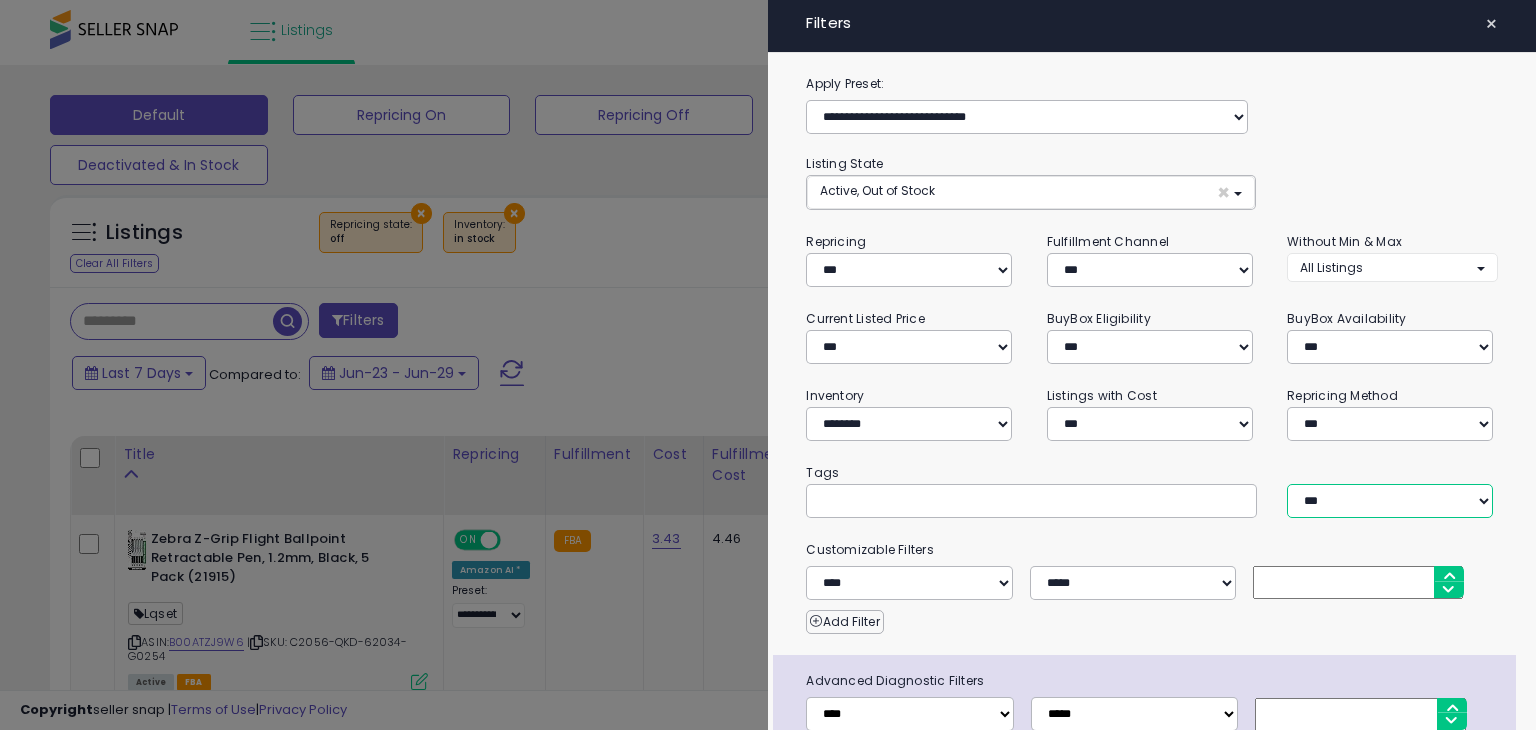drag, startPoint x: 1298, startPoint y: 500, endPoint x: 1291, endPoint y: 513, distance: 14.764823 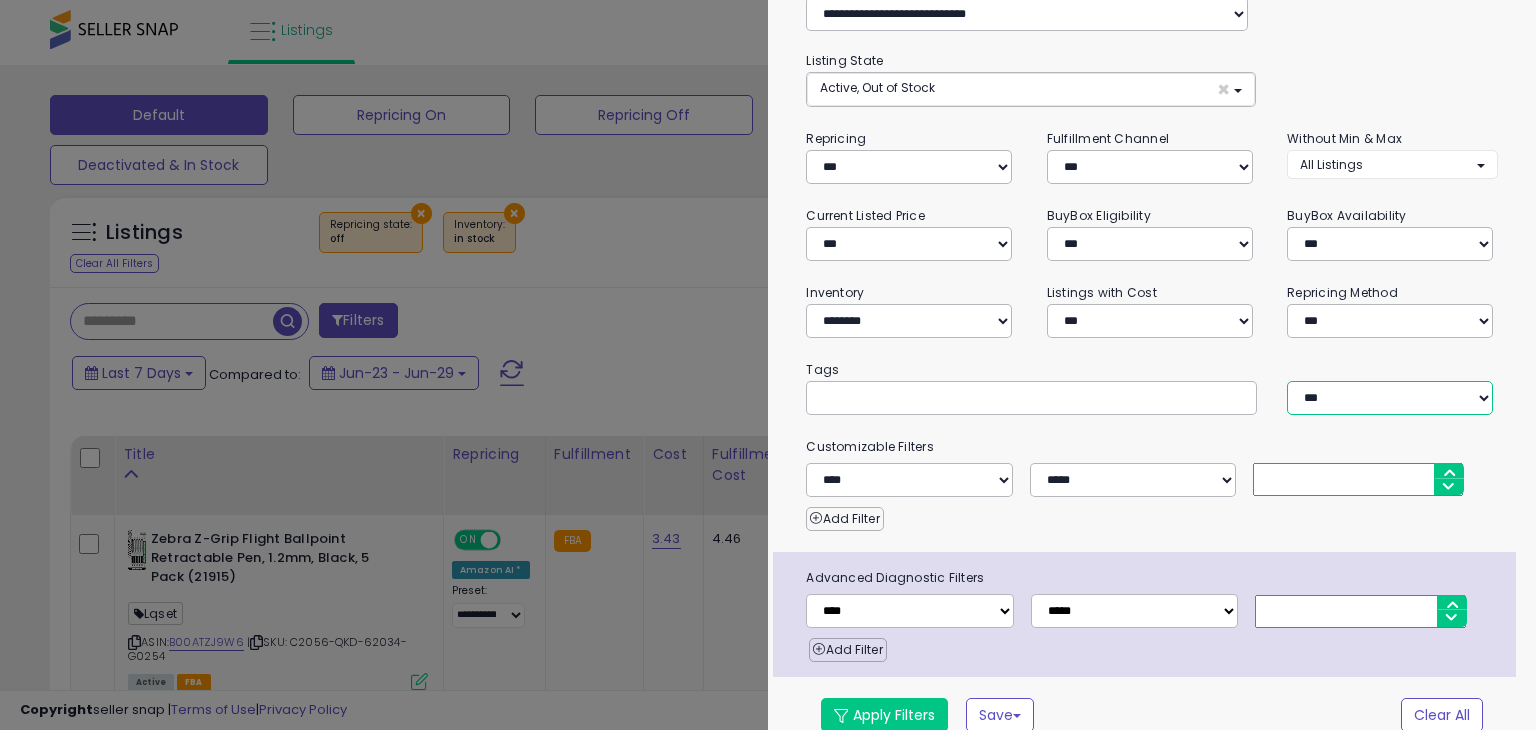 scroll, scrollTop: 120, scrollLeft: 0, axis: vertical 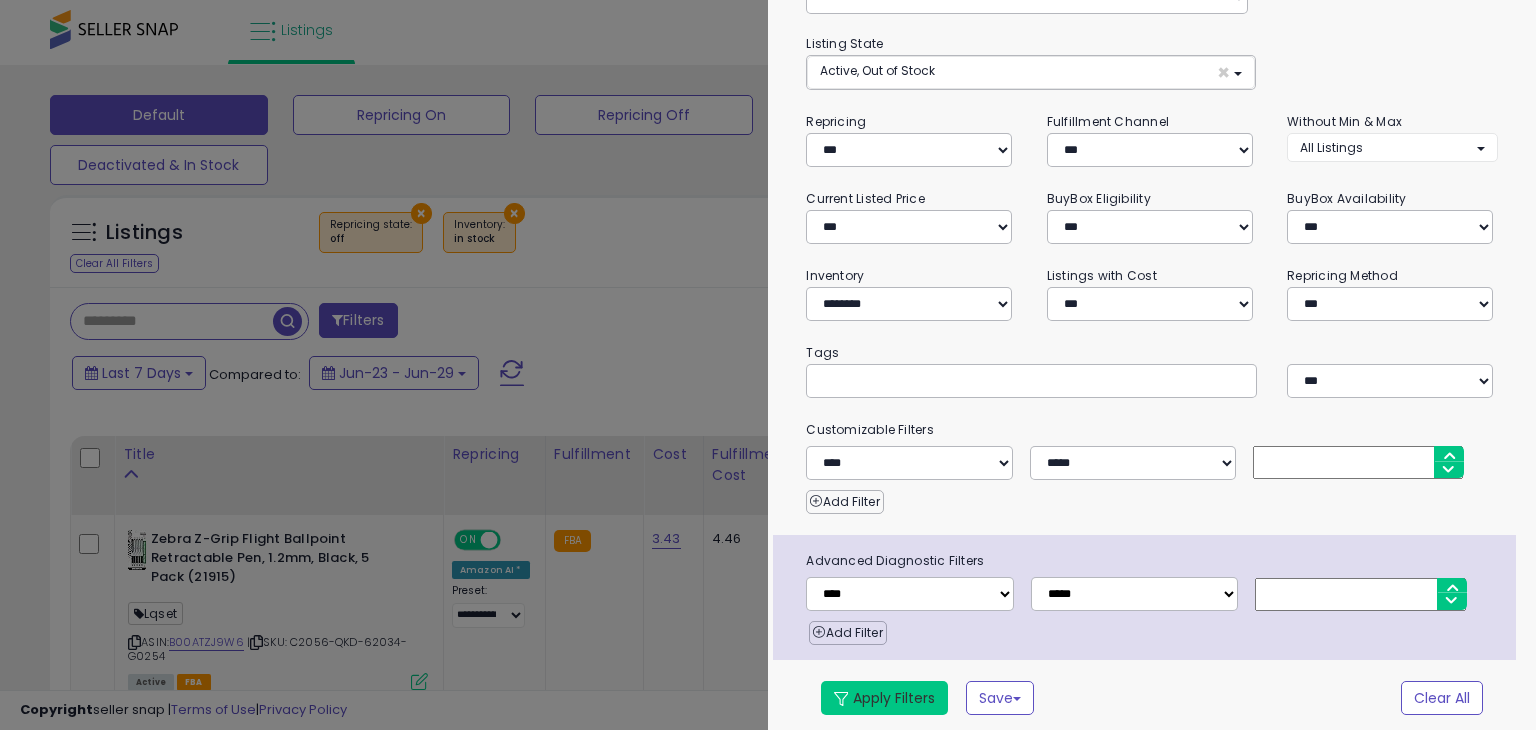 drag, startPoint x: 912, startPoint y: 682, endPoint x: 664, endPoint y: 423, distance: 358.5875 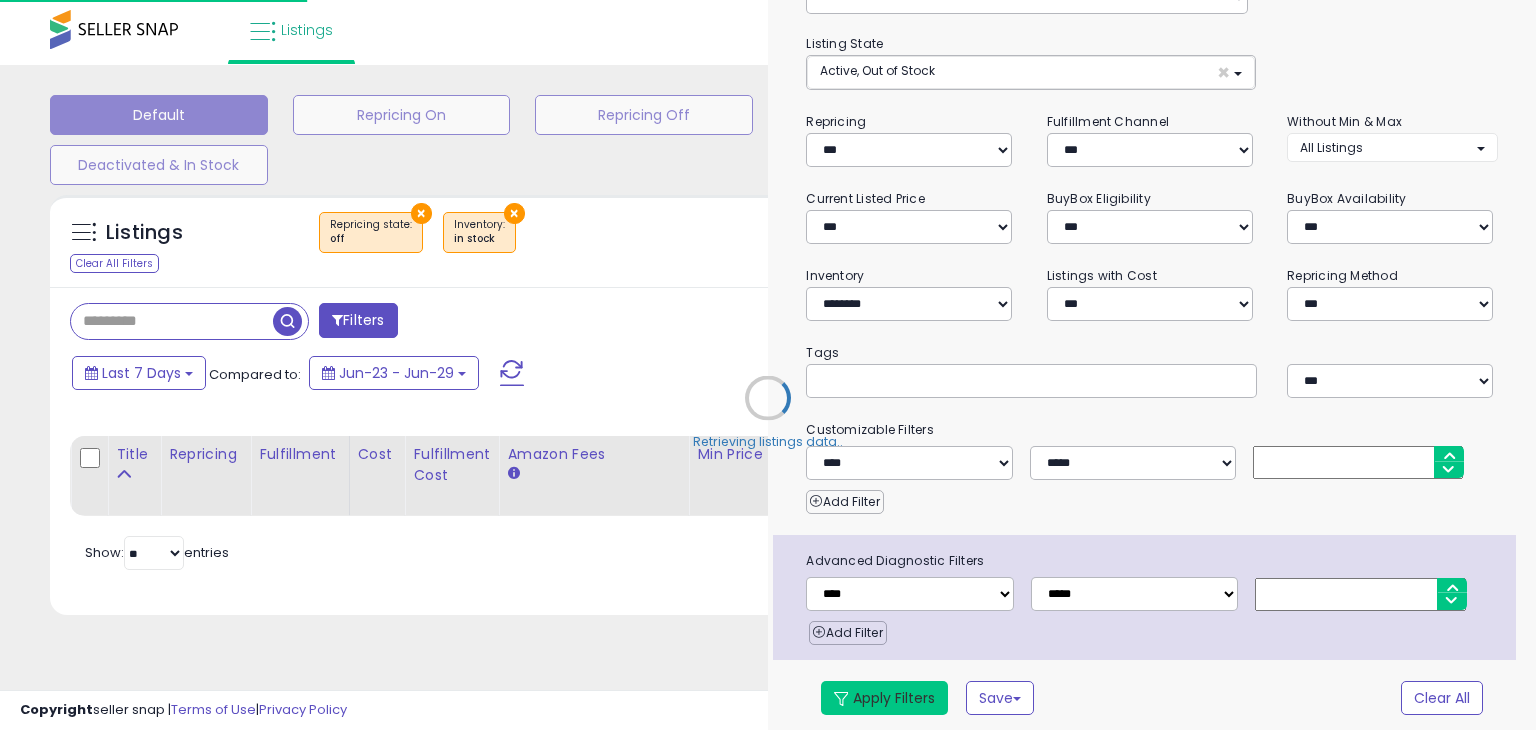 select on "*" 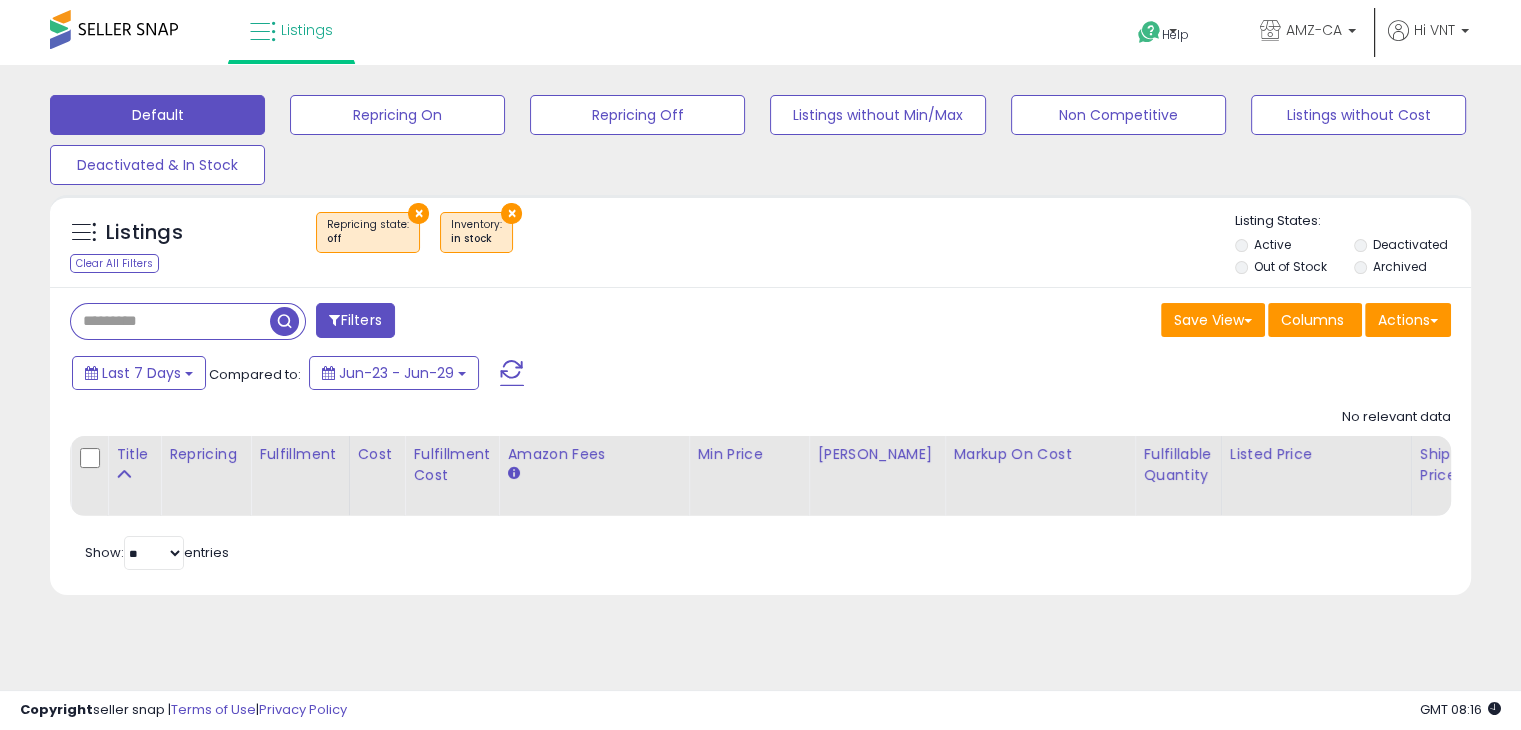 click on "Filters" at bounding box center (355, 320) 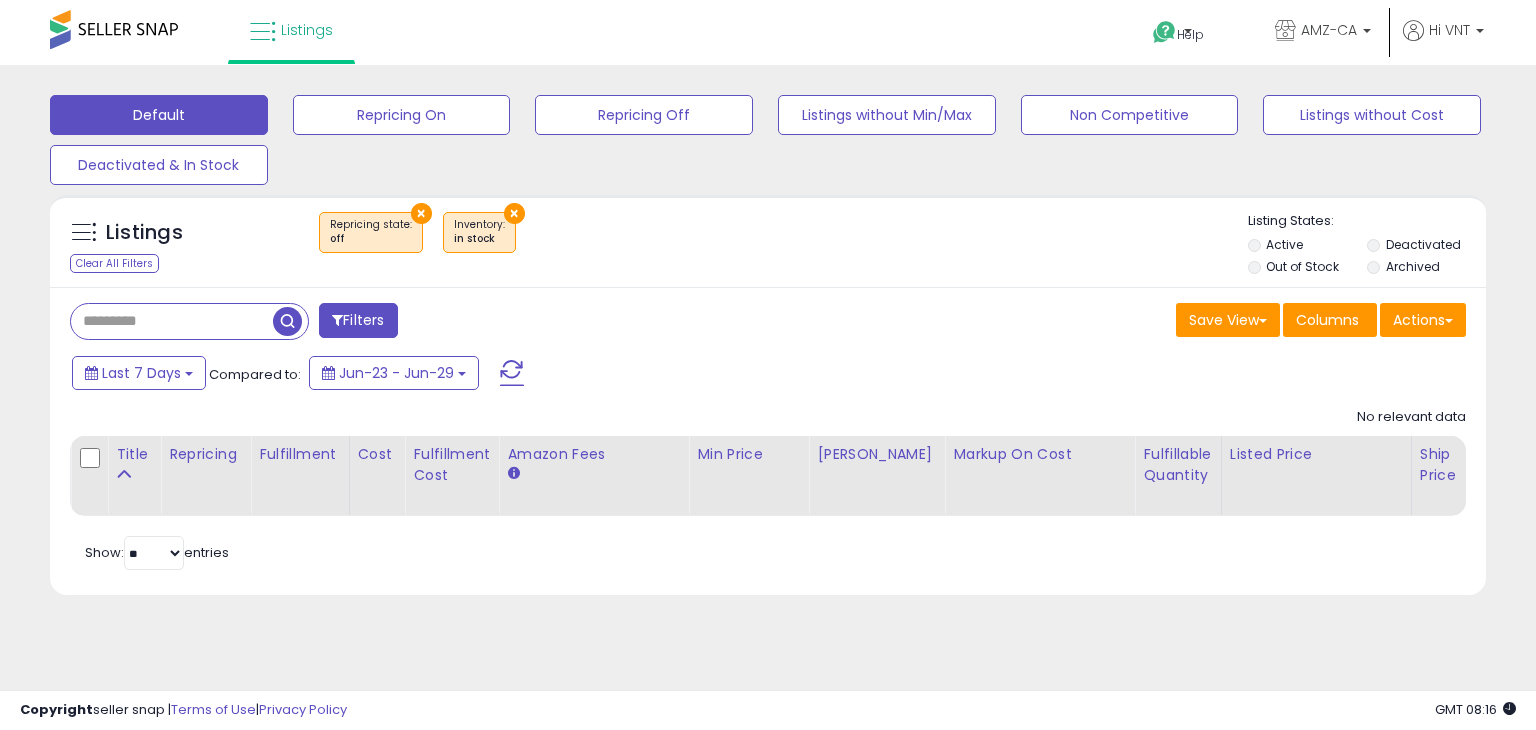 scroll, scrollTop: 119, scrollLeft: 0, axis: vertical 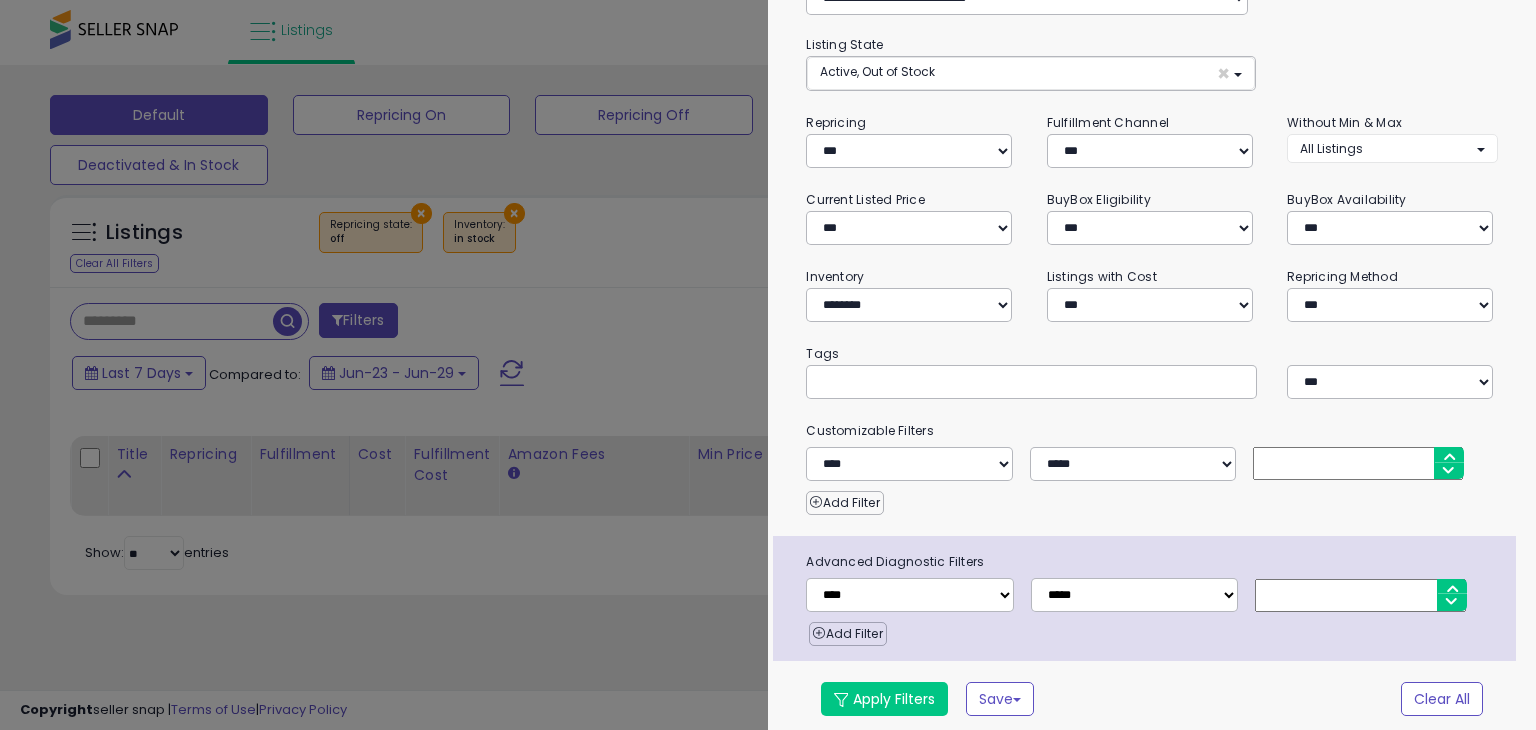 click at bounding box center [768, 365] 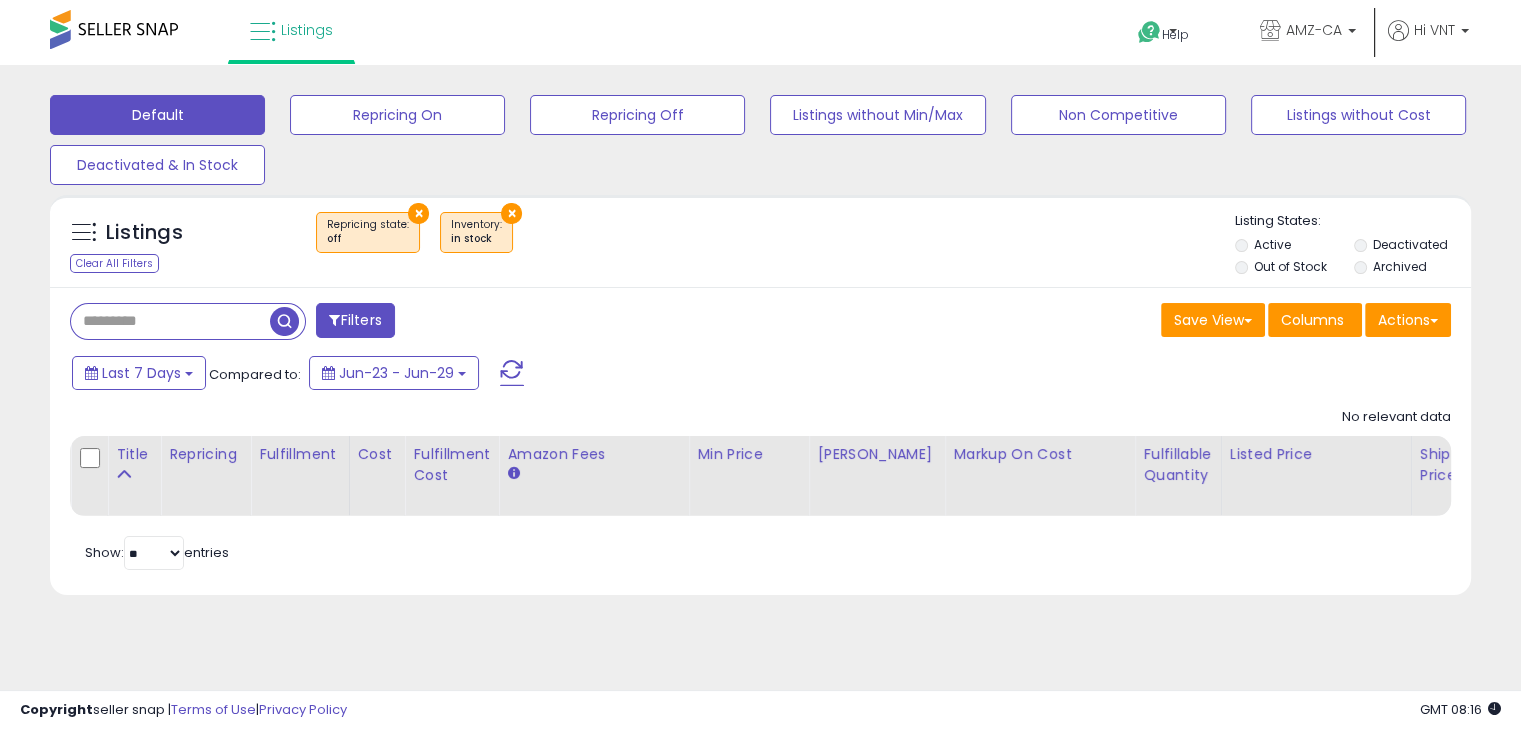 click on "Filters" at bounding box center [355, 320] 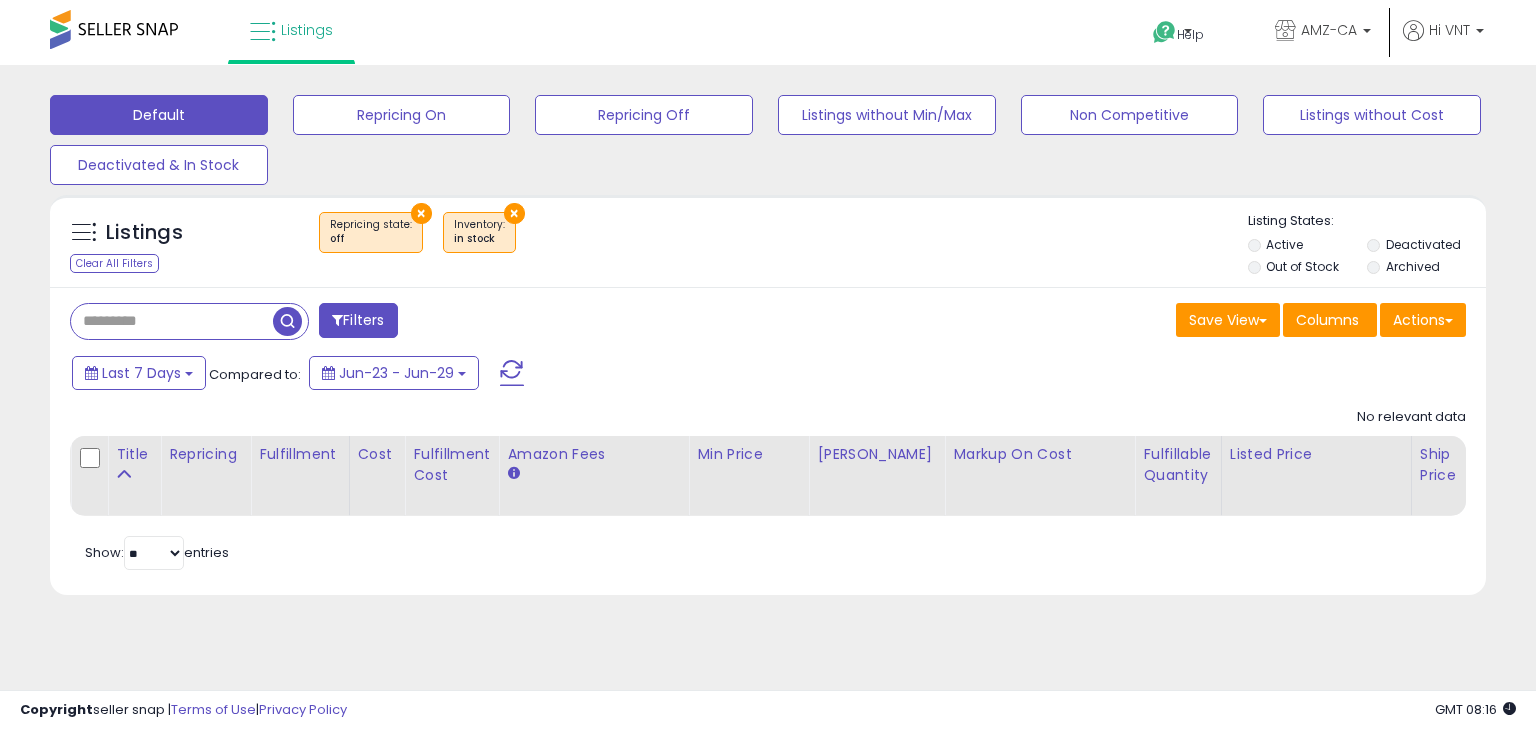scroll, scrollTop: 119, scrollLeft: 0, axis: vertical 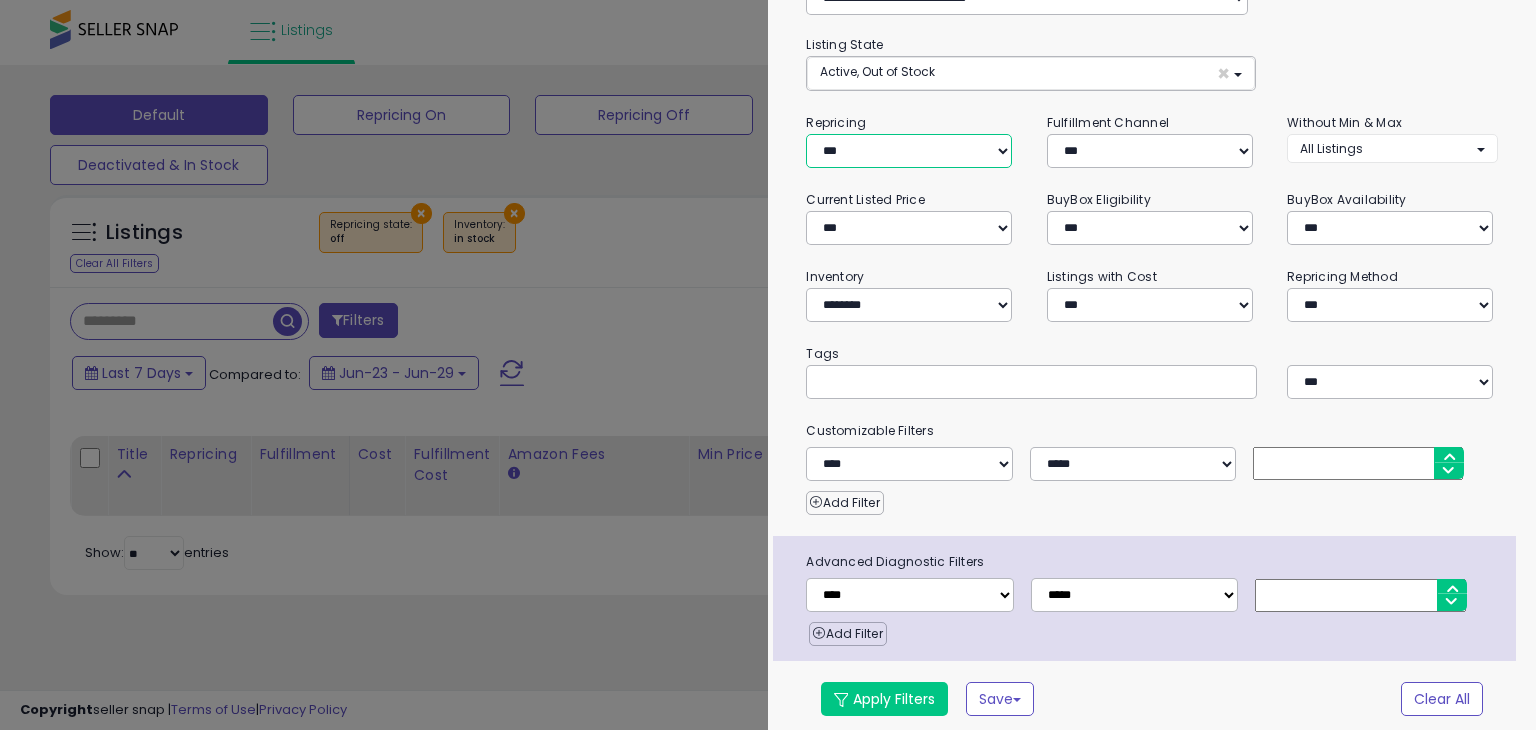 click on "**********" at bounding box center (909, 151) 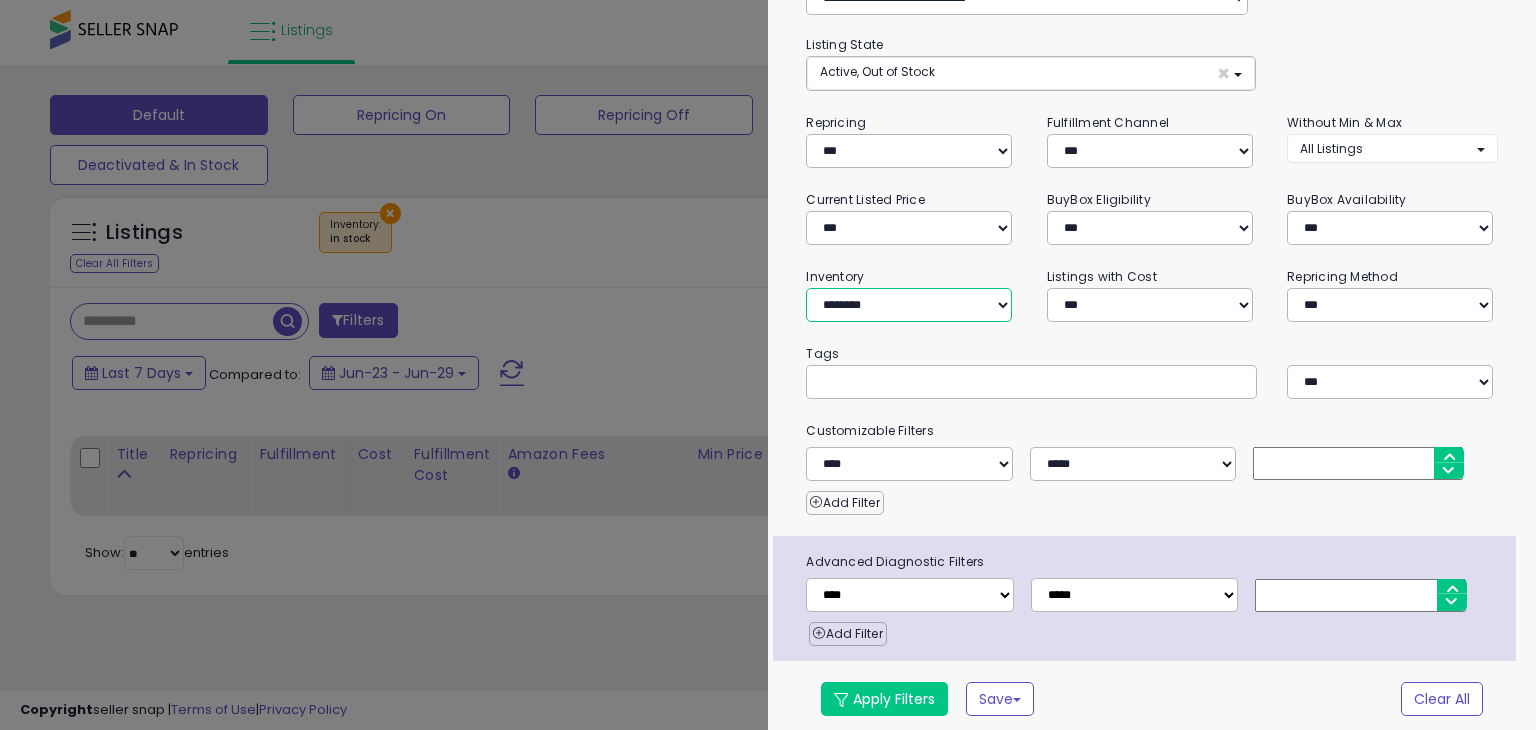 drag, startPoint x: 885, startPoint y: 301, endPoint x: 885, endPoint y: 312, distance: 11 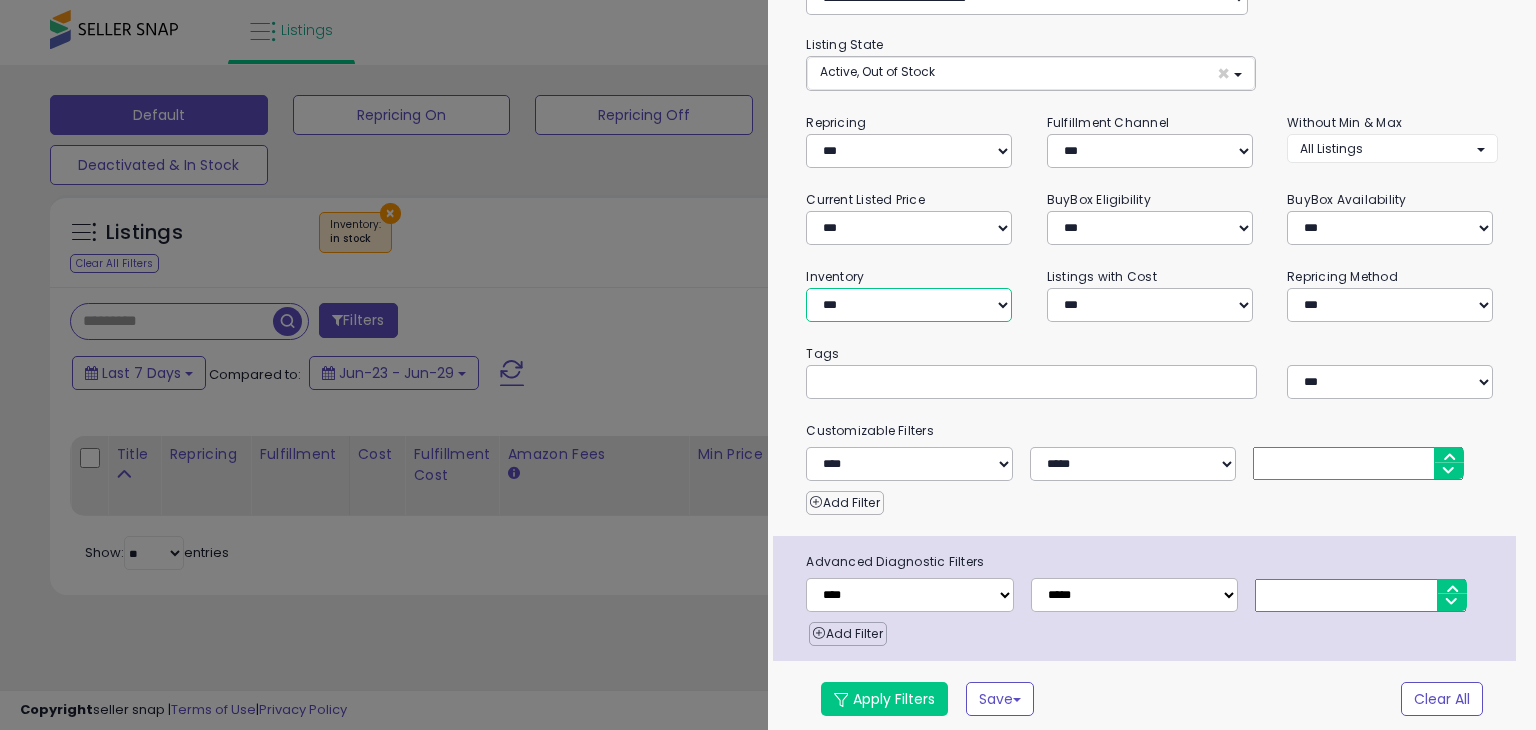 click on "**********" at bounding box center [909, 305] 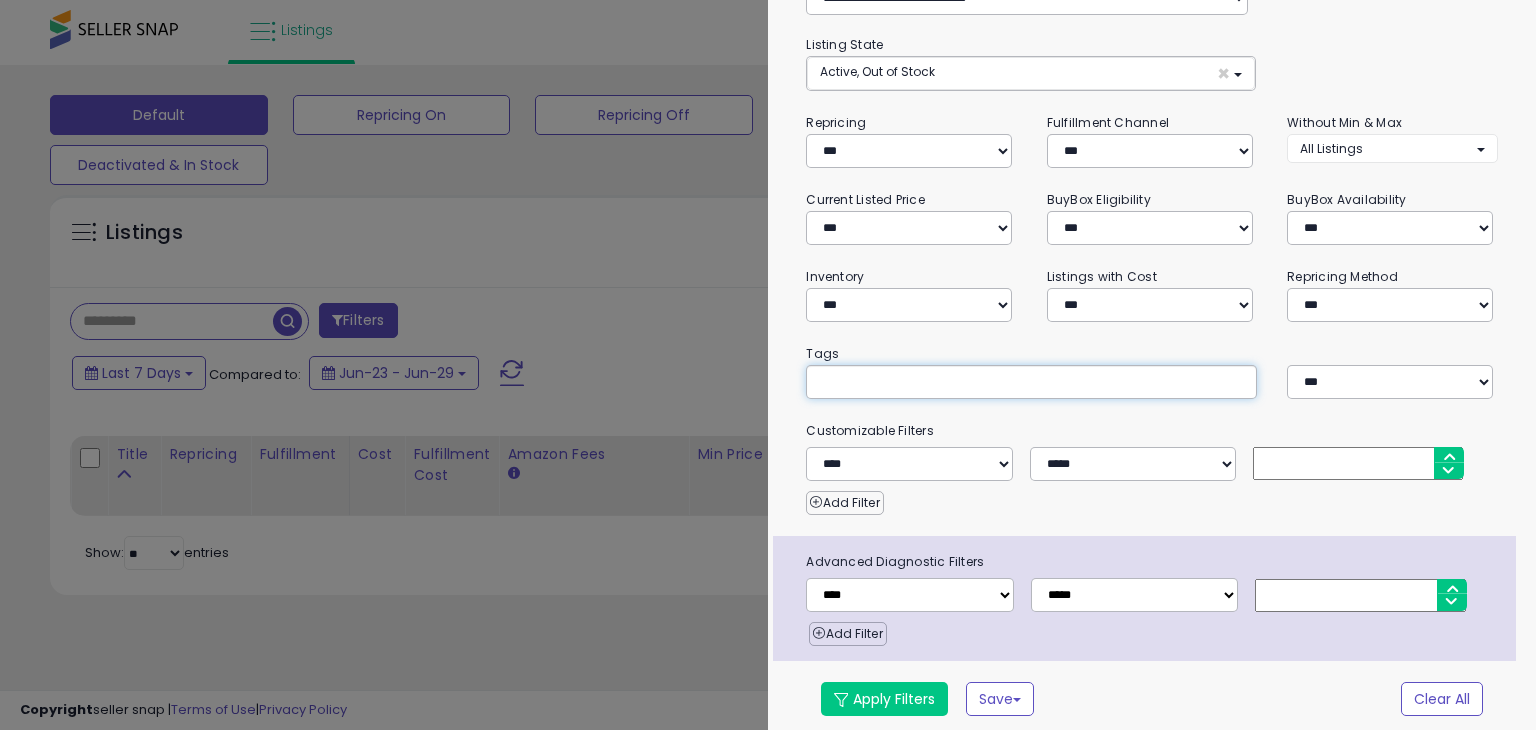 click at bounding box center (969, 381) 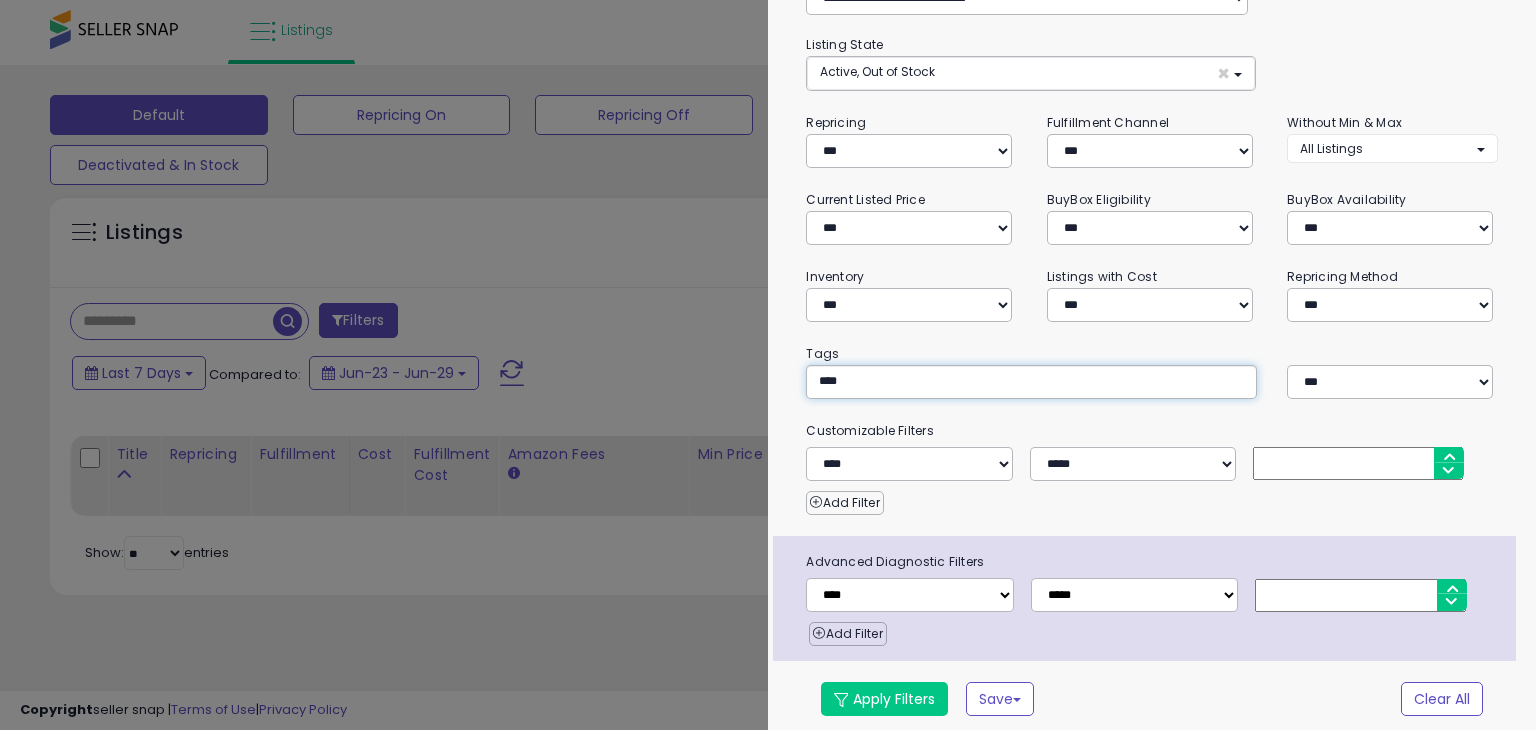 type on "*****" 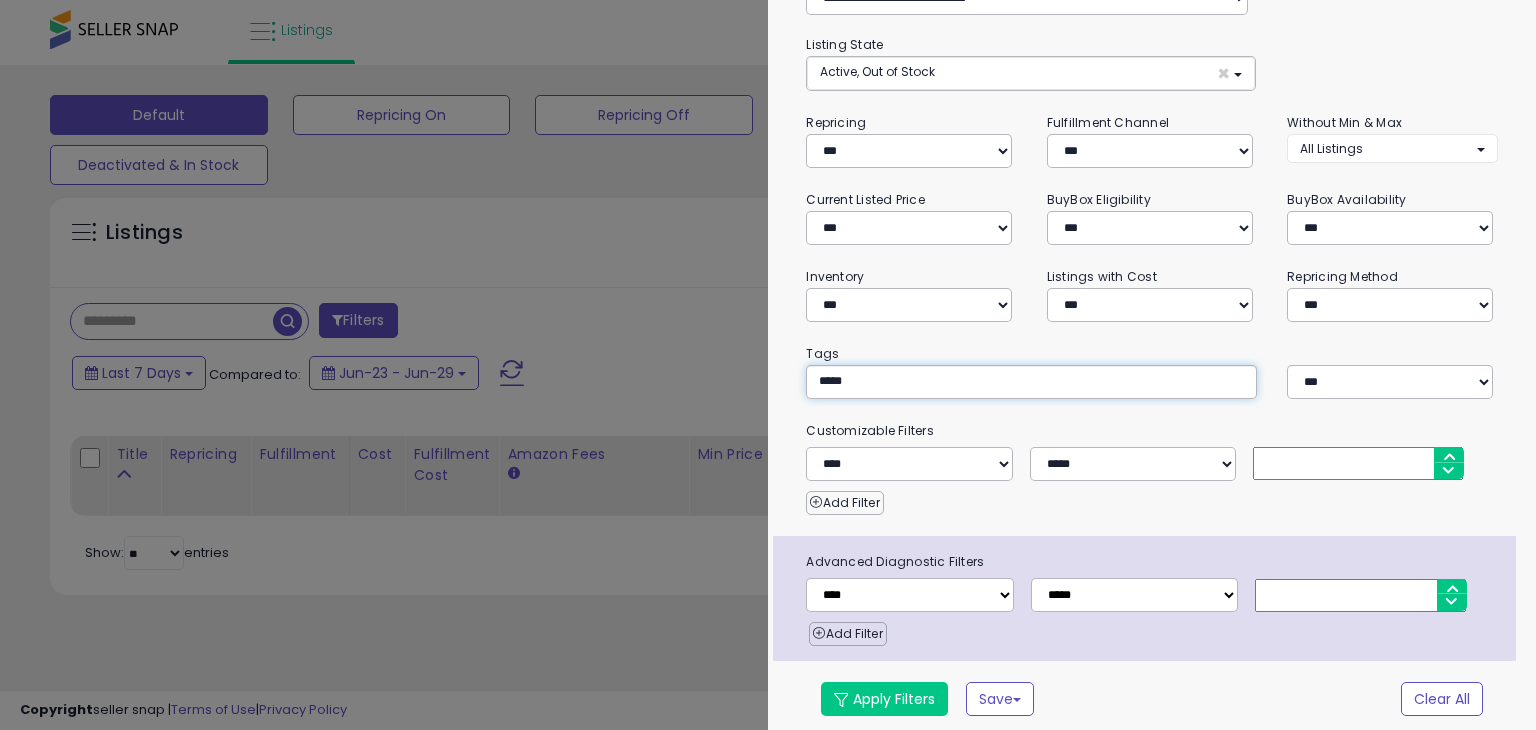 type on "*****" 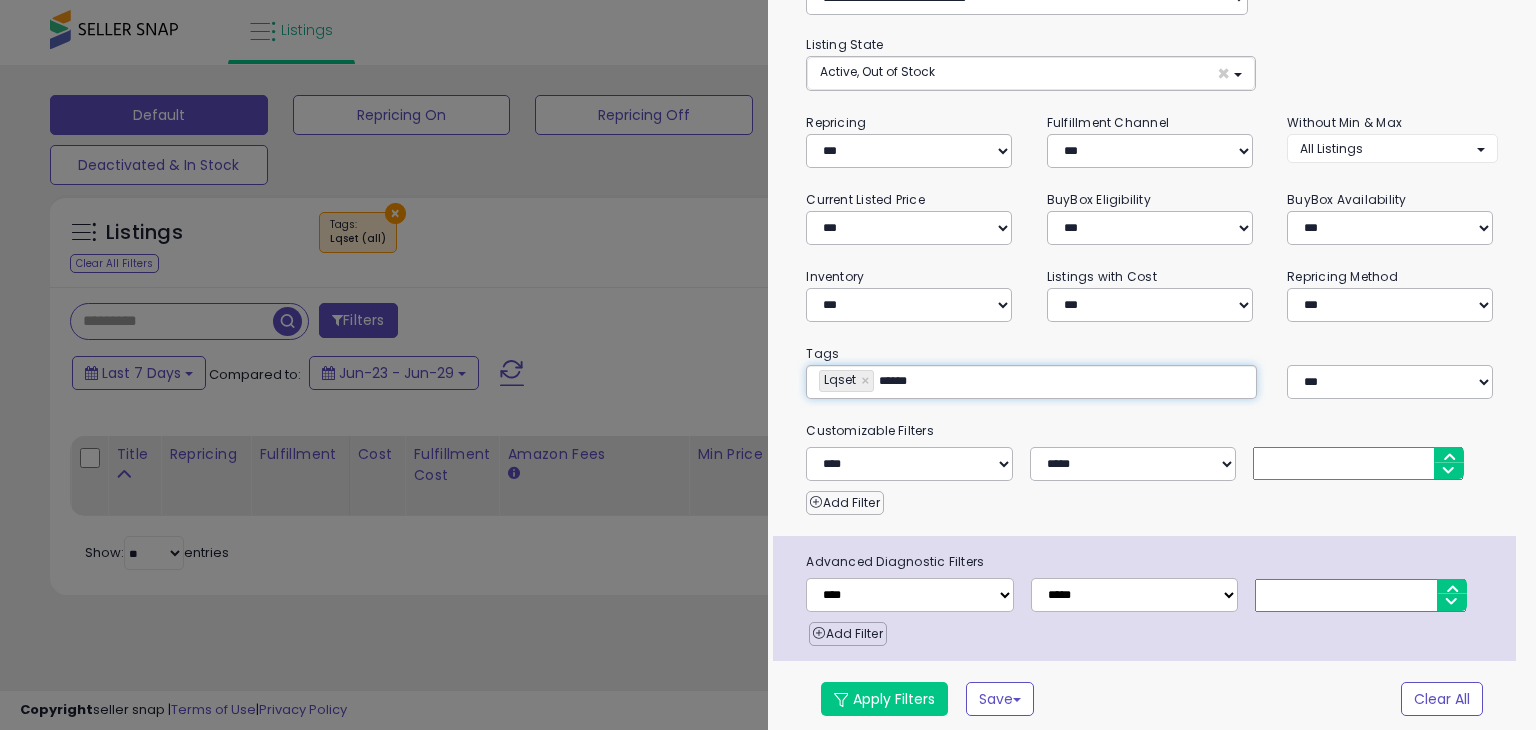 type on "*******" 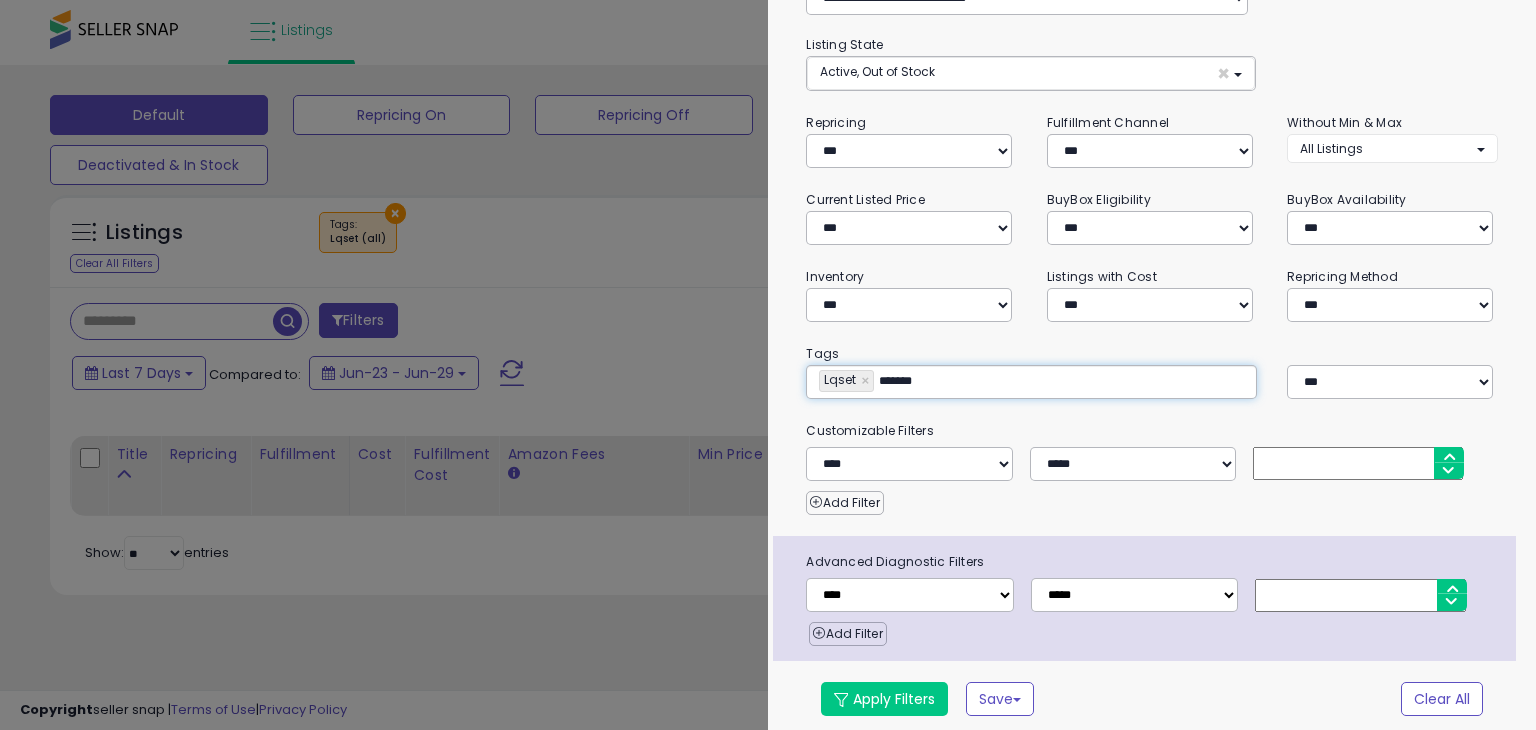 type on "**********" 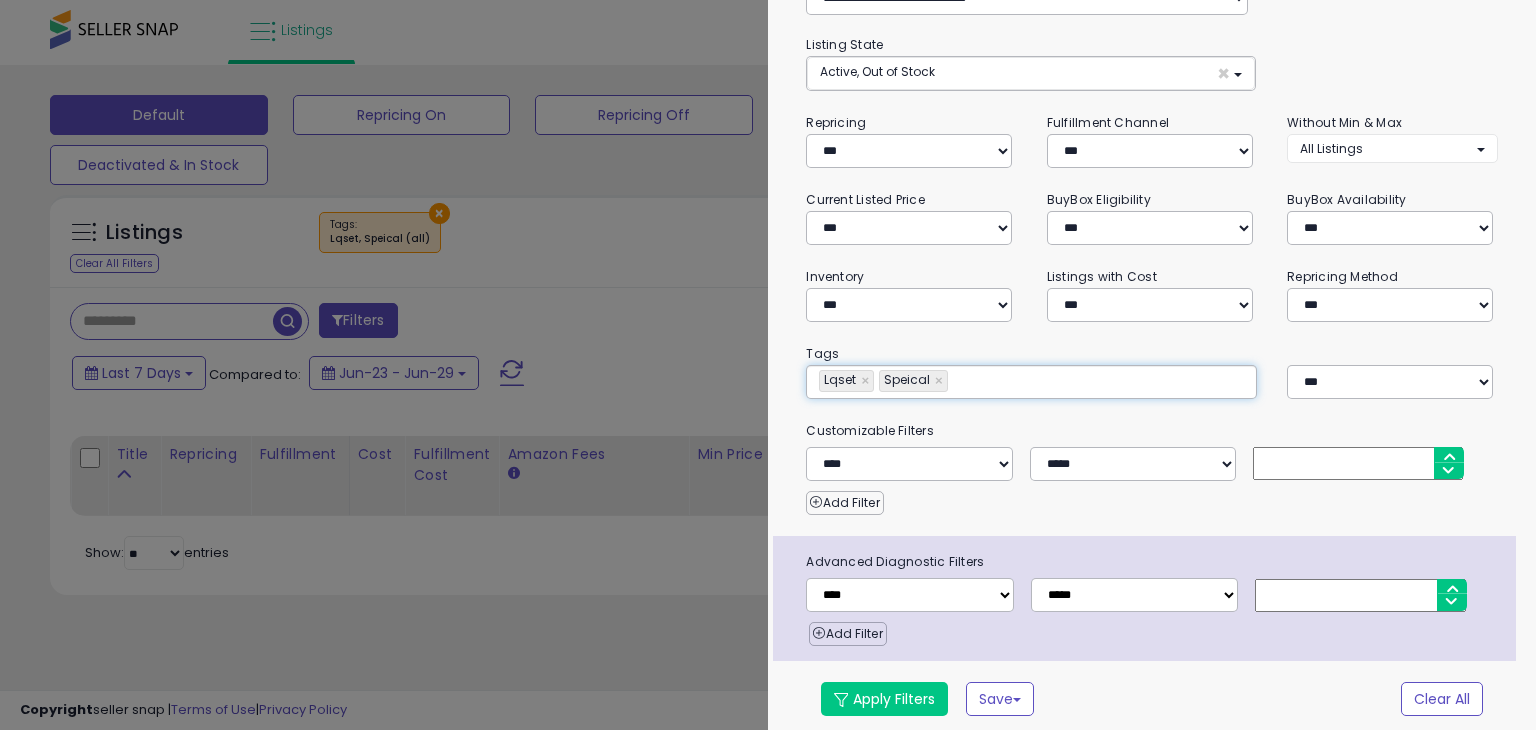type on "**********" 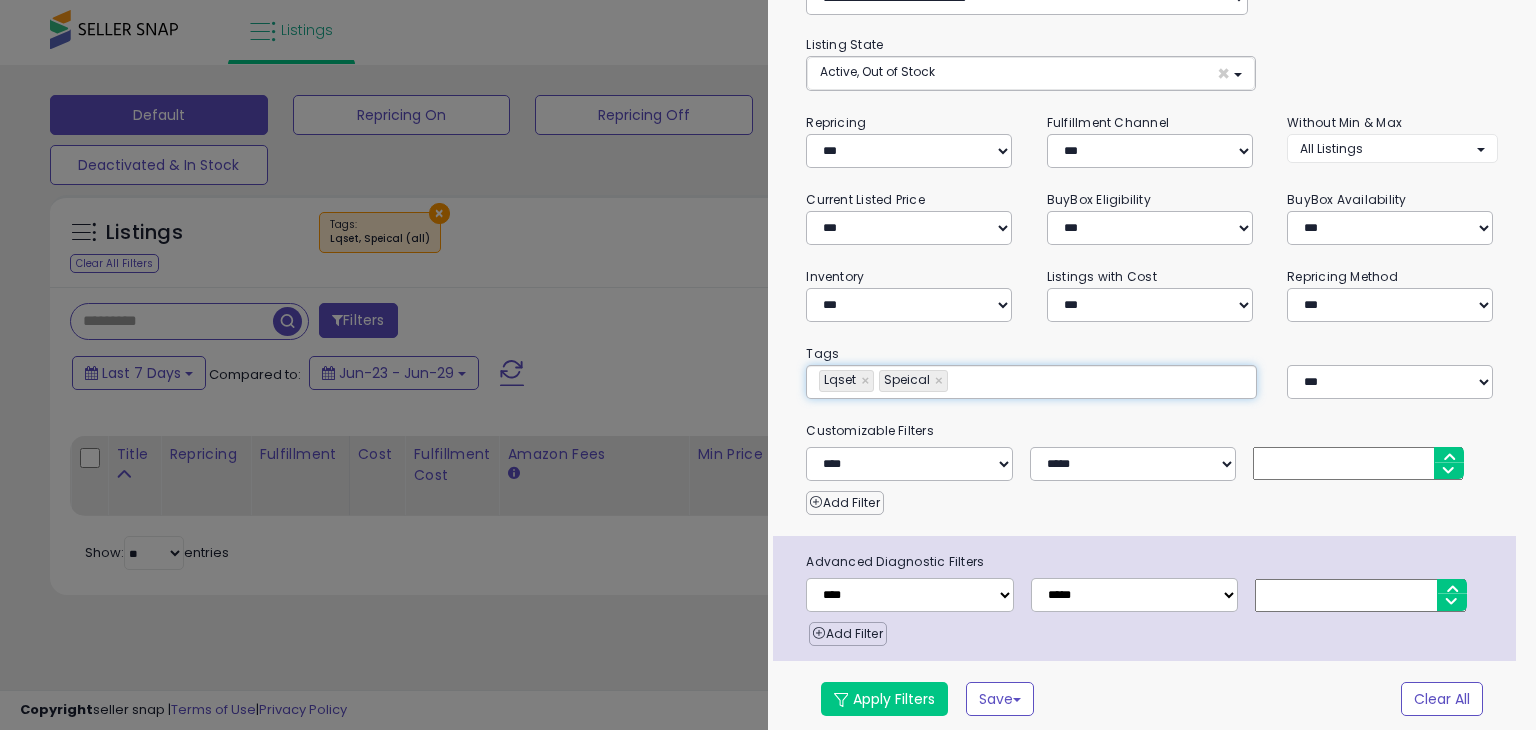 type on "*******" 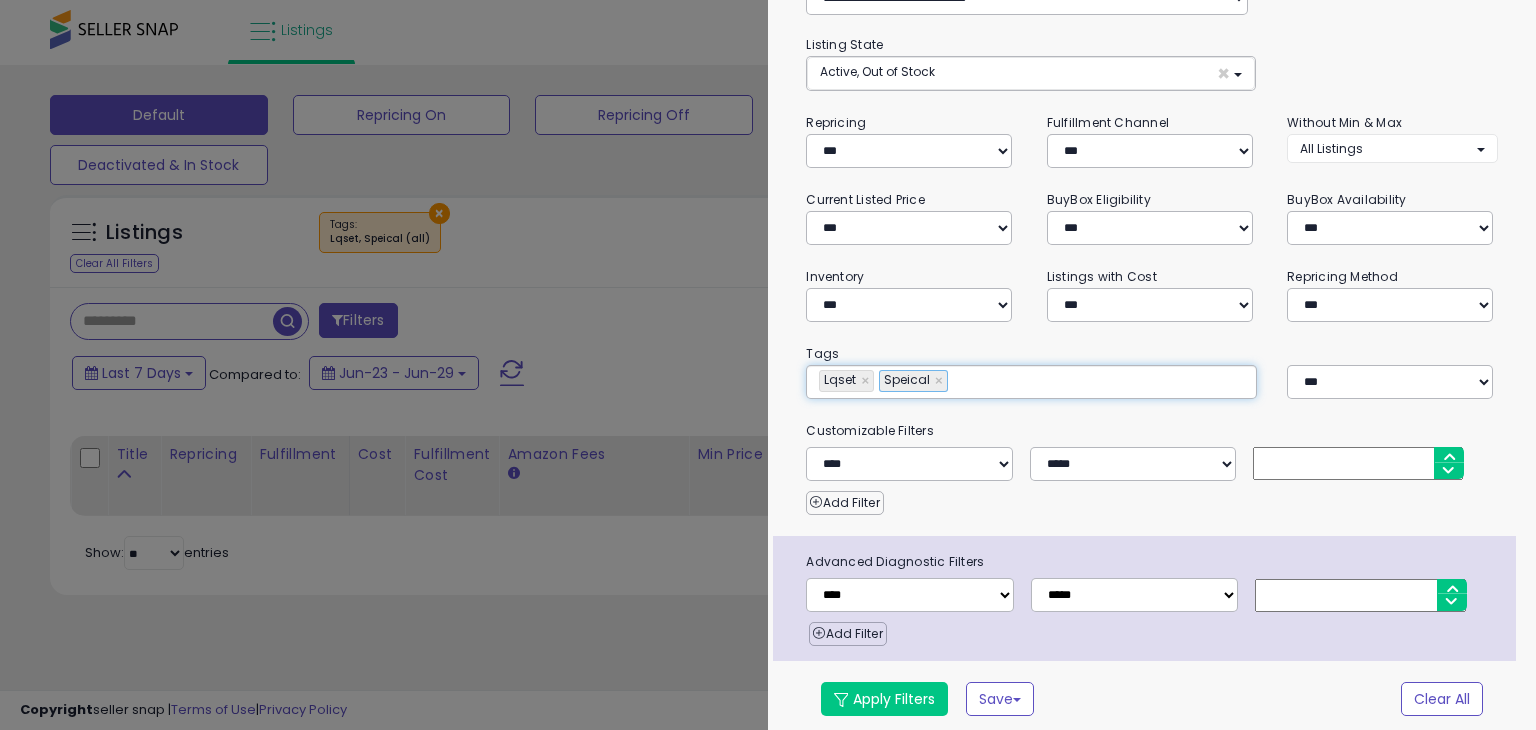 type on "*****" 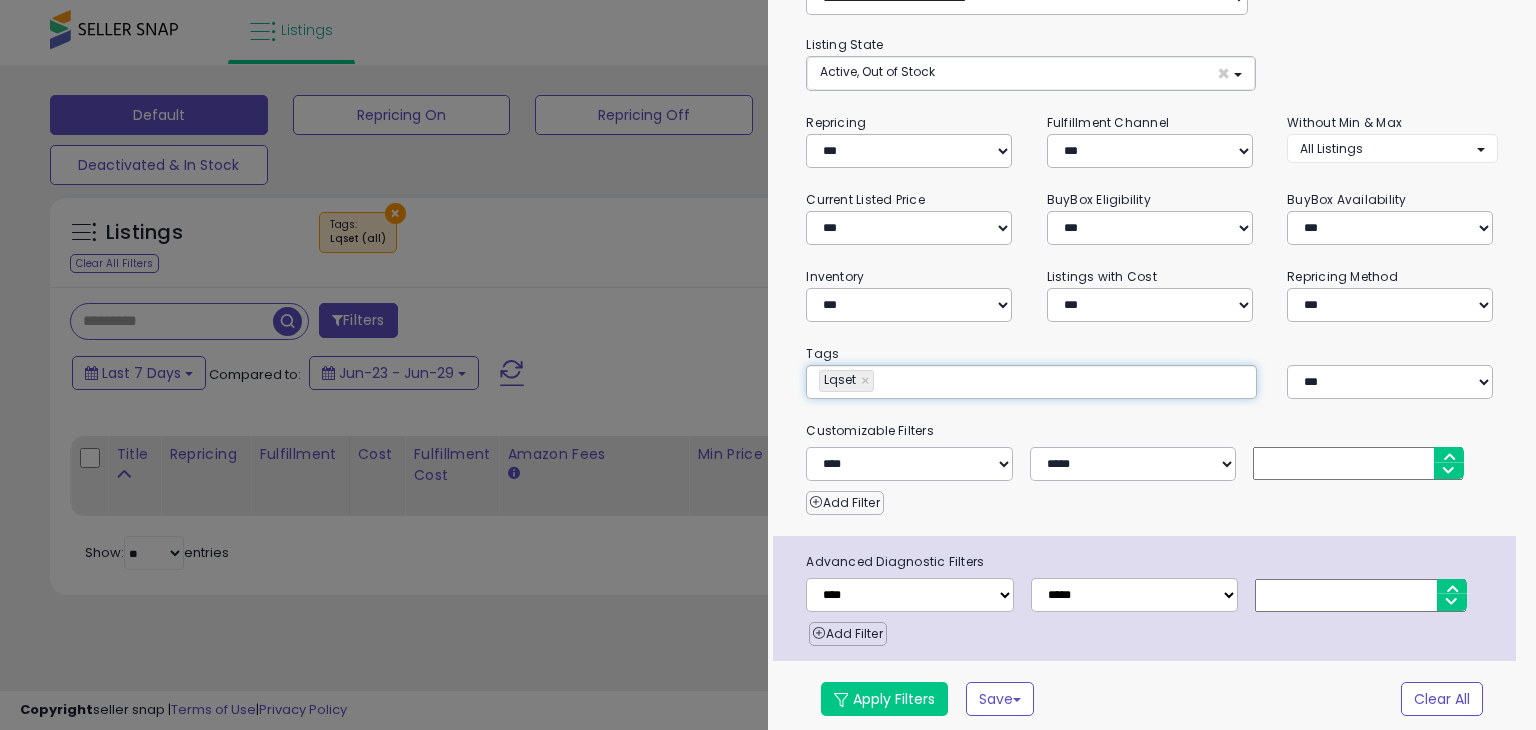 type on "*****" 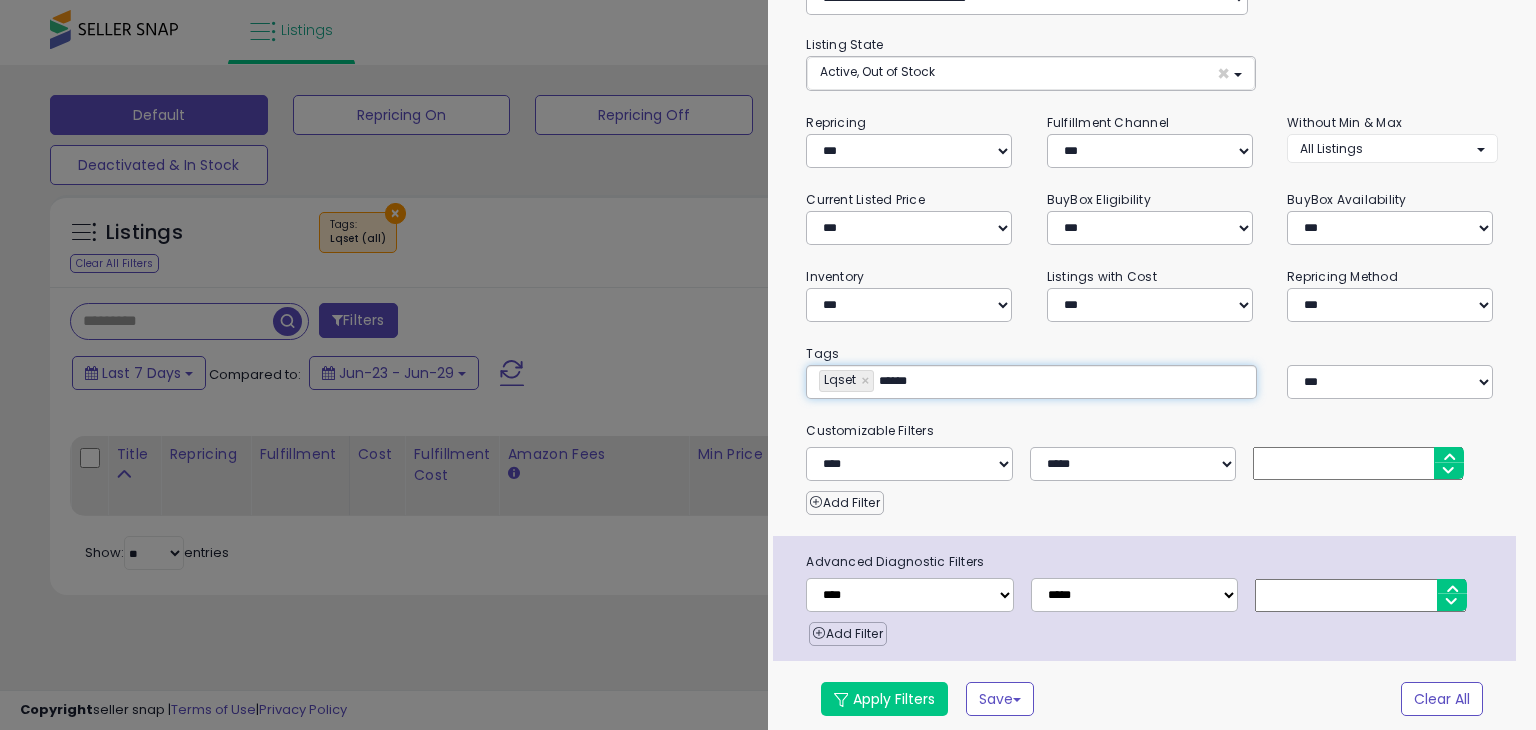 type on "*******" 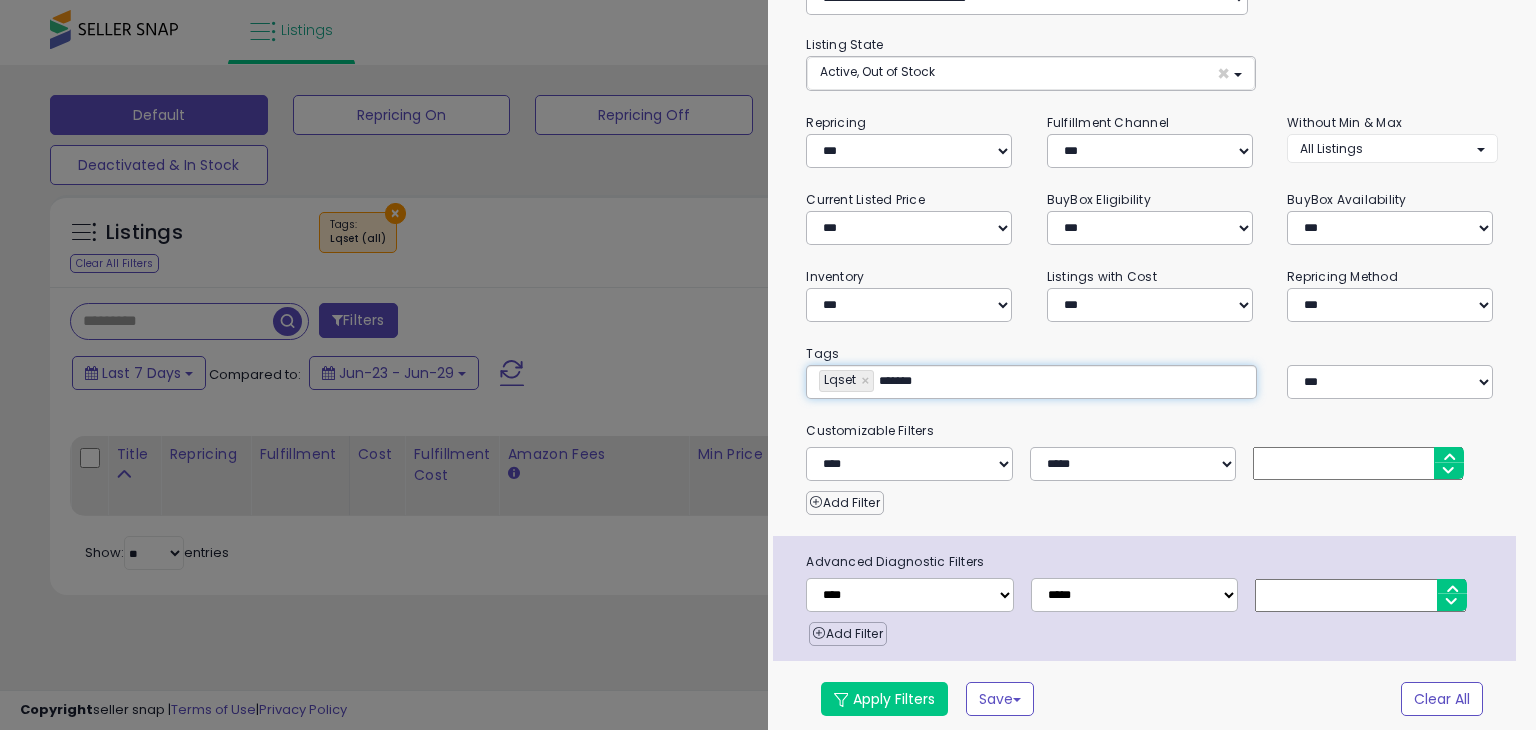 type on "**********" 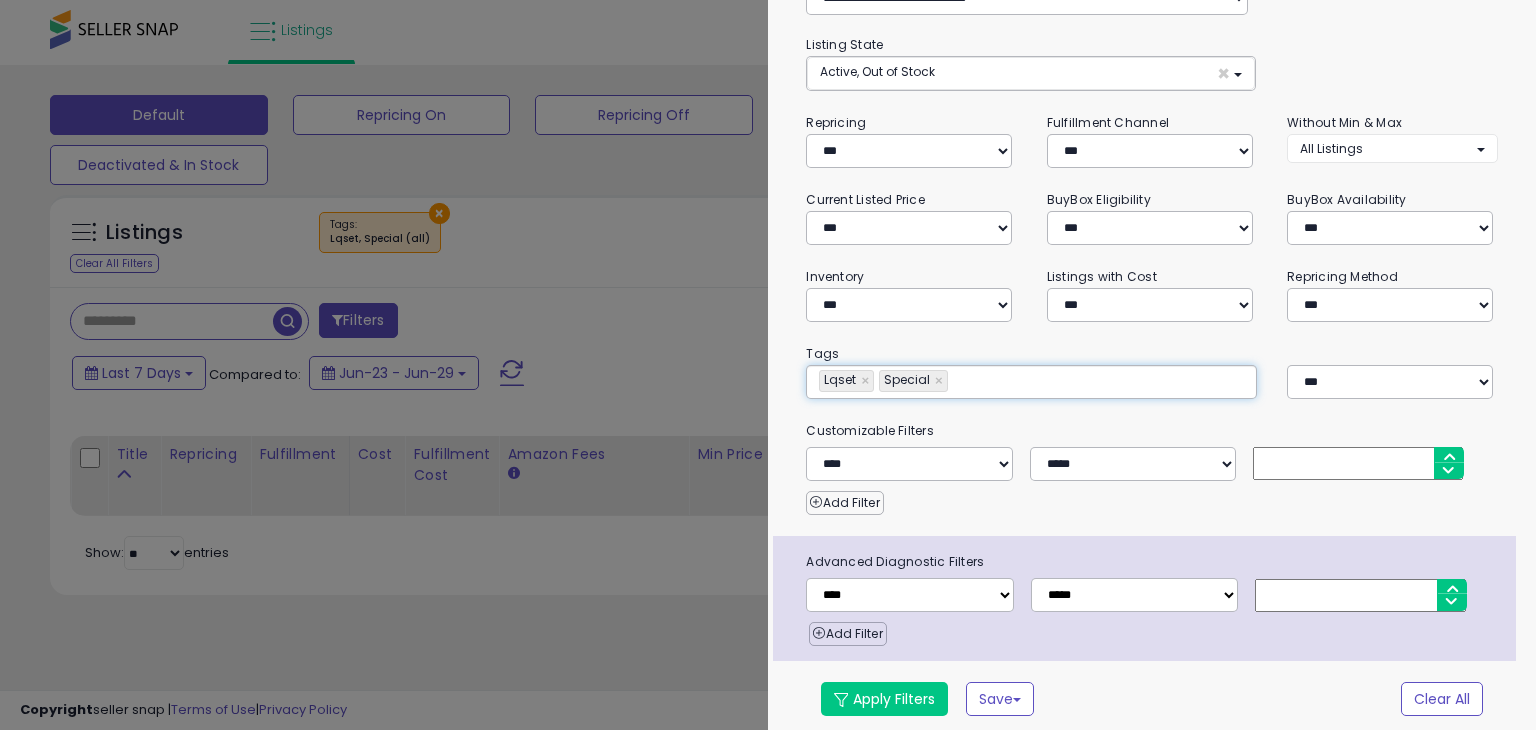 type on "**********" 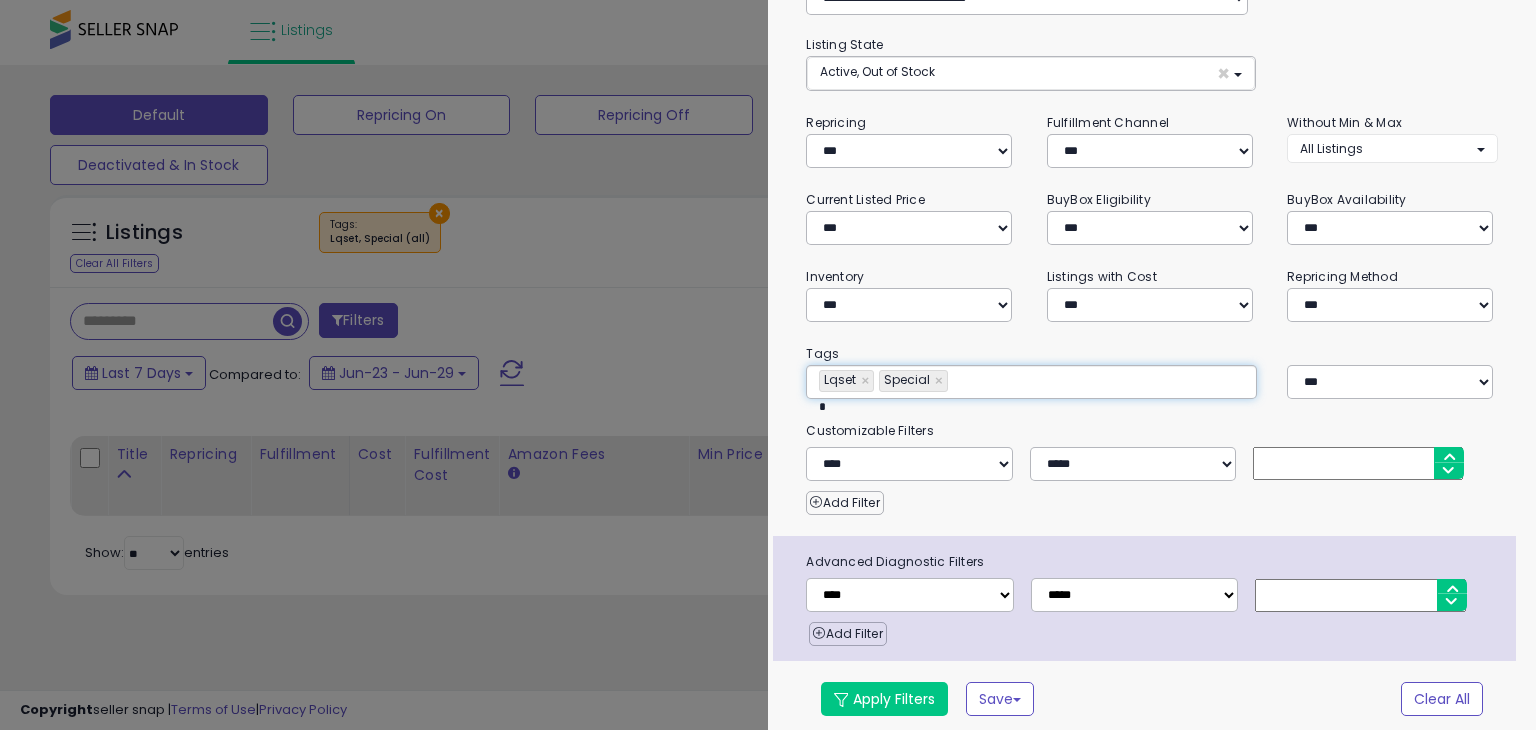 type on "**" 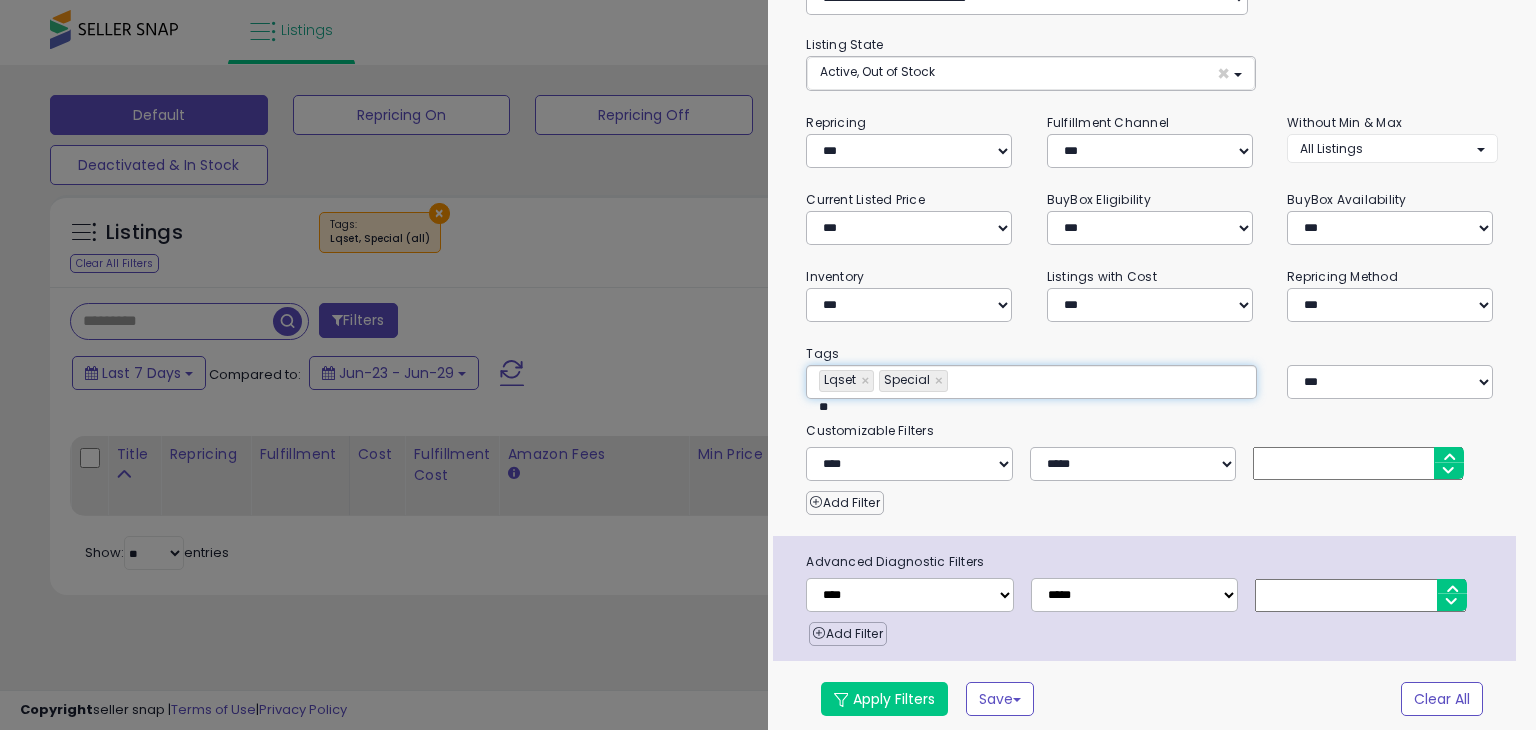 type on "**********" 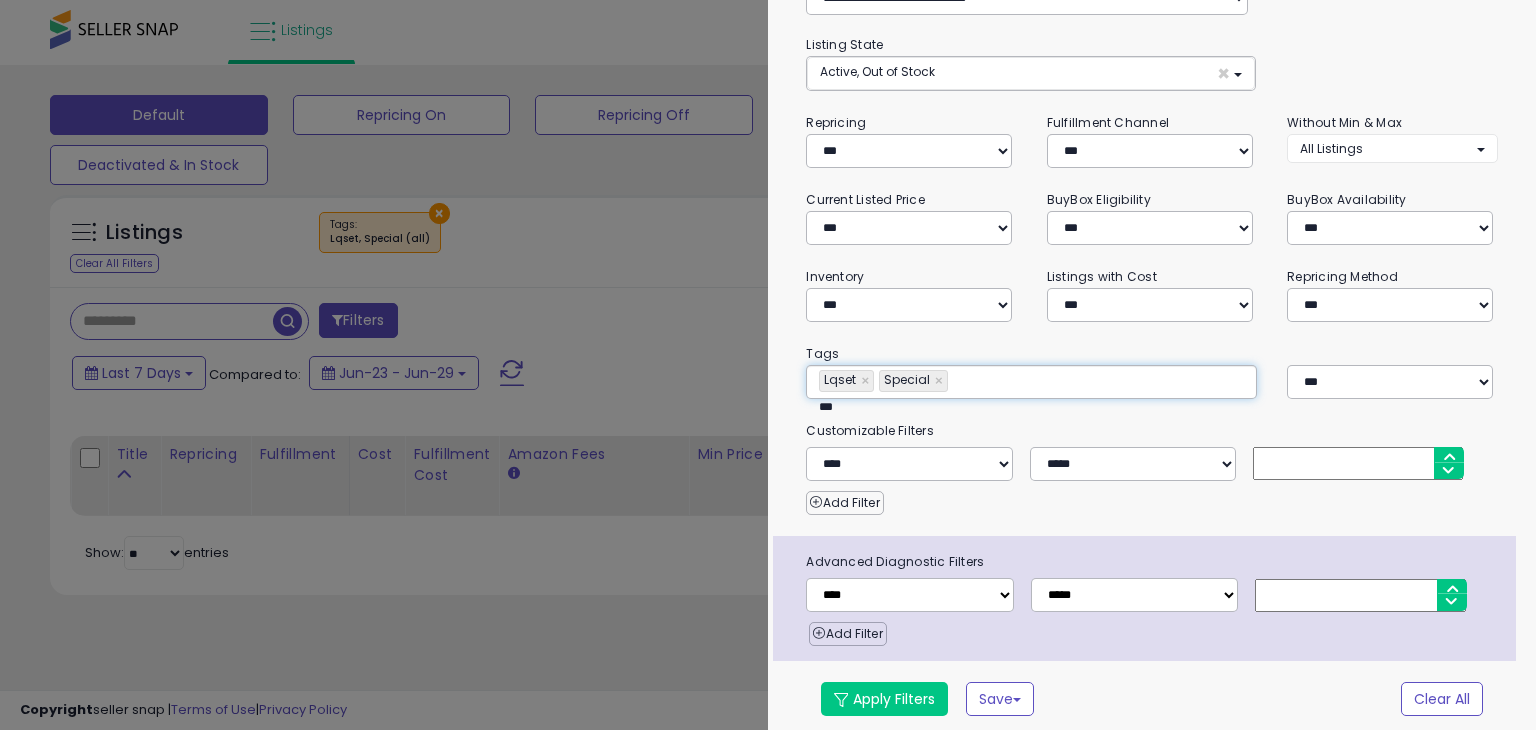 type on "****" 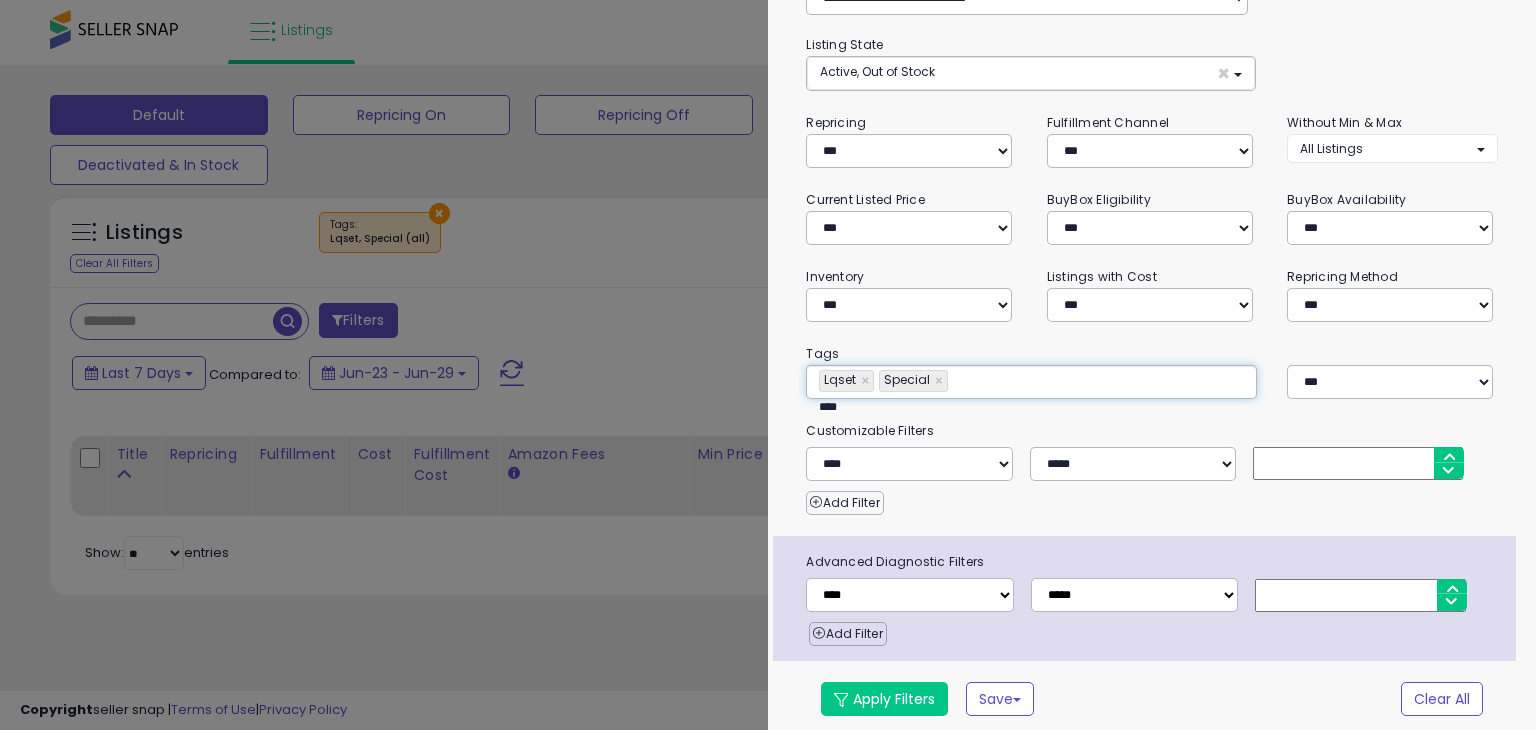 type on "**********" 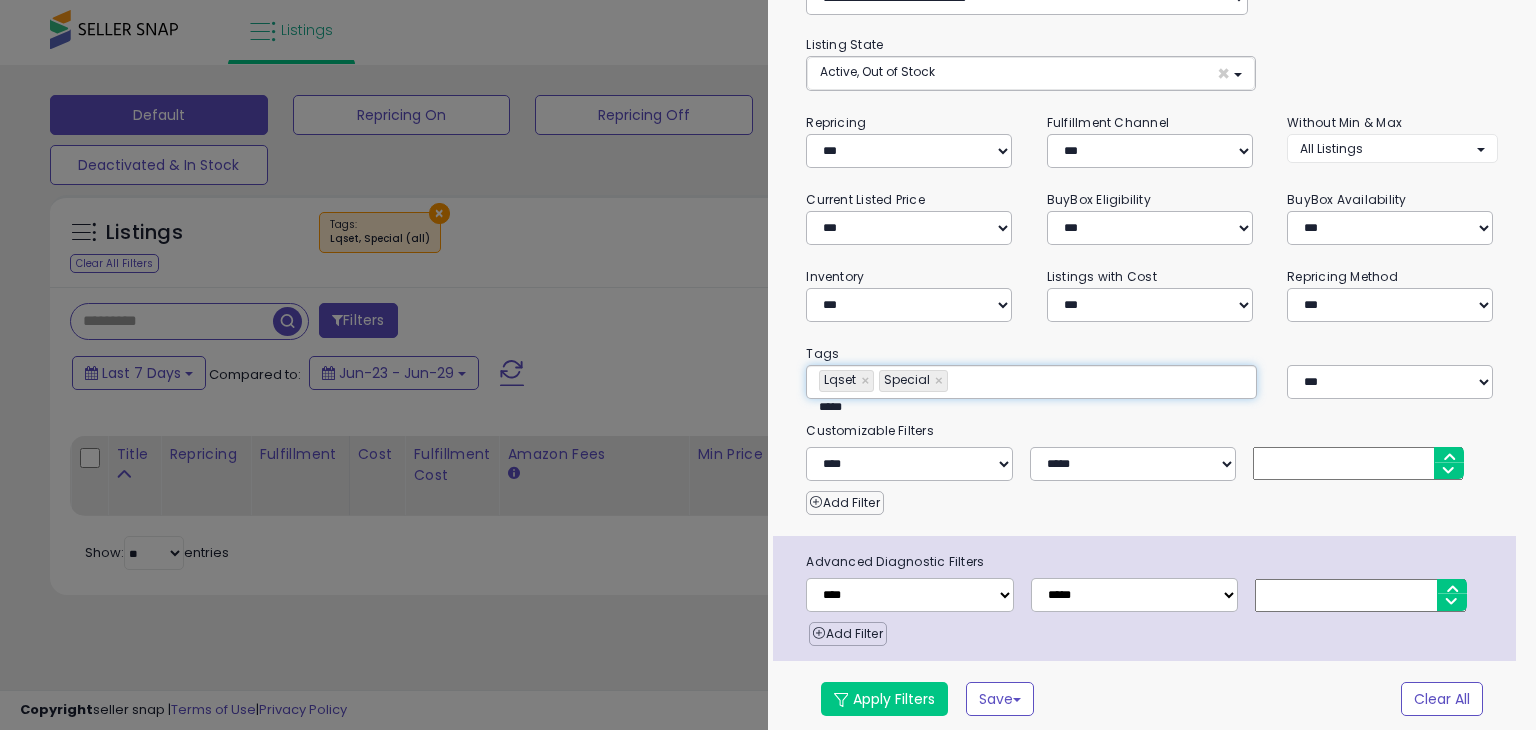 type on "******" 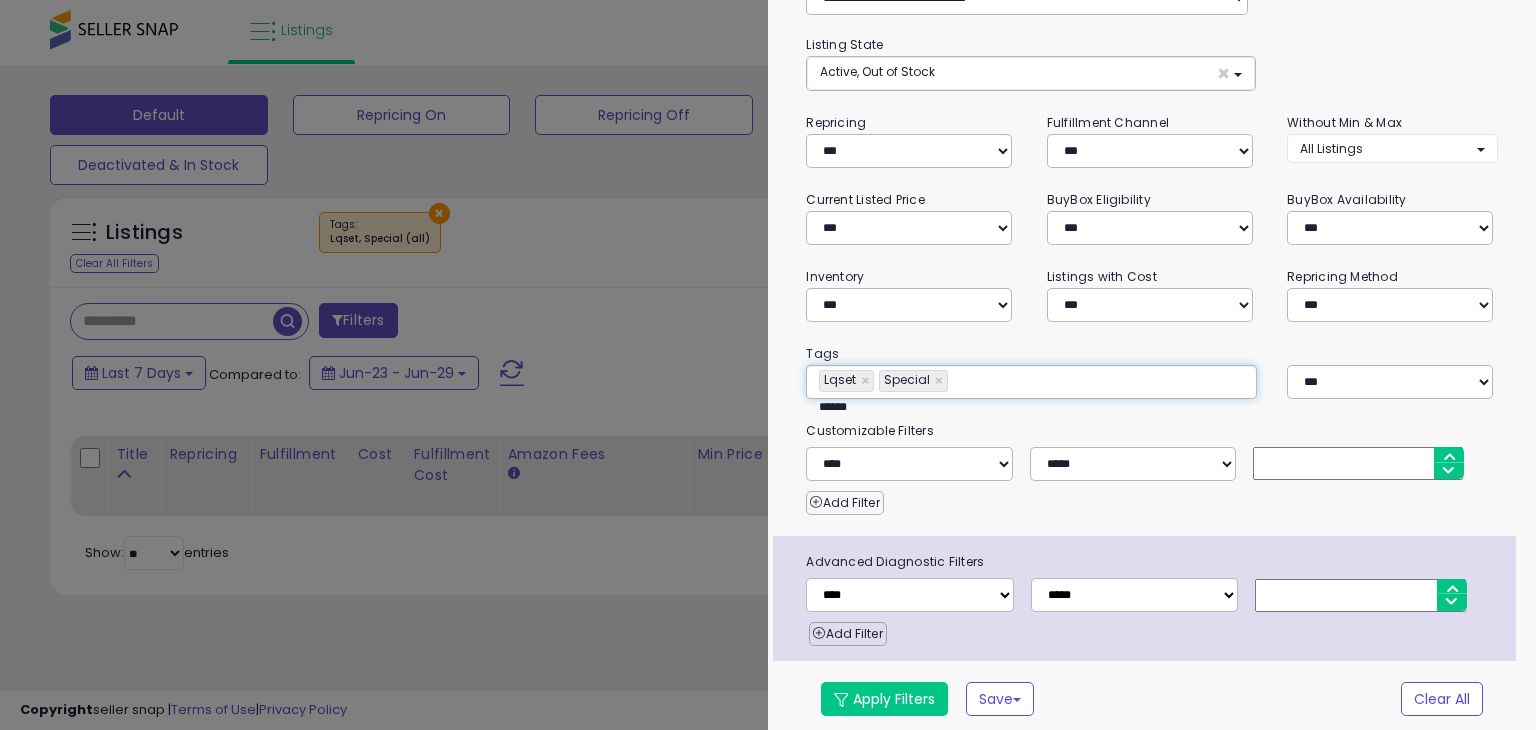 type on "**********" 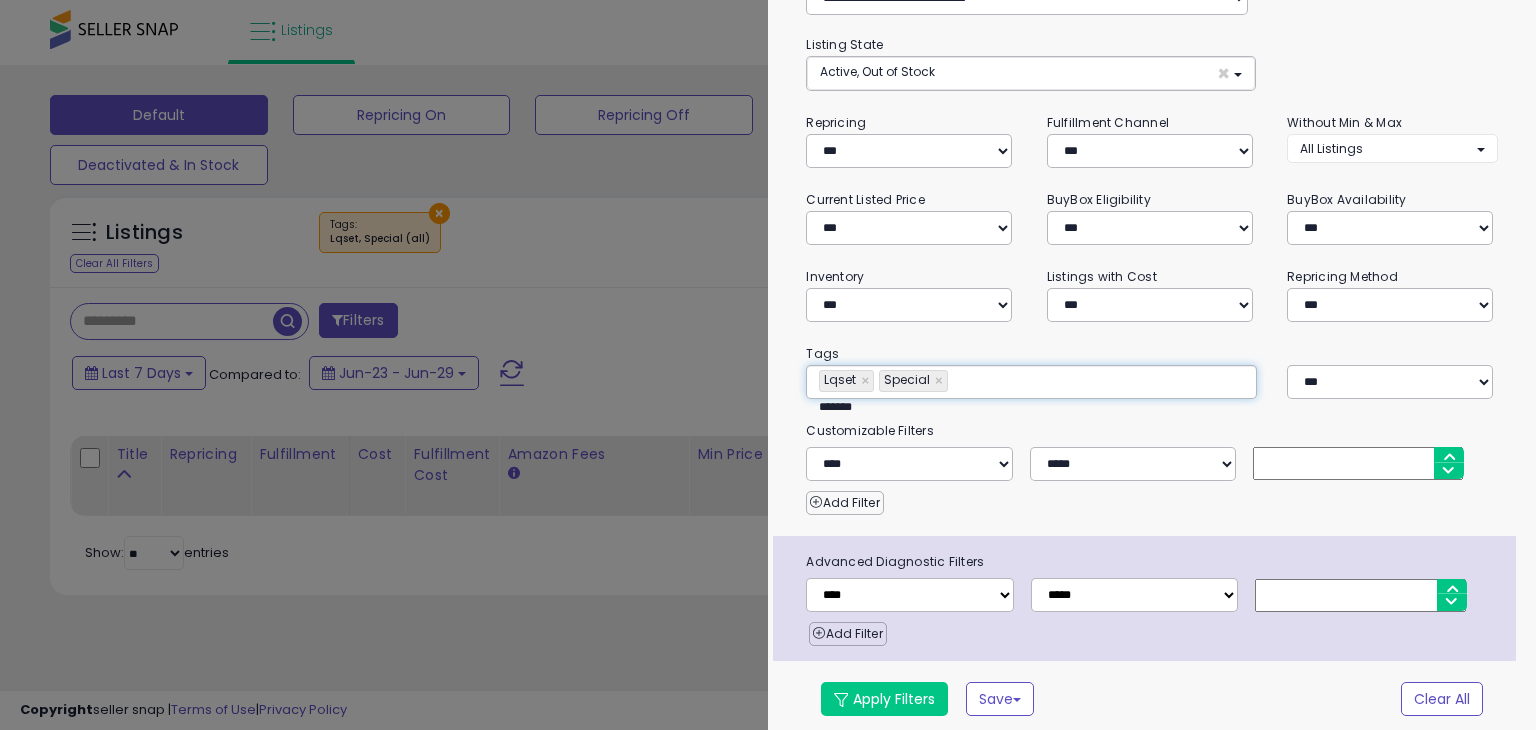 type on "********" 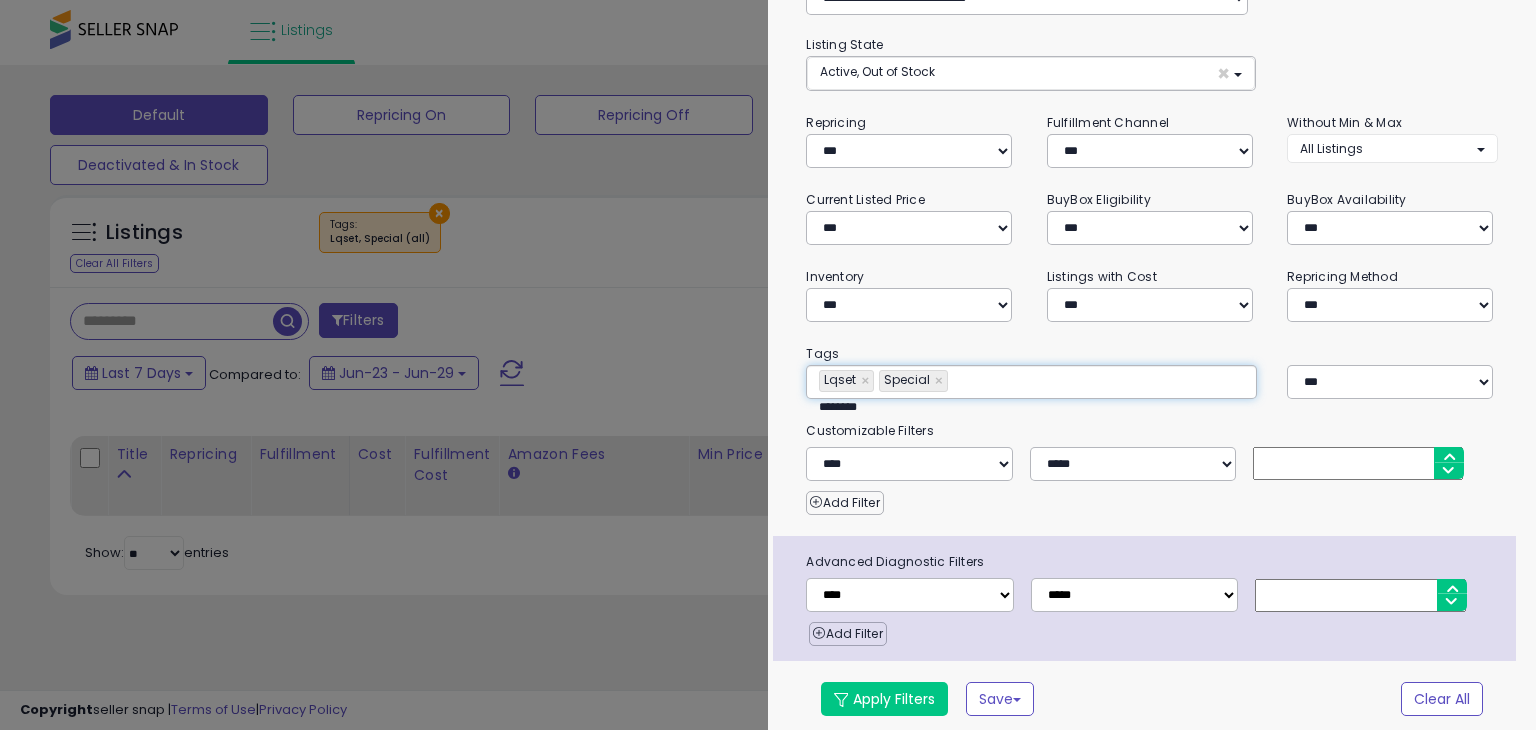 type on "**********" 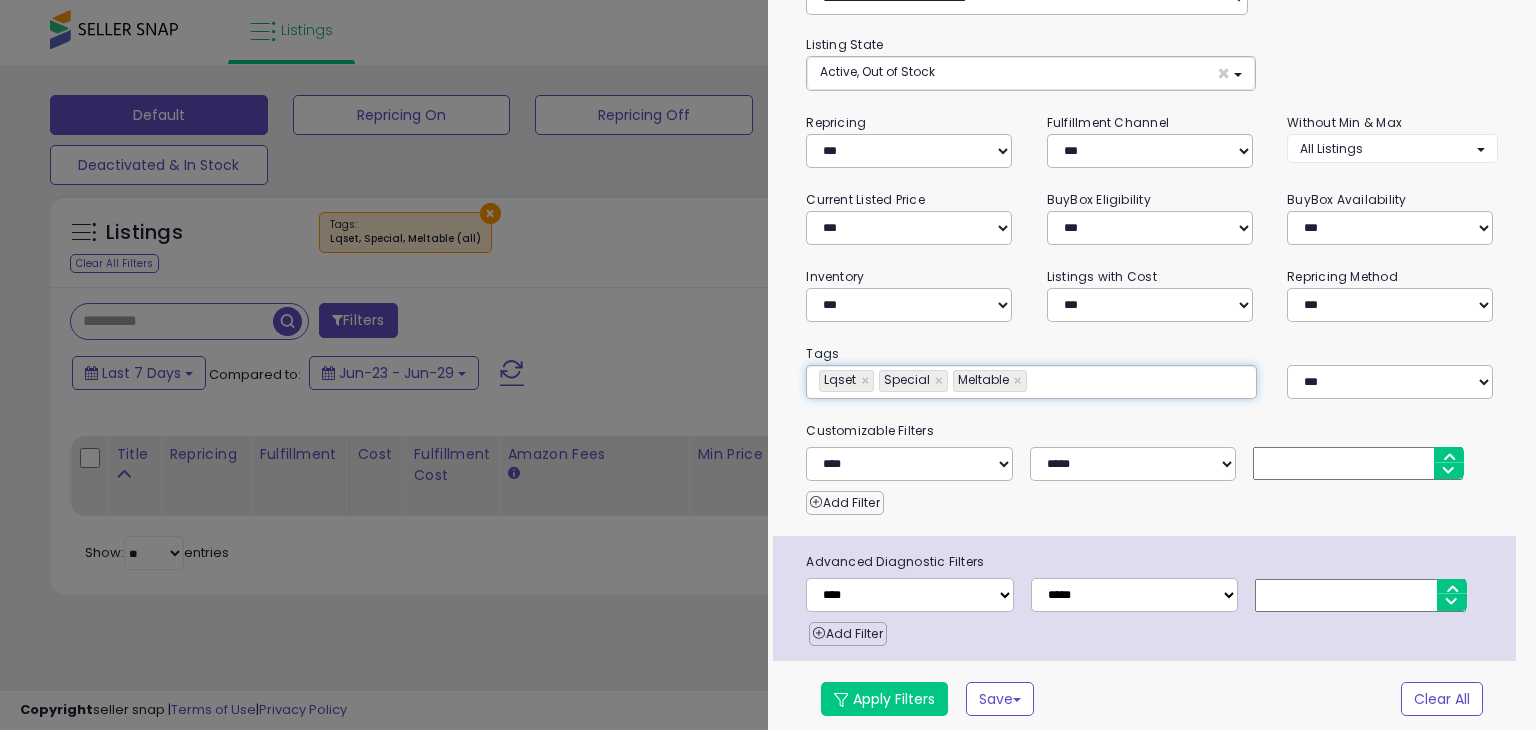 type on "**********" 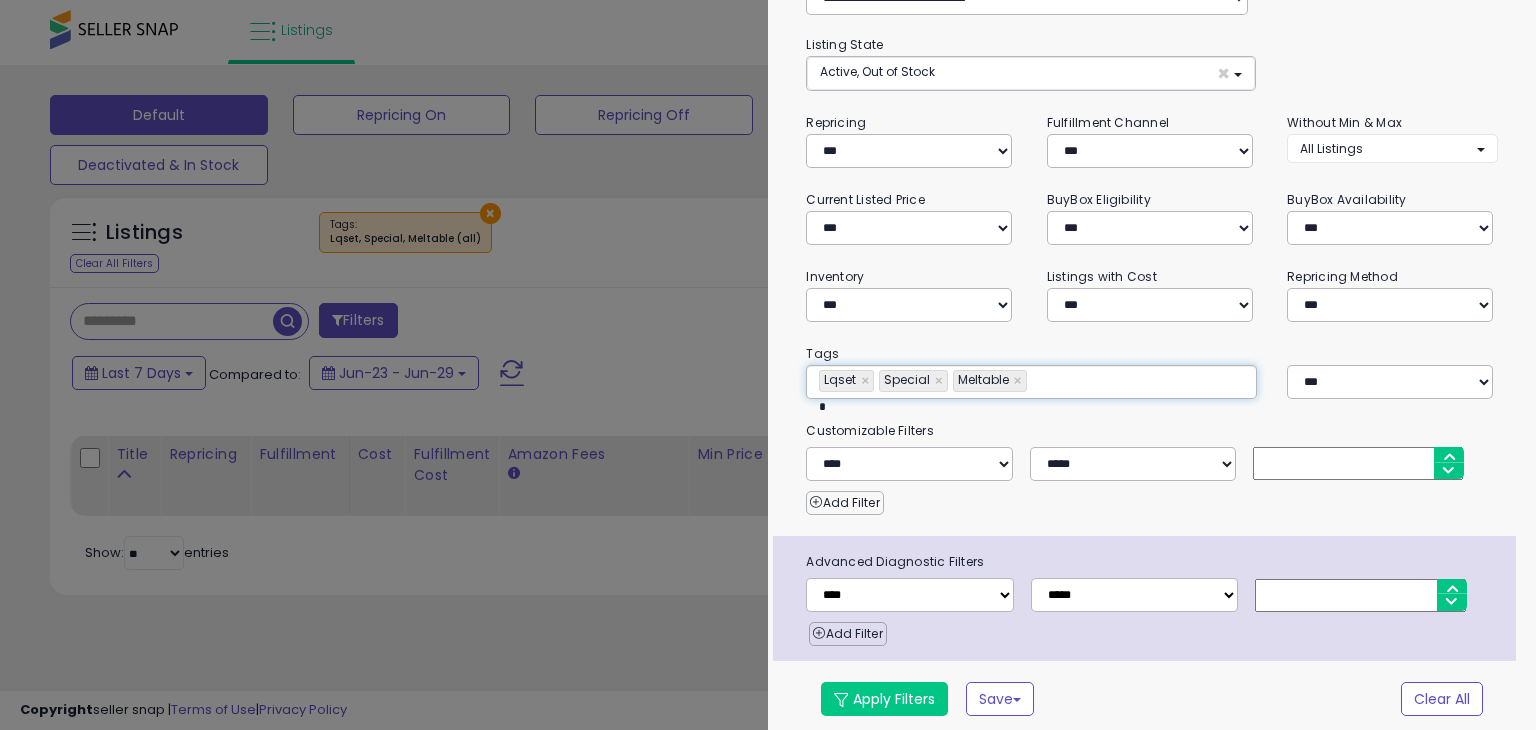 type on "**********" 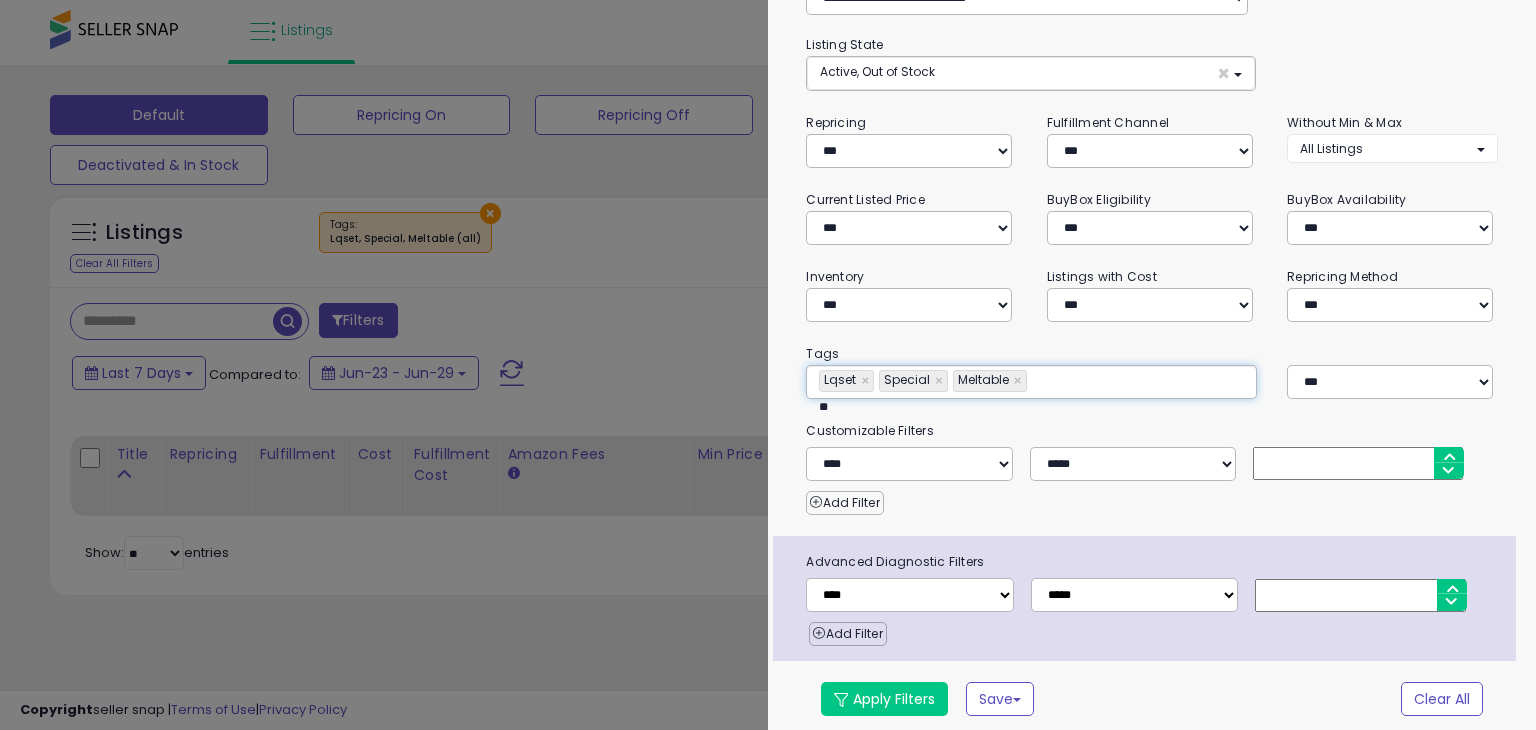 type on "***" 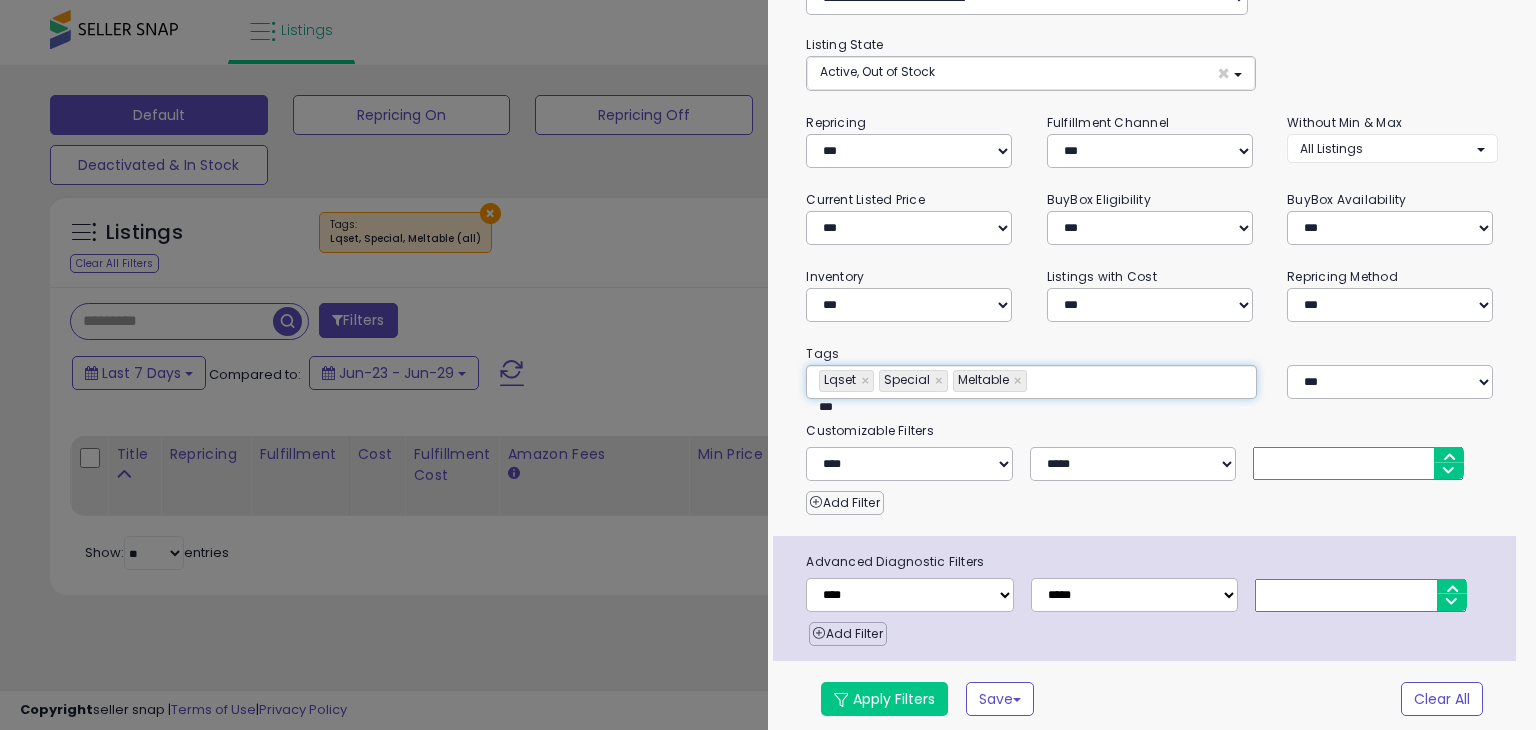 type on "**********" 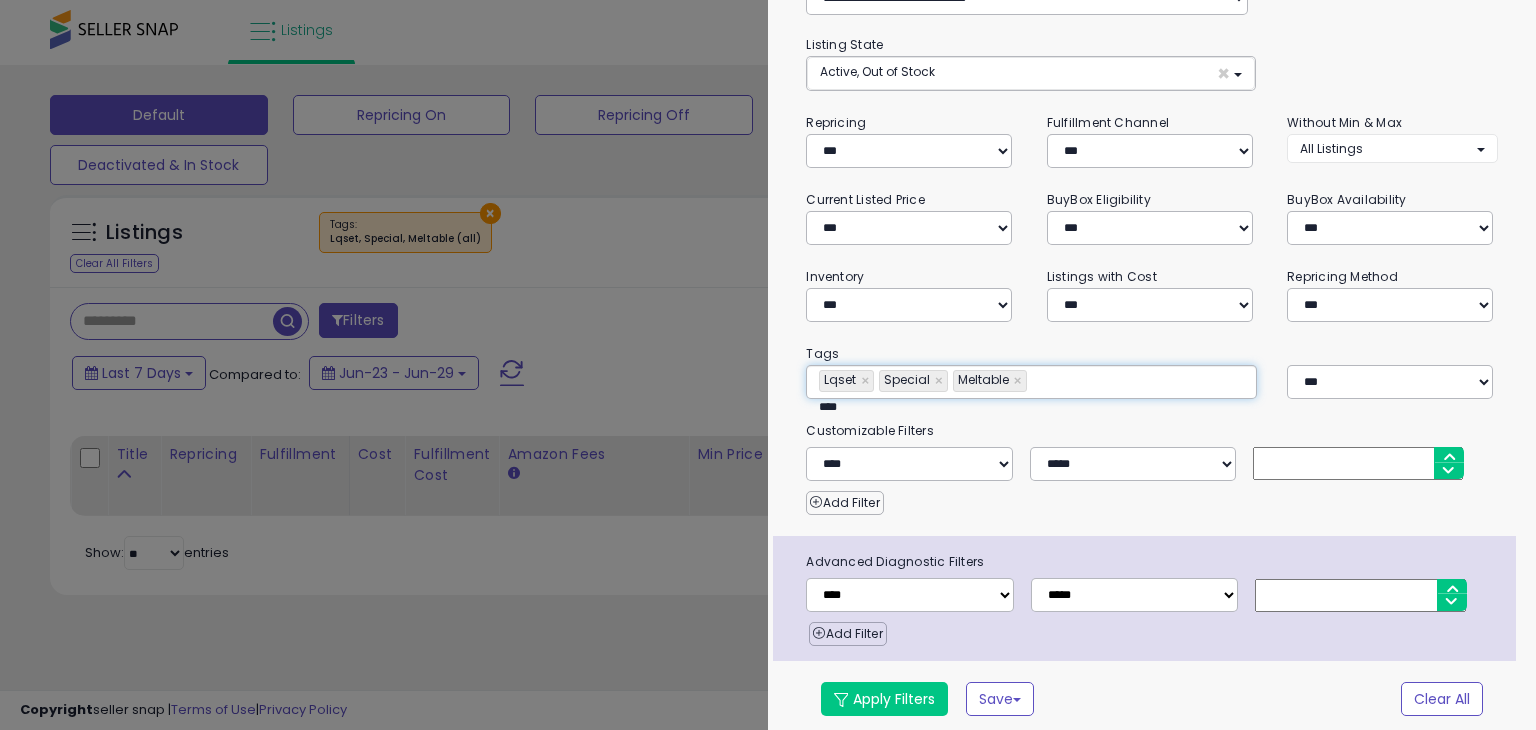 type on "**********" 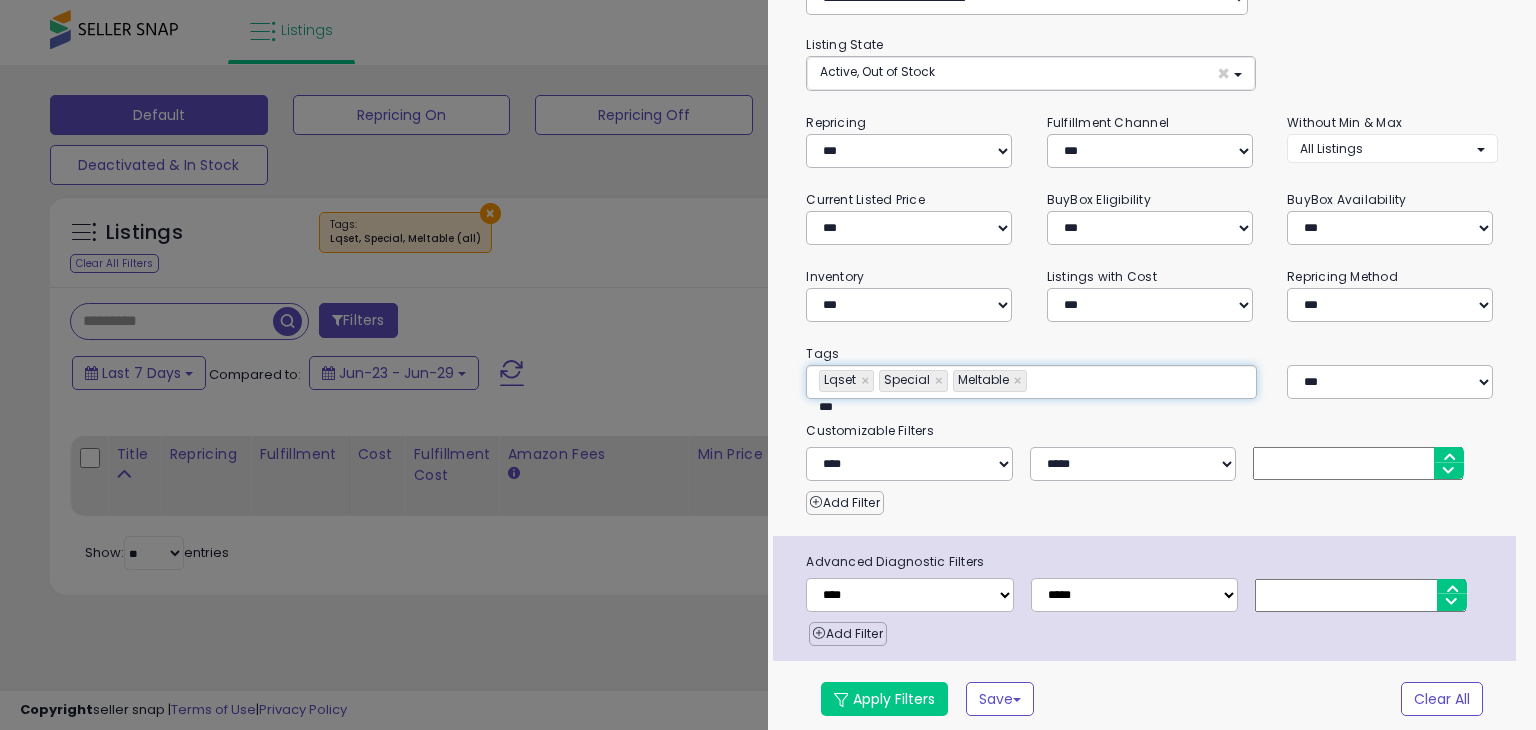 type on "**********" 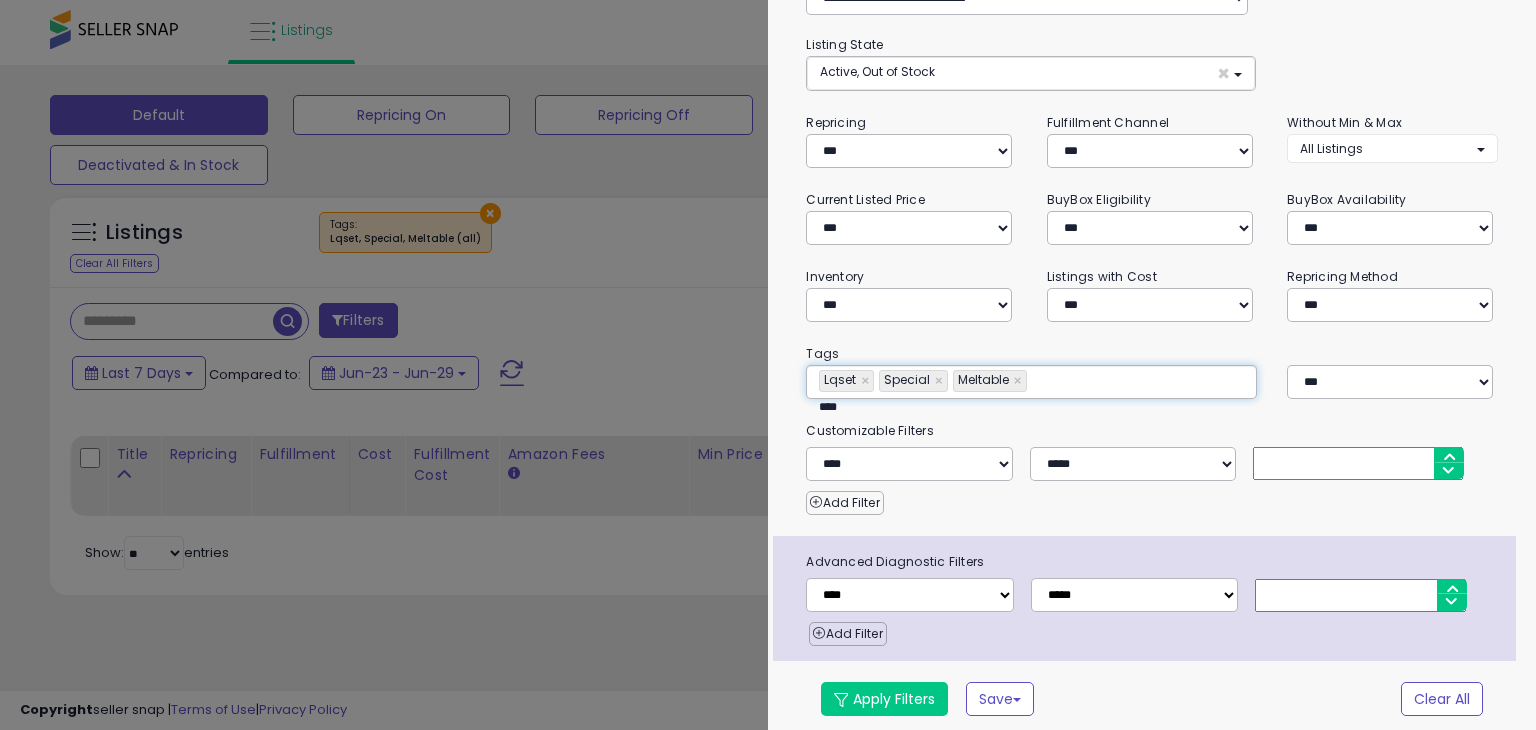 type on "**********" 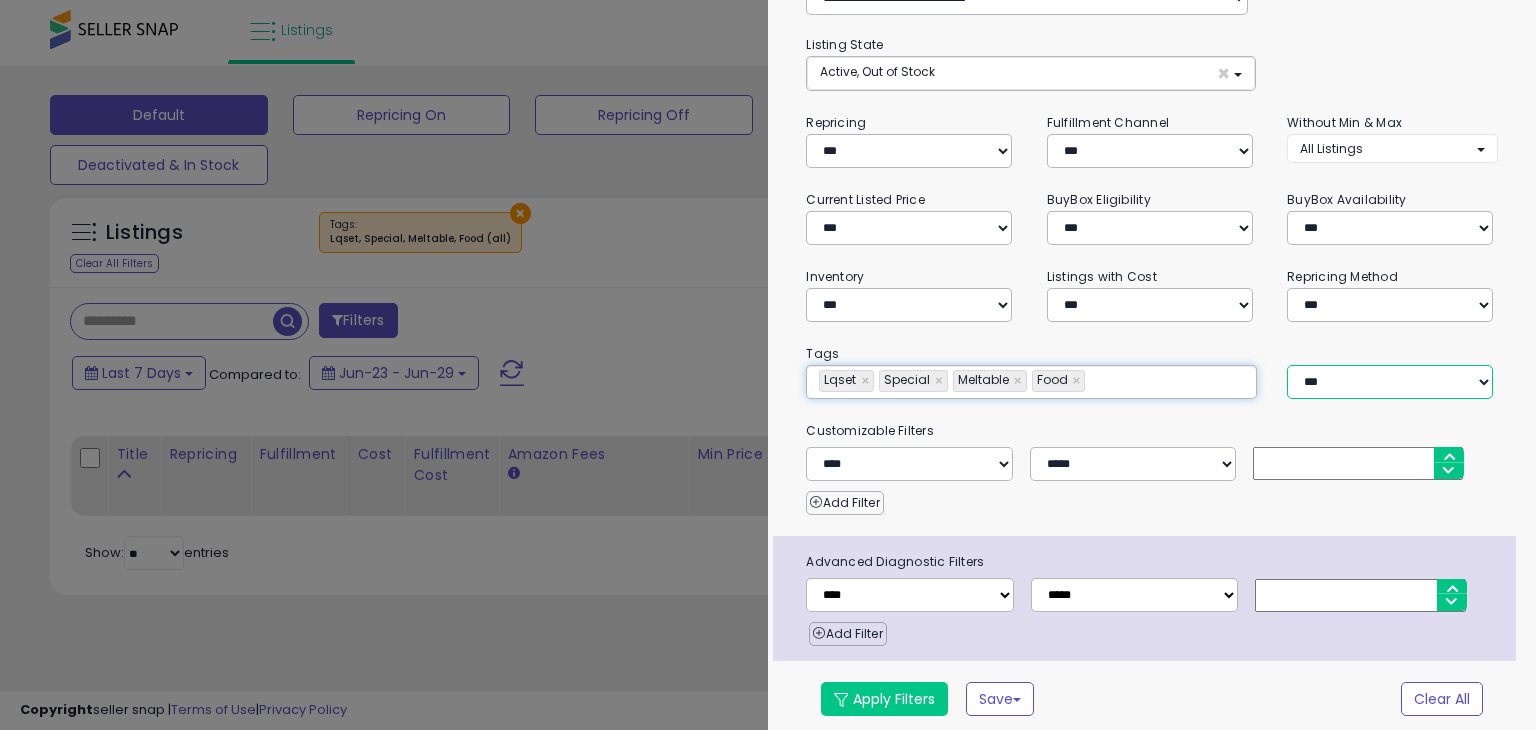 click on "***
***
****" at bounding box center [1390, 382] 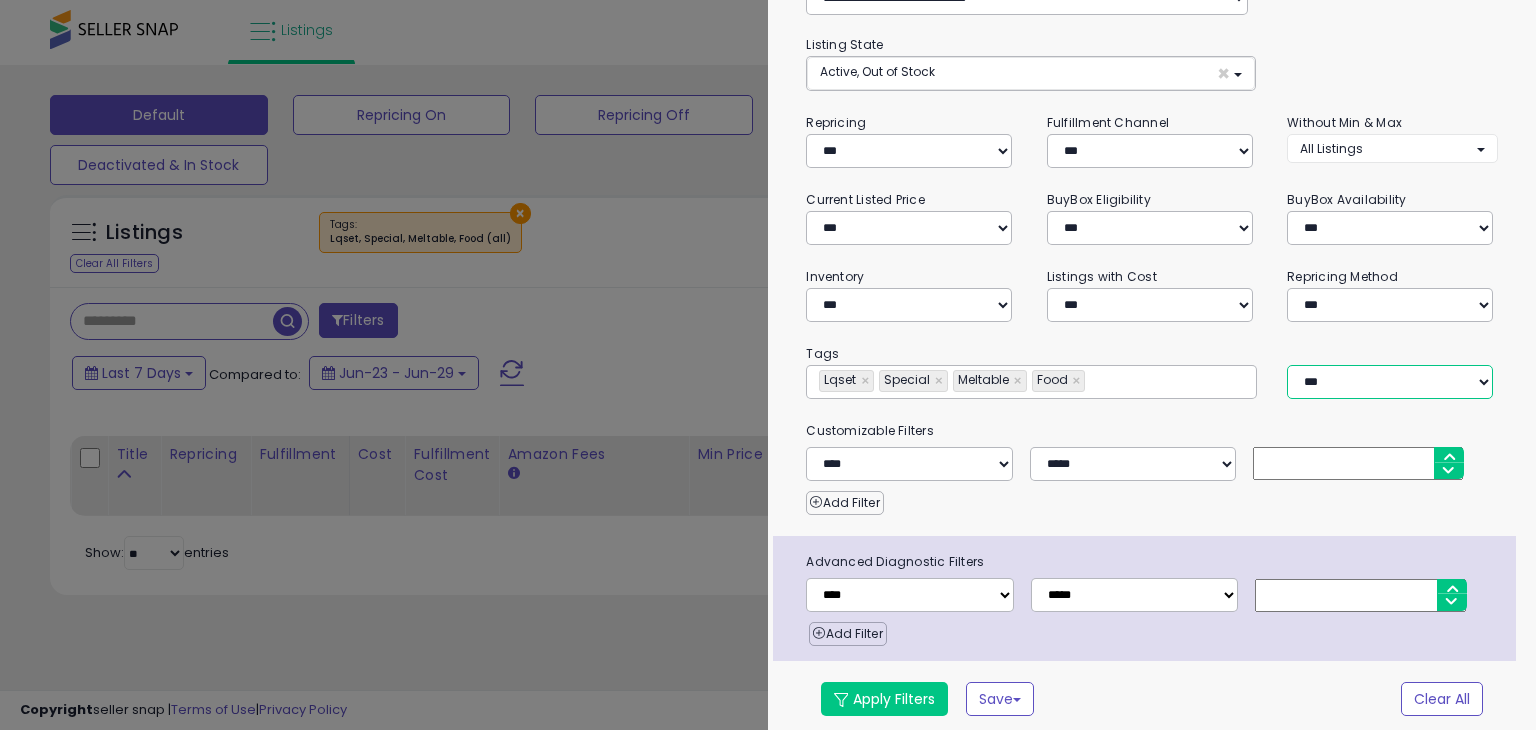 type on "**********" 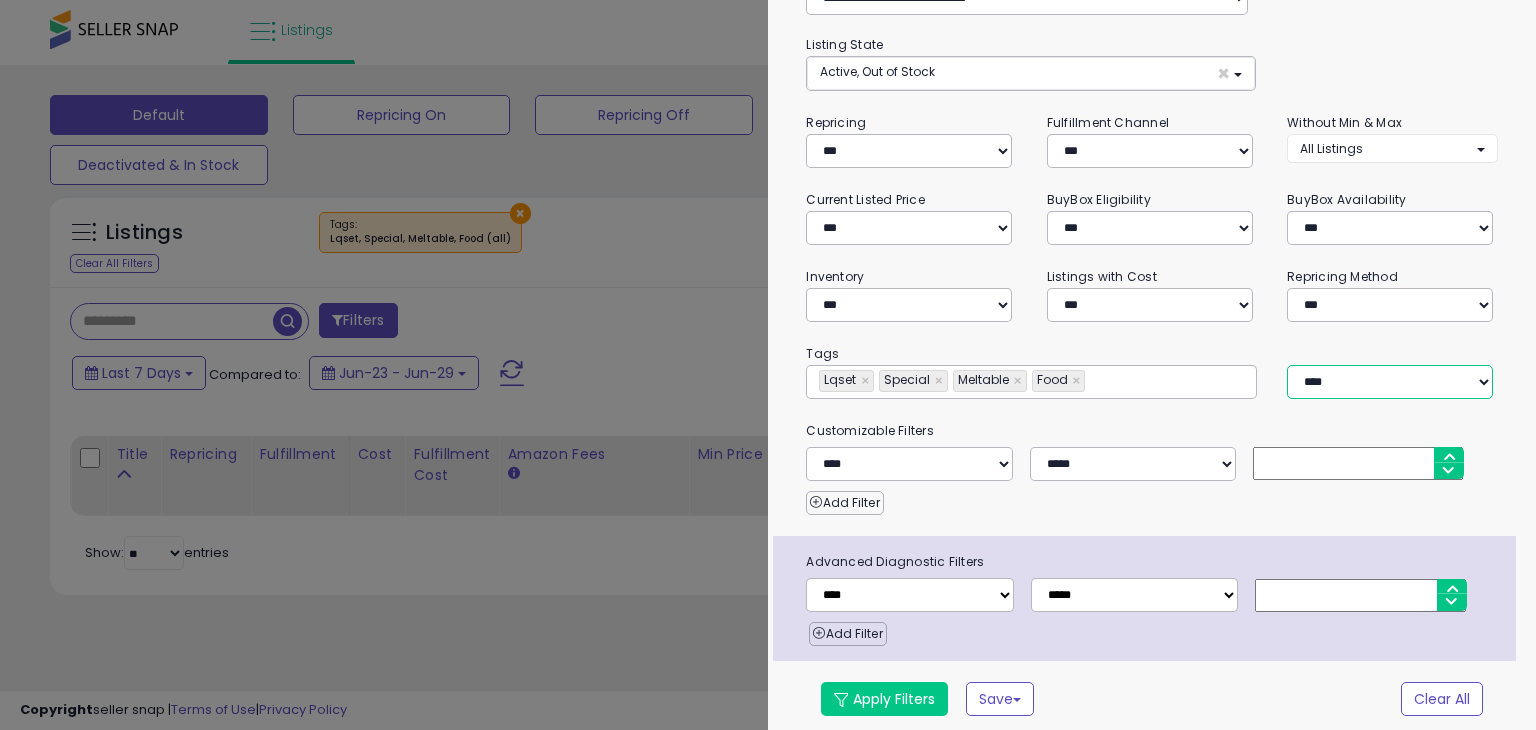 click on "***
***
****" at bounding box center [1390, 382] 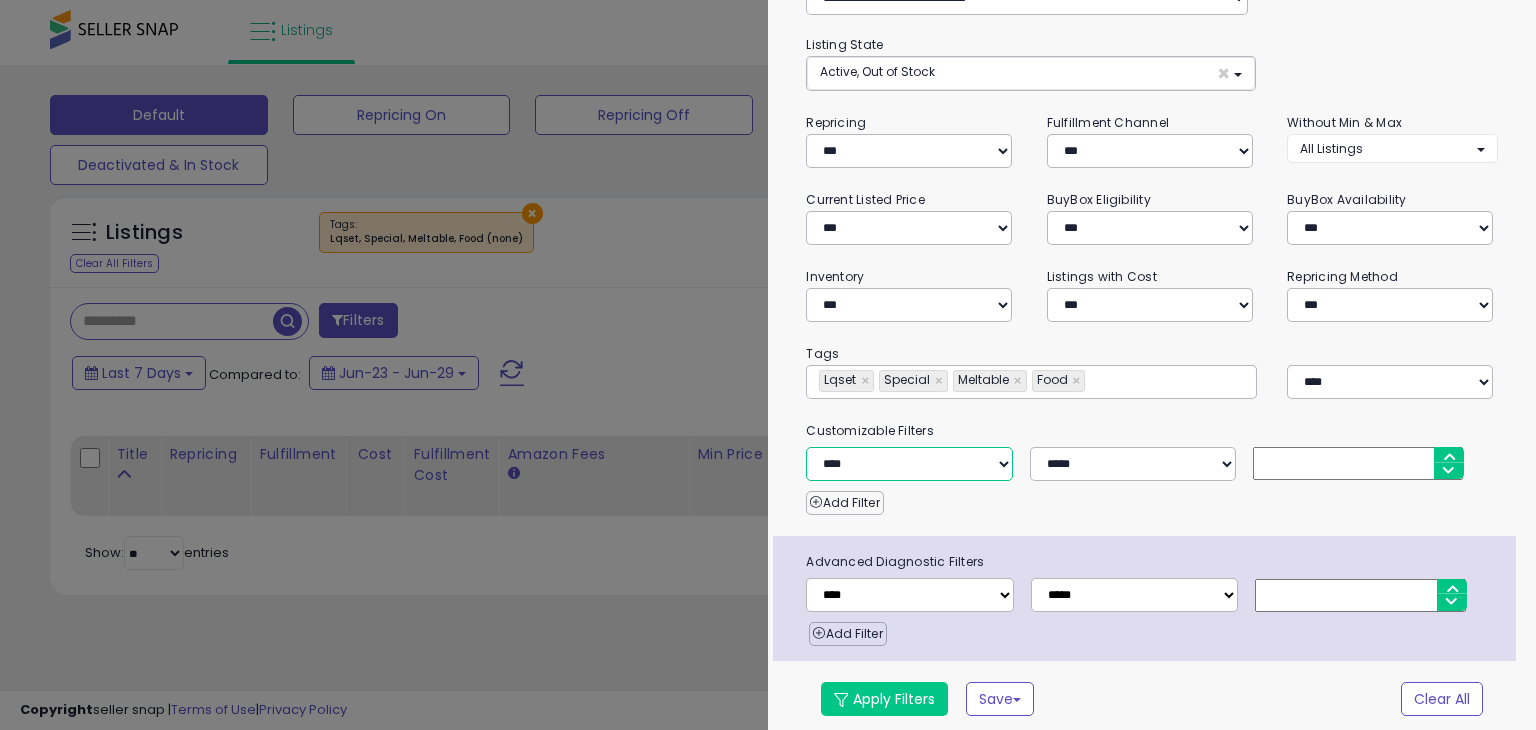 click on "**********" at bounding box center [909, 464] 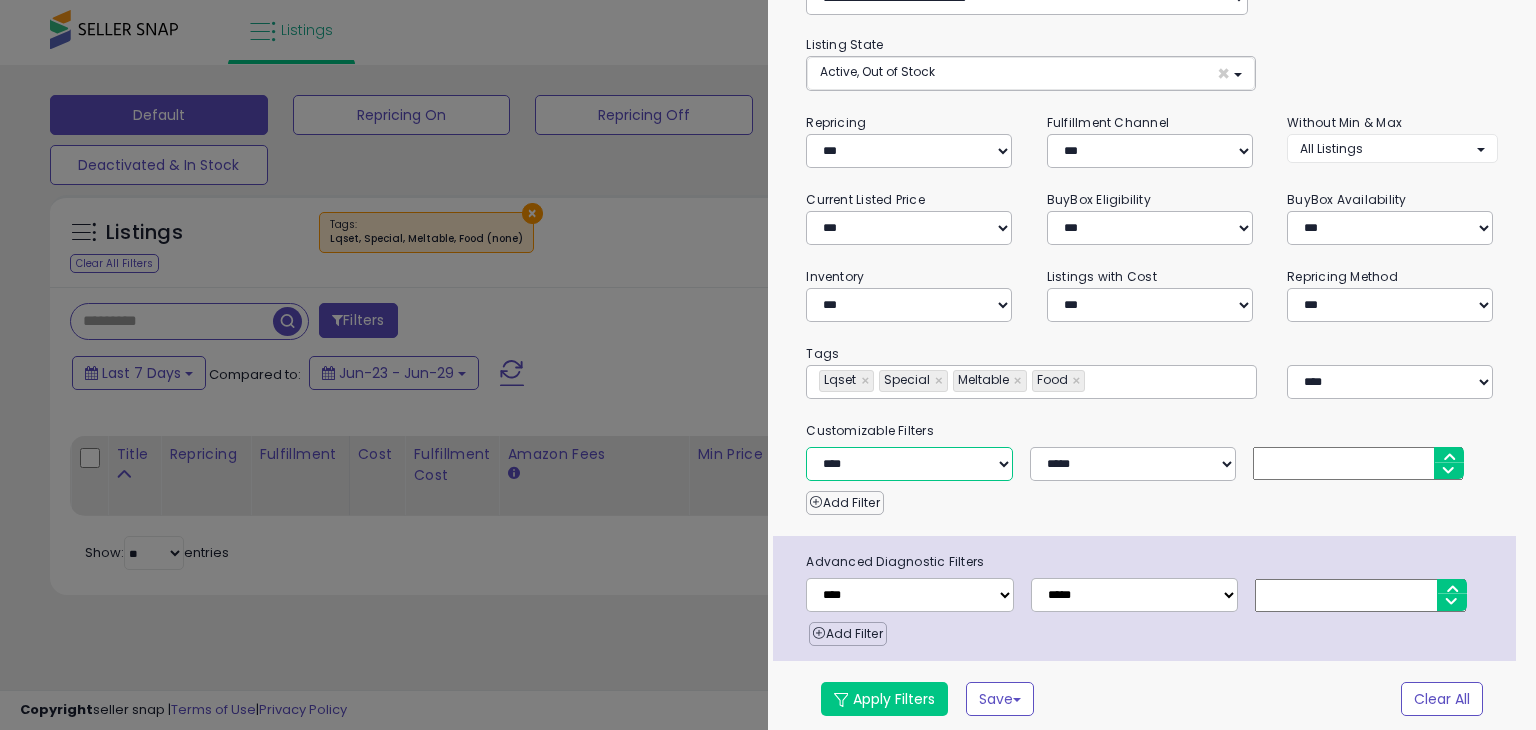click on "**********" at bounding box center (909, 464) 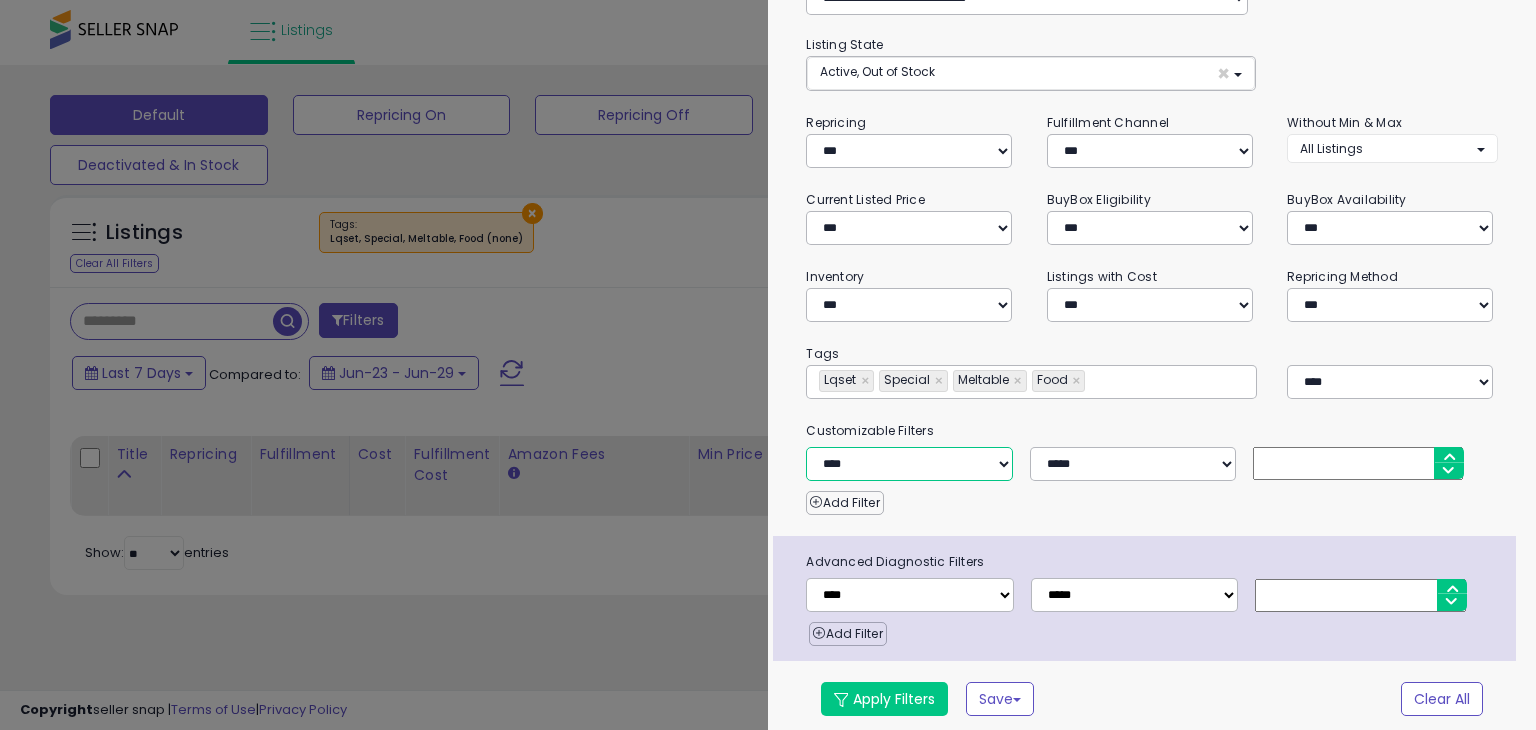 type on "**********" 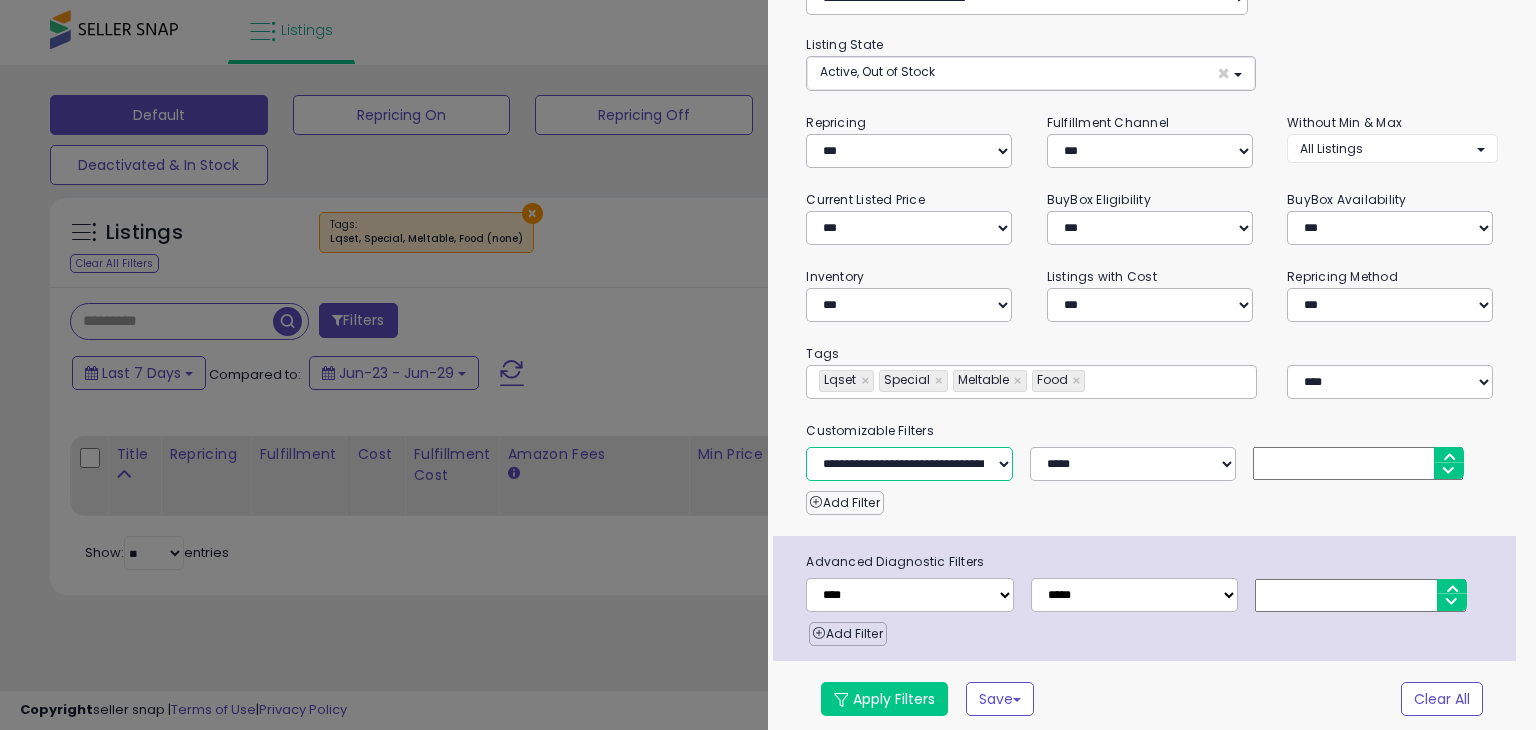 click on "**********" at bounding box center (909, 464) 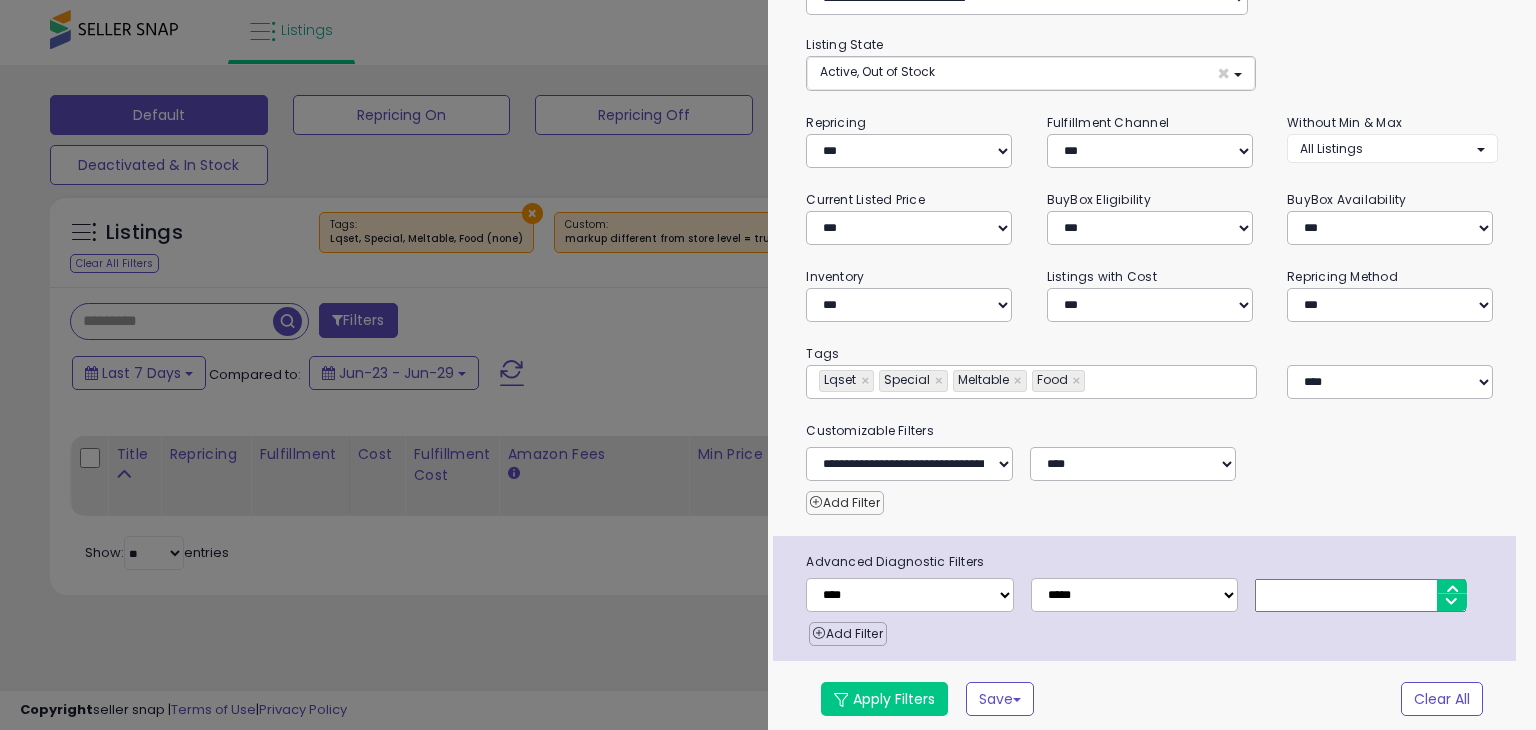 click on "Add Filter" at bounding box center (844, 503) 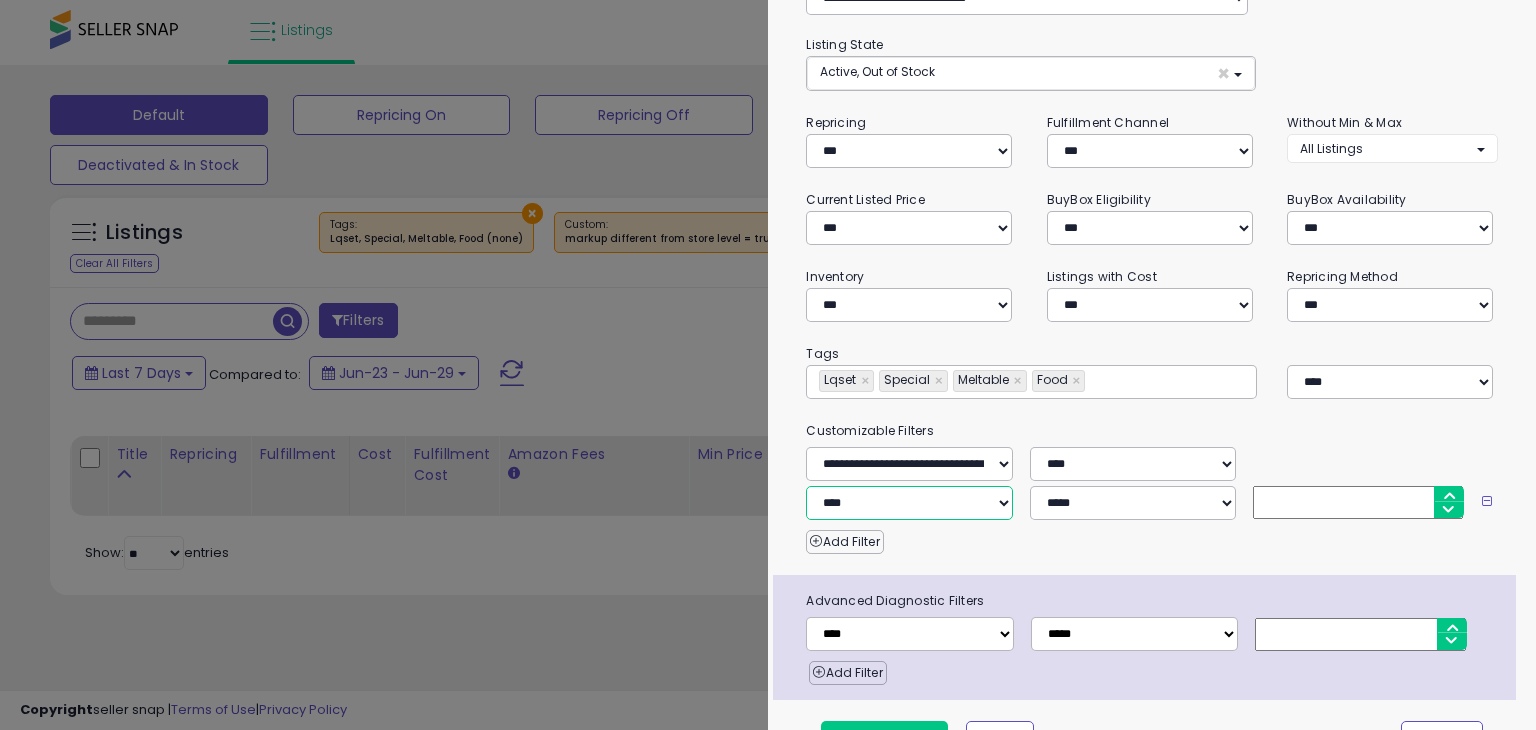 click on "**********" at bounding box center [909, 503] 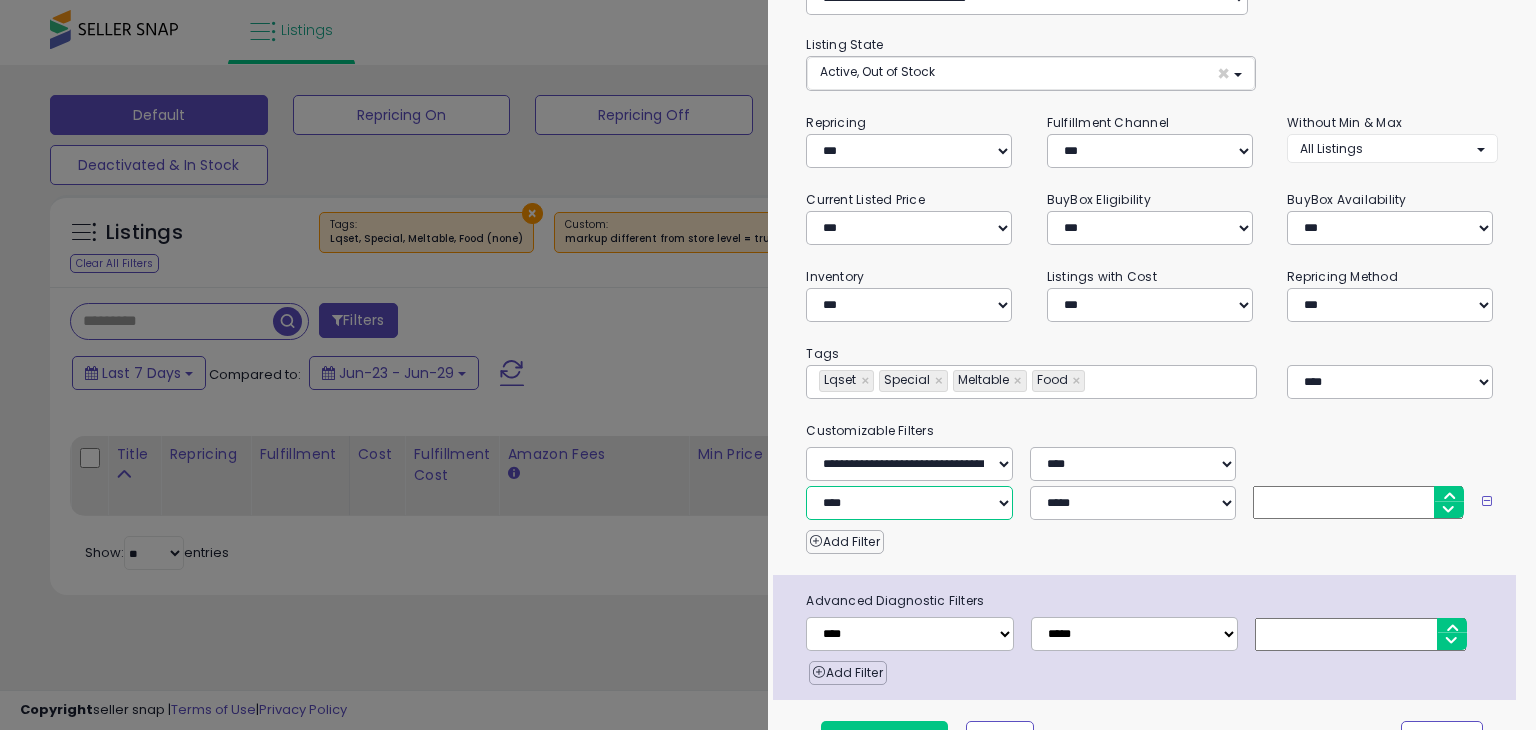 type on "**********" 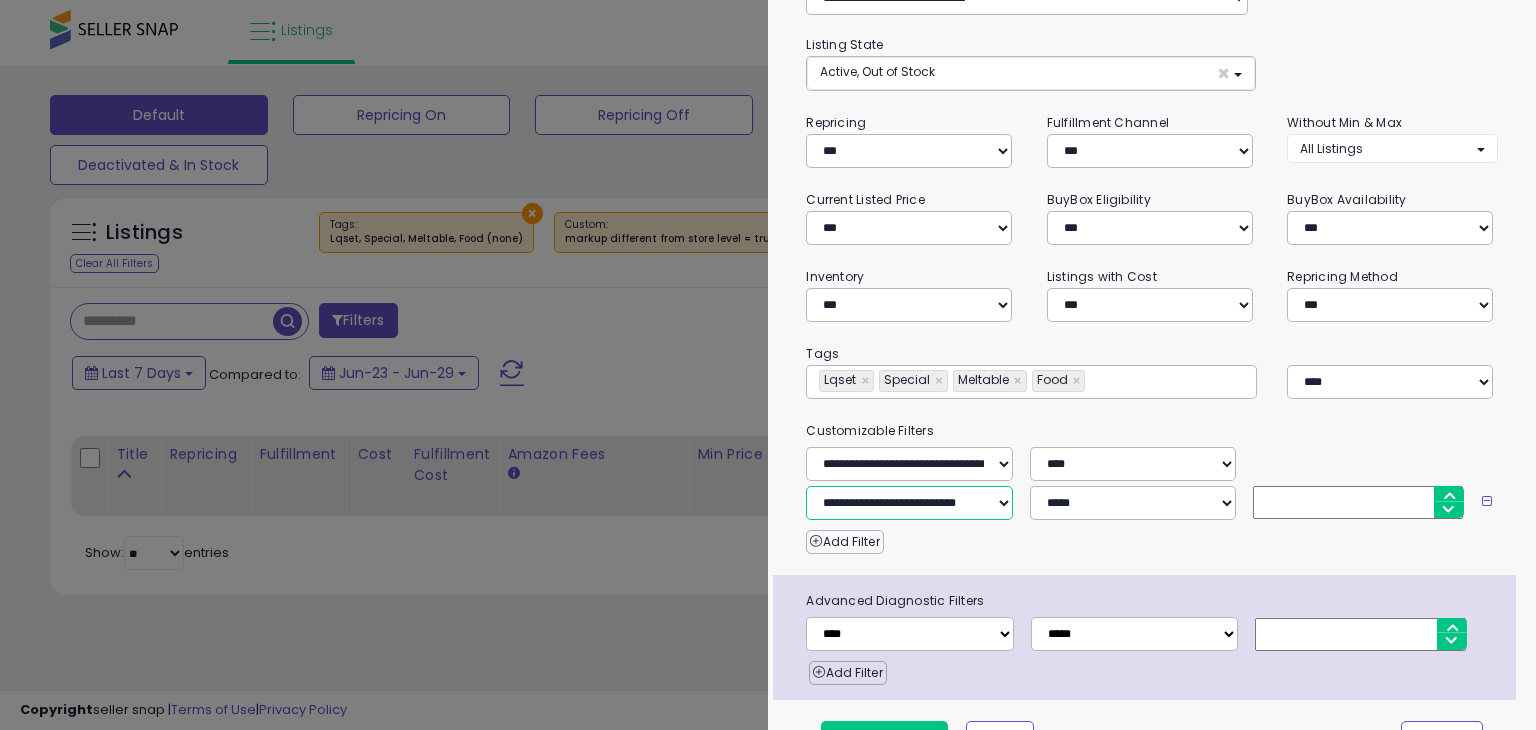 click on "**********" at bounding box center (909, 503) 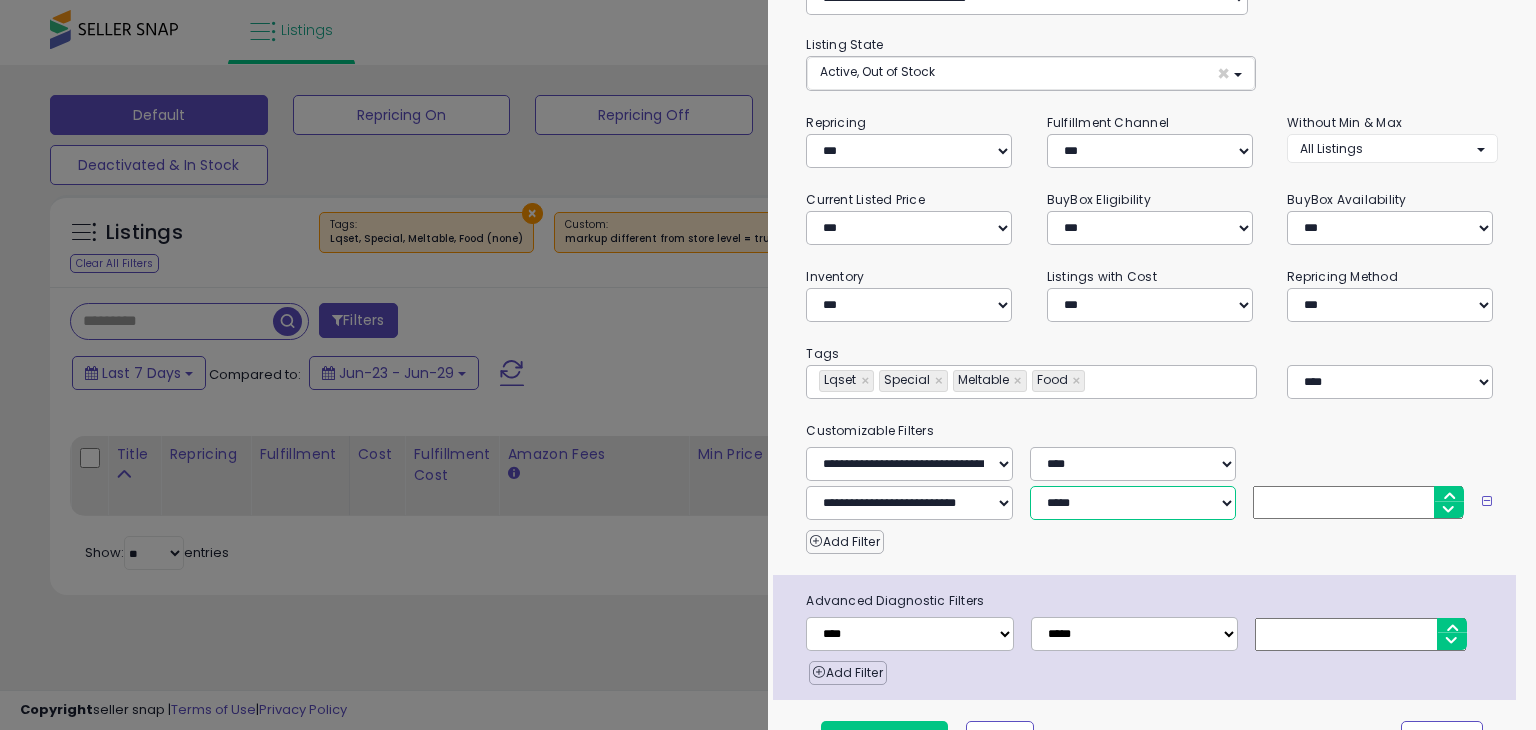 click on "**********" at bounding box center [1133, 503] 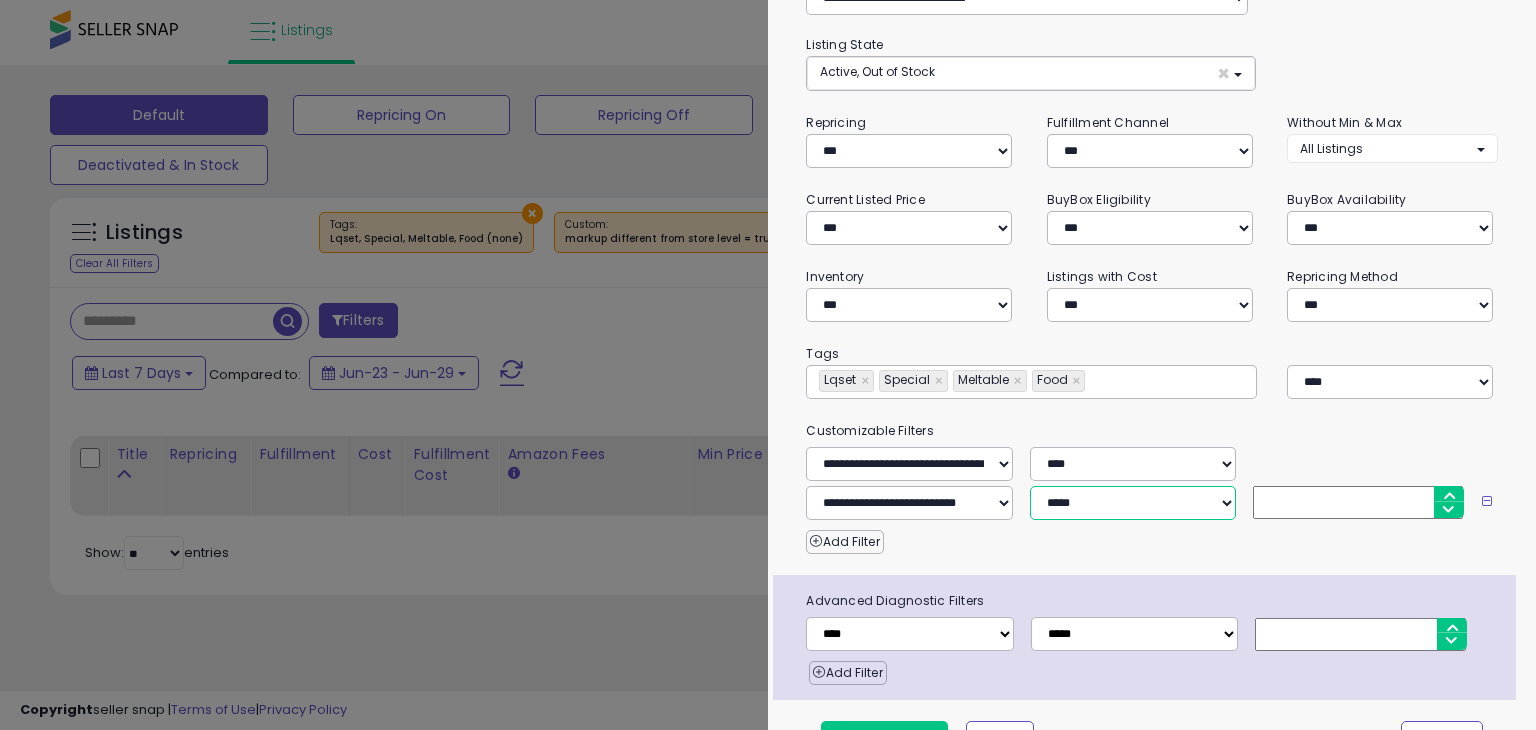 type on "**********" 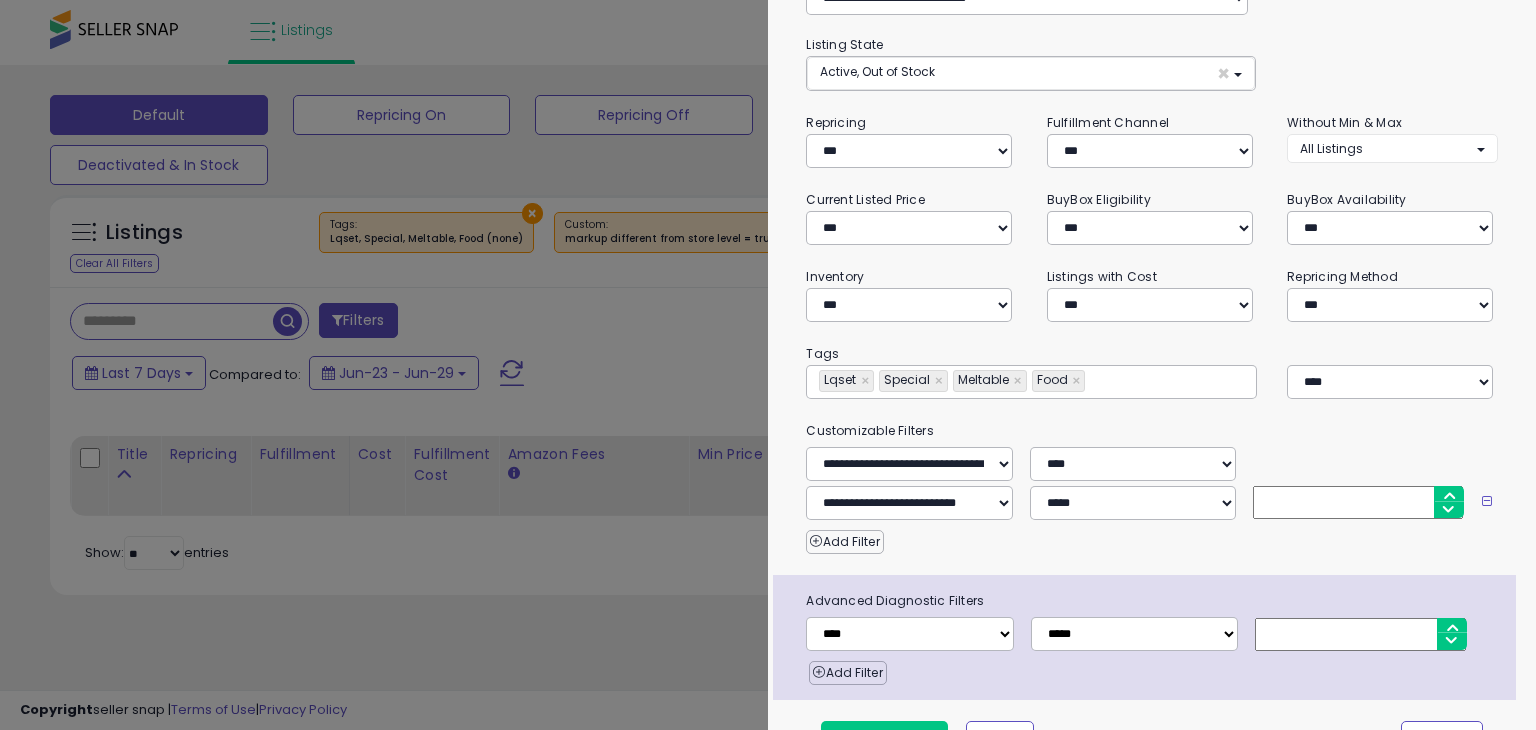 click at bounding box center [1358, 502] 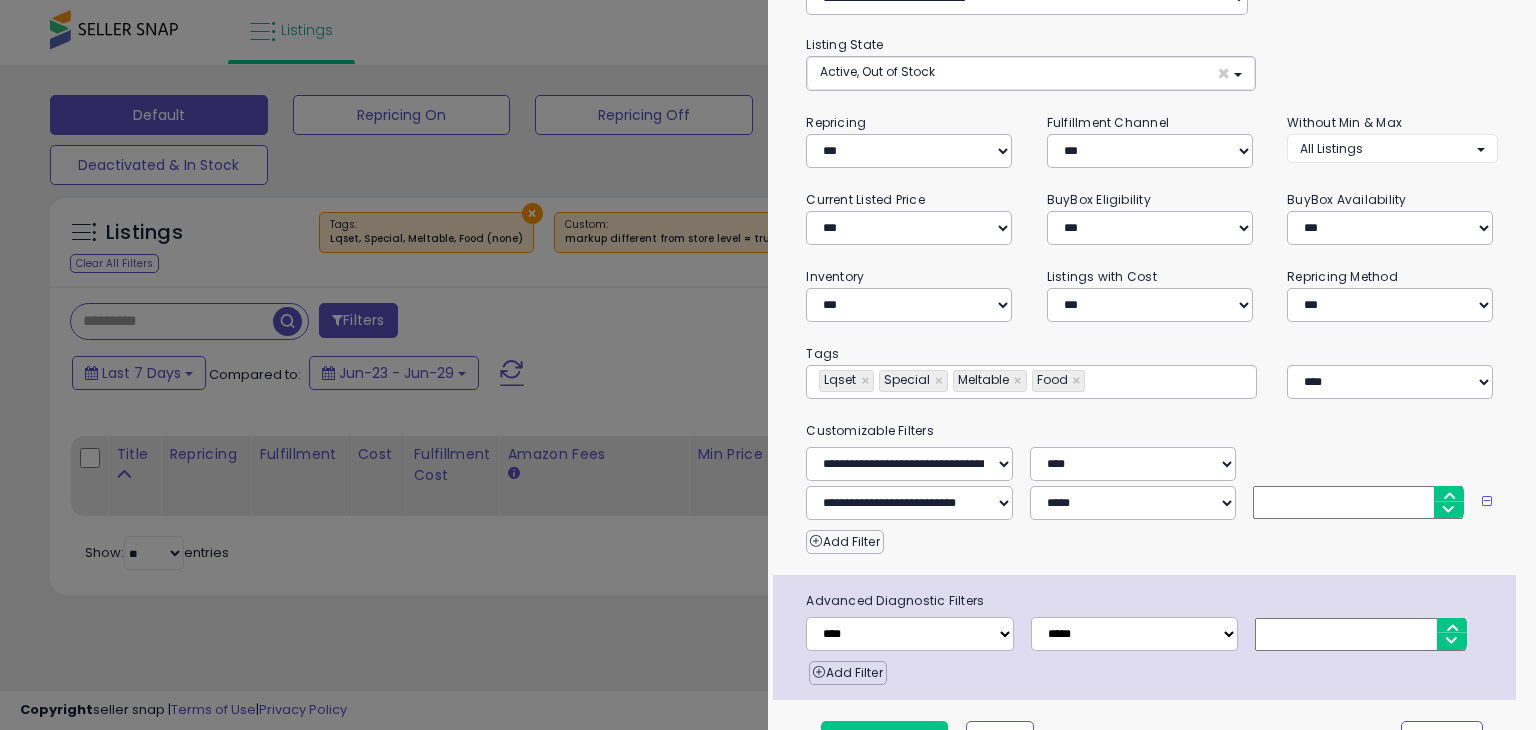 type on "**" 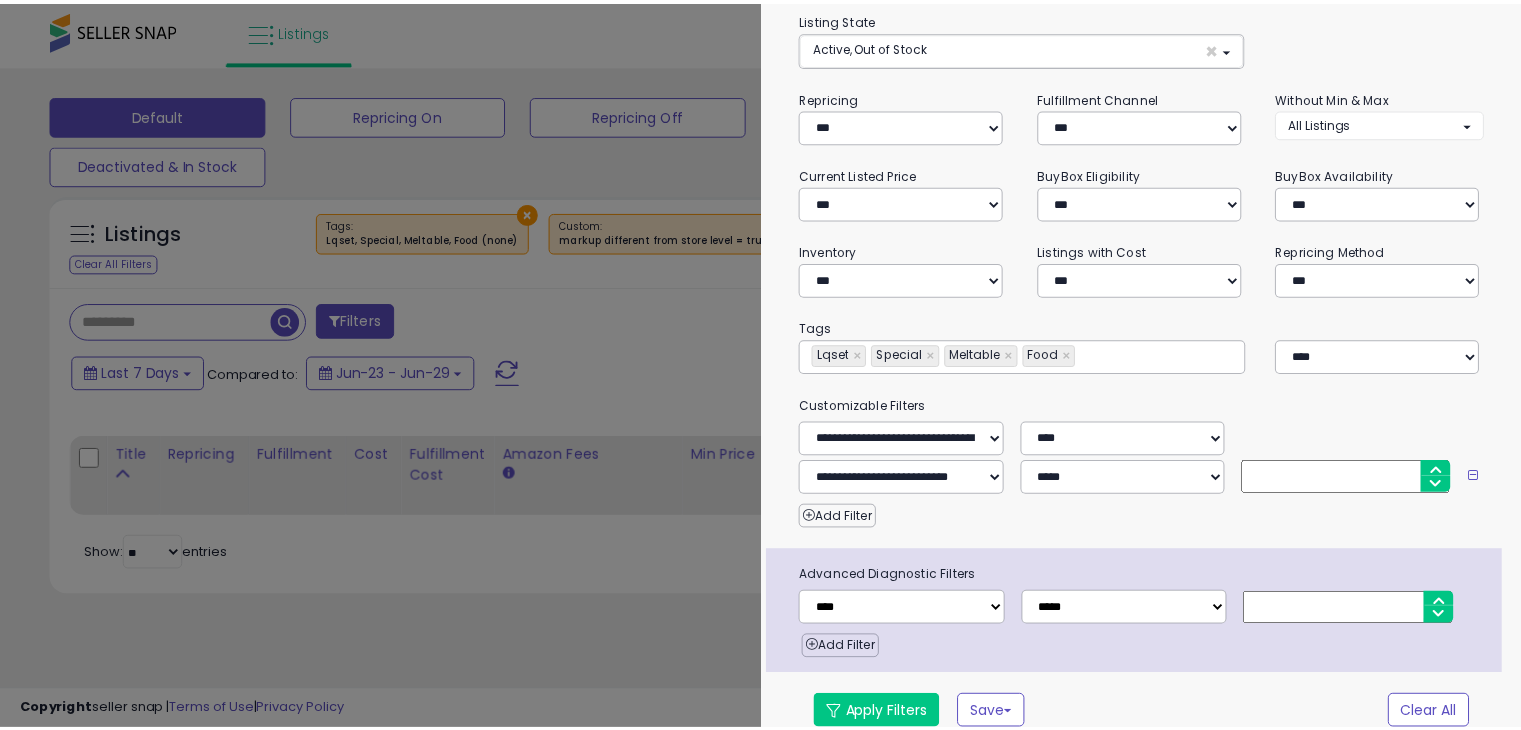 scroll, scrollTop: 159, scrollLeft: 0, axis: vertical 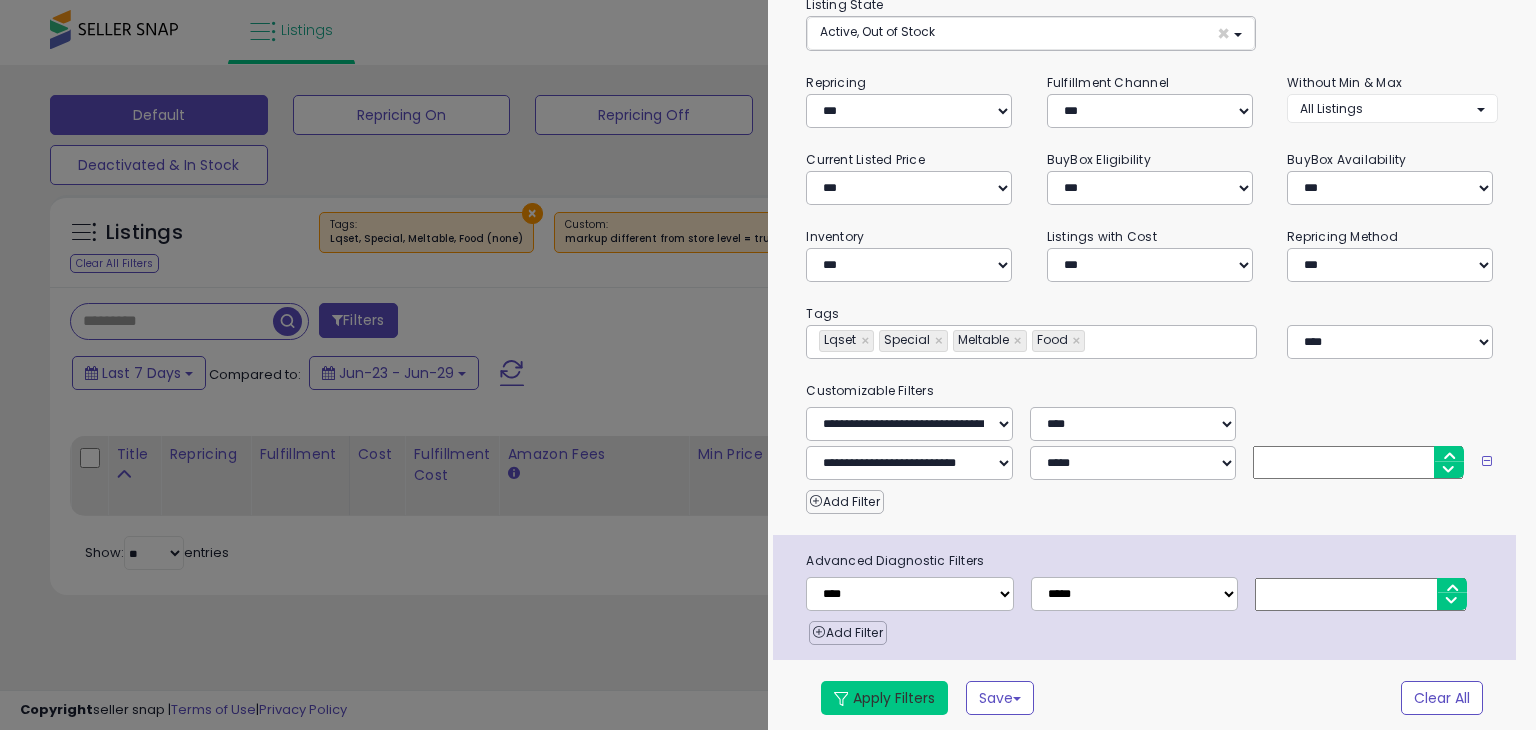 click on "Apply Filters" at bounding box center (884, 698) 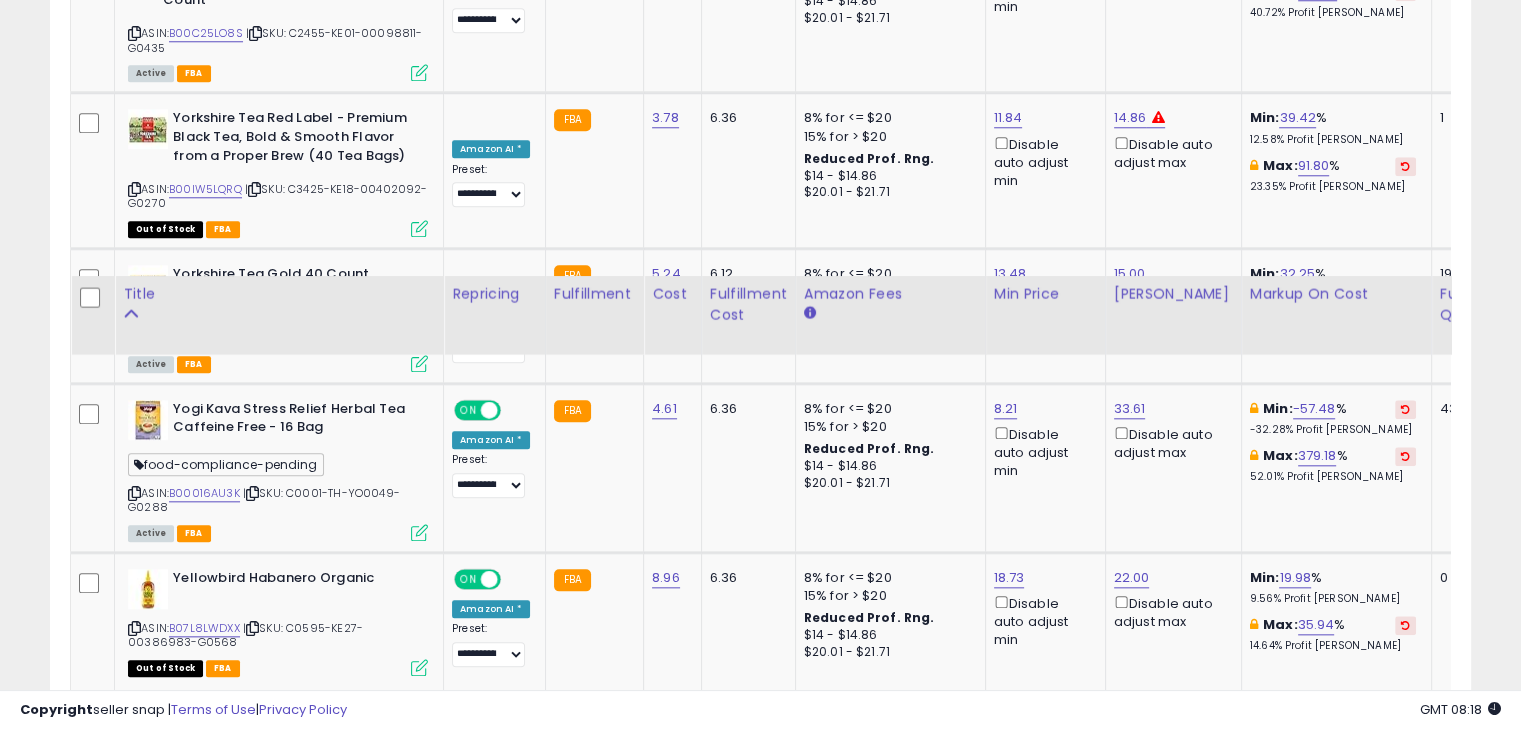 scroll, scrollTop: 2300, scrollLeft: 0, axis: vertical 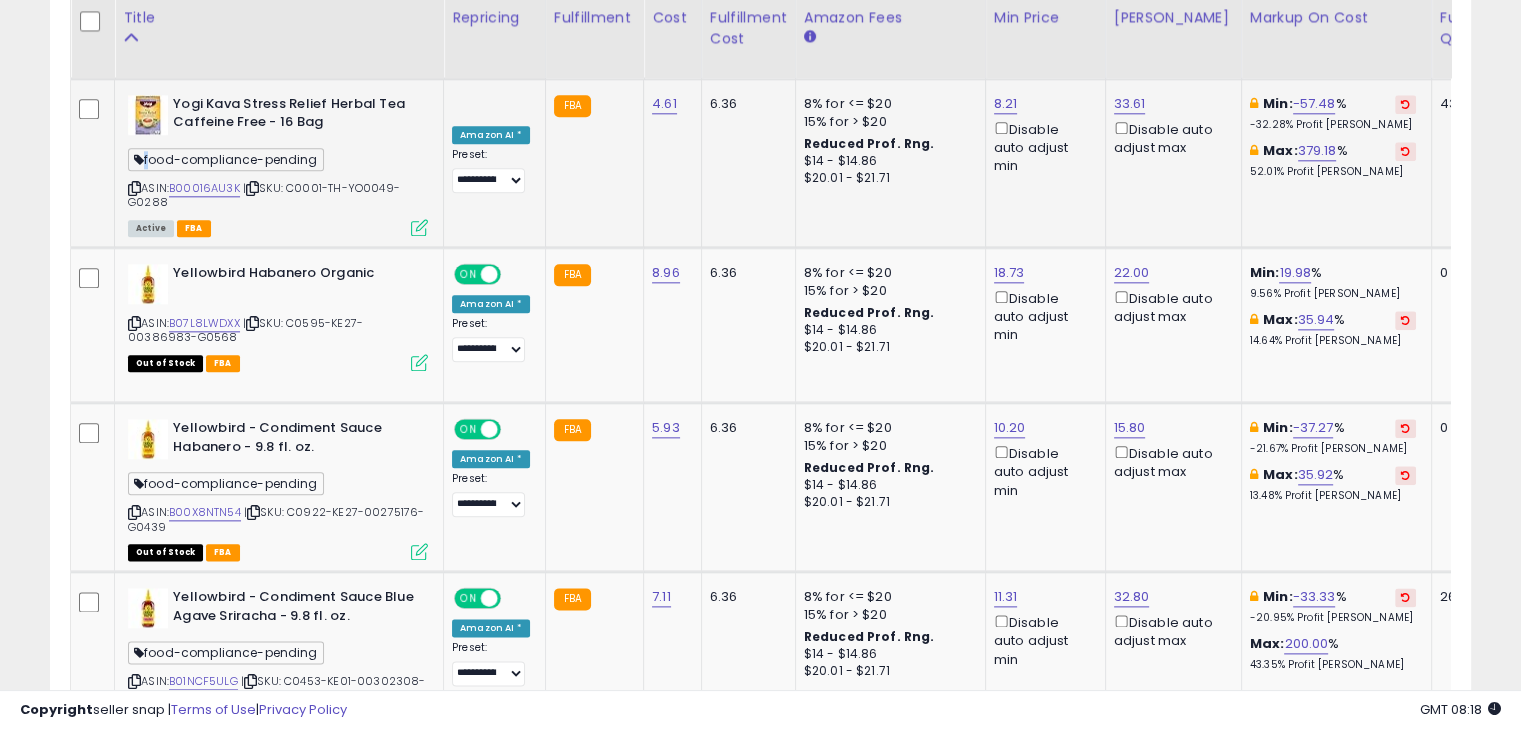 drag, startPoint x: 147, startPoint y: 113, endPoint x: 325, endPoint y: 106, distance: 178.13759 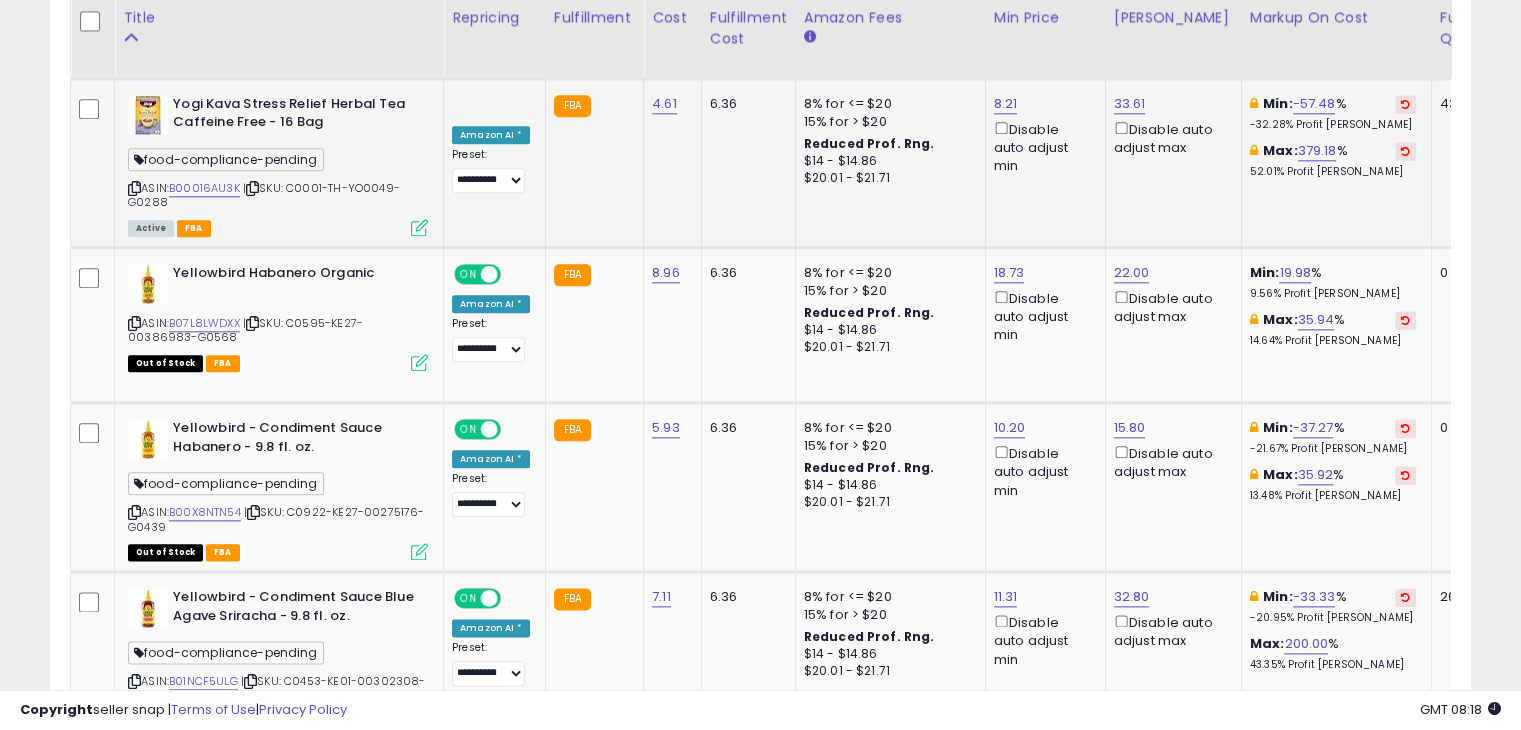 click on "food-compliance-pending" at bounding box center (226, 159) 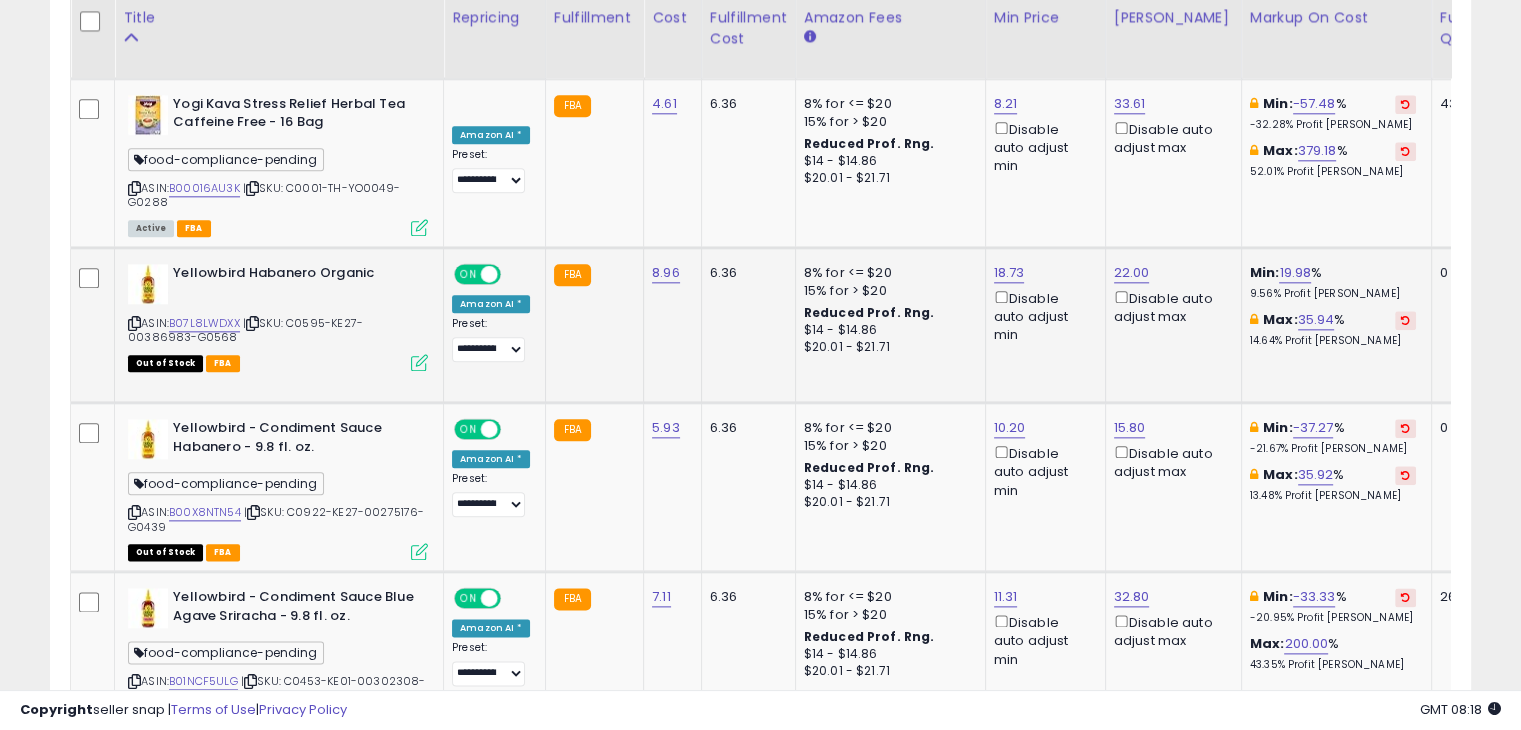copy on "food-compliance-pending" 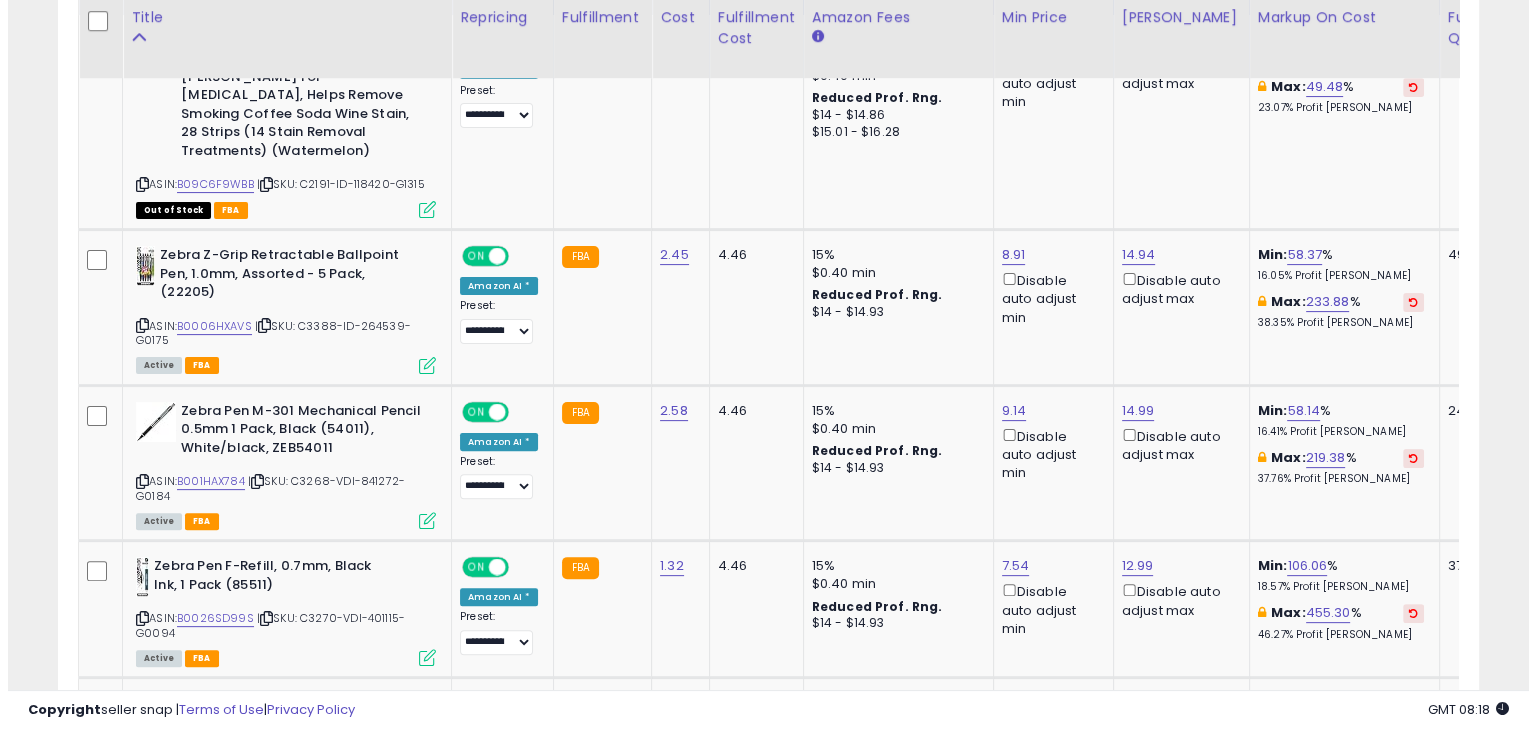 scroll, scrollTop: 0, scrollLeft: 0, axis: both 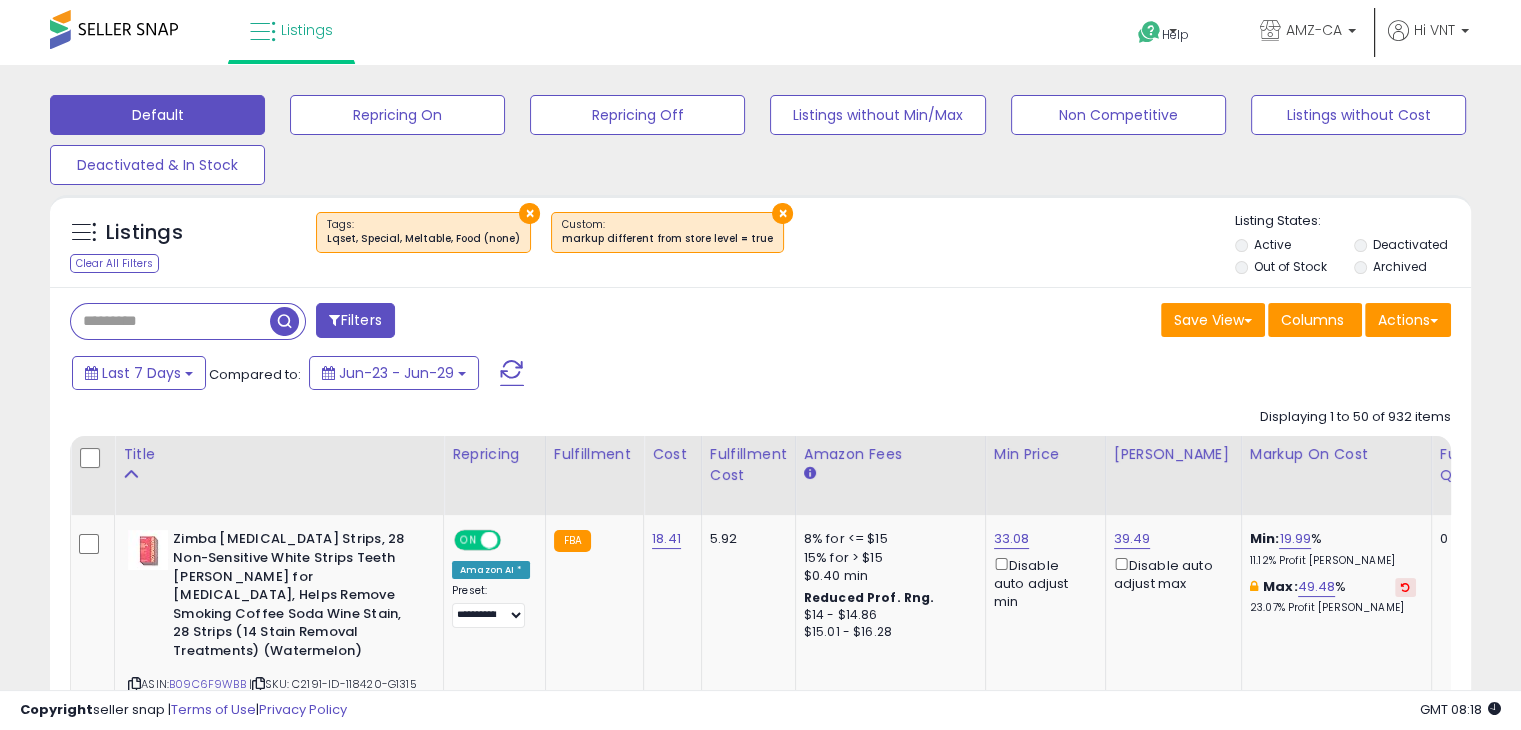 click on "Filters" at bounding box center [355, 320] 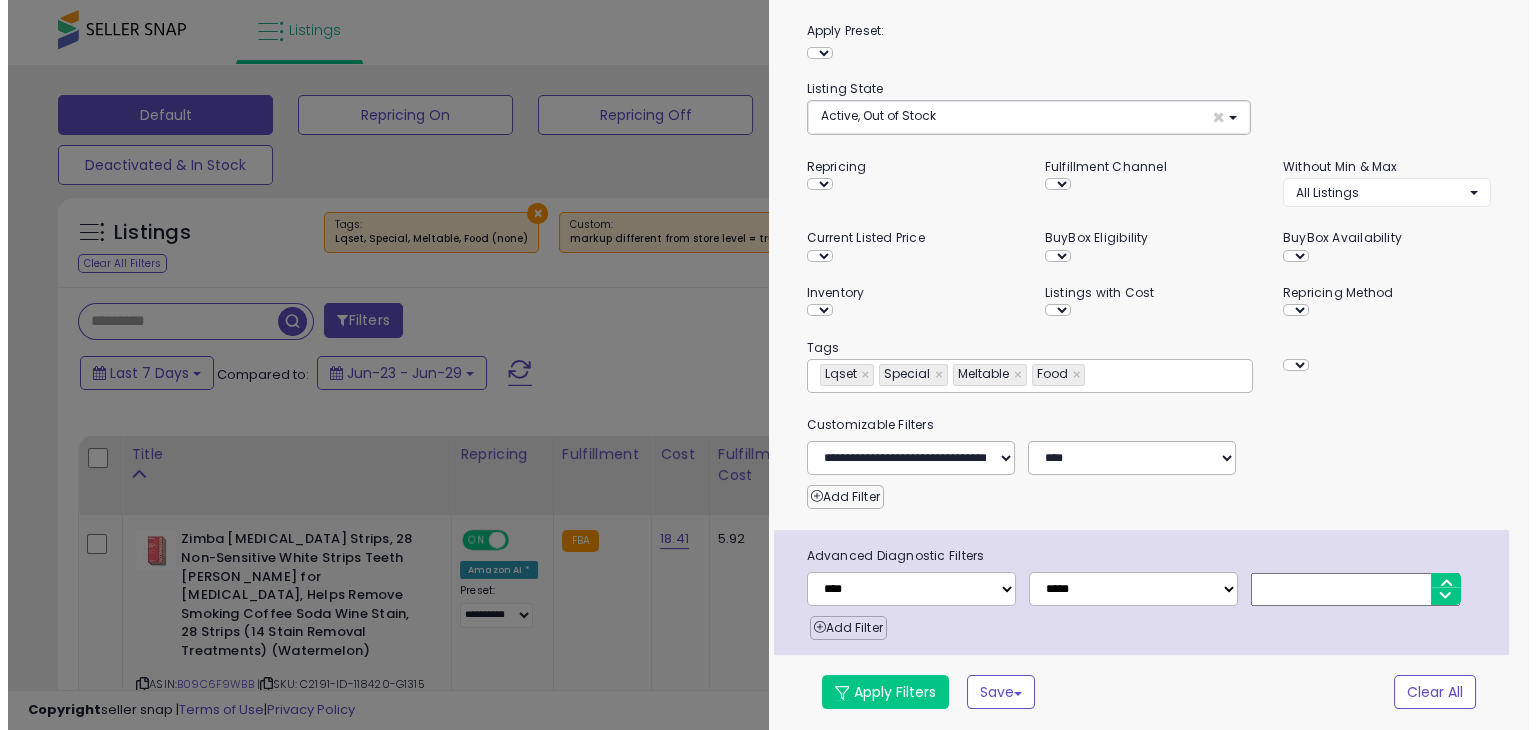 scroll, scrollTop: 119, scrollLeft: 0, axis: vertical 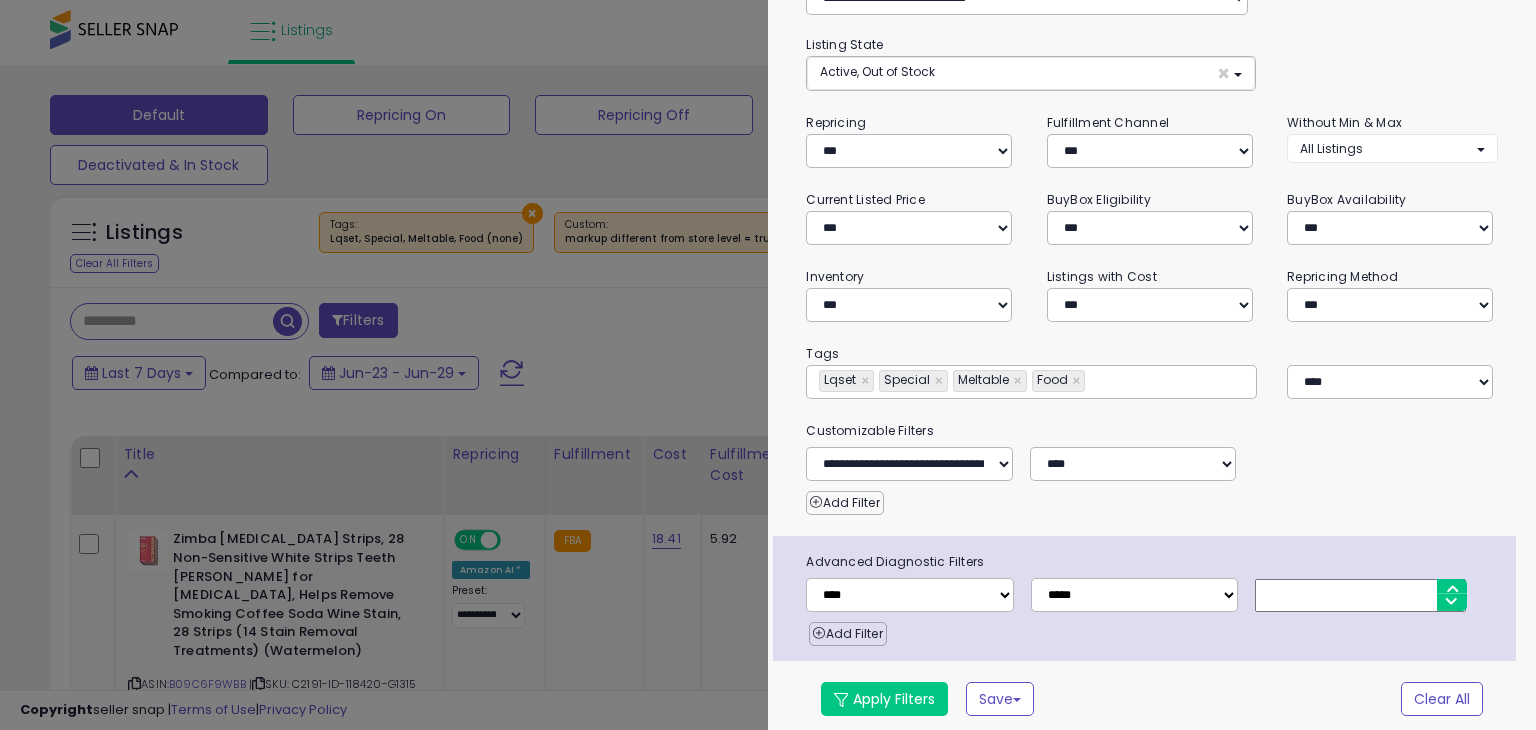 click on "**********" at bounding box center (1031, 382) 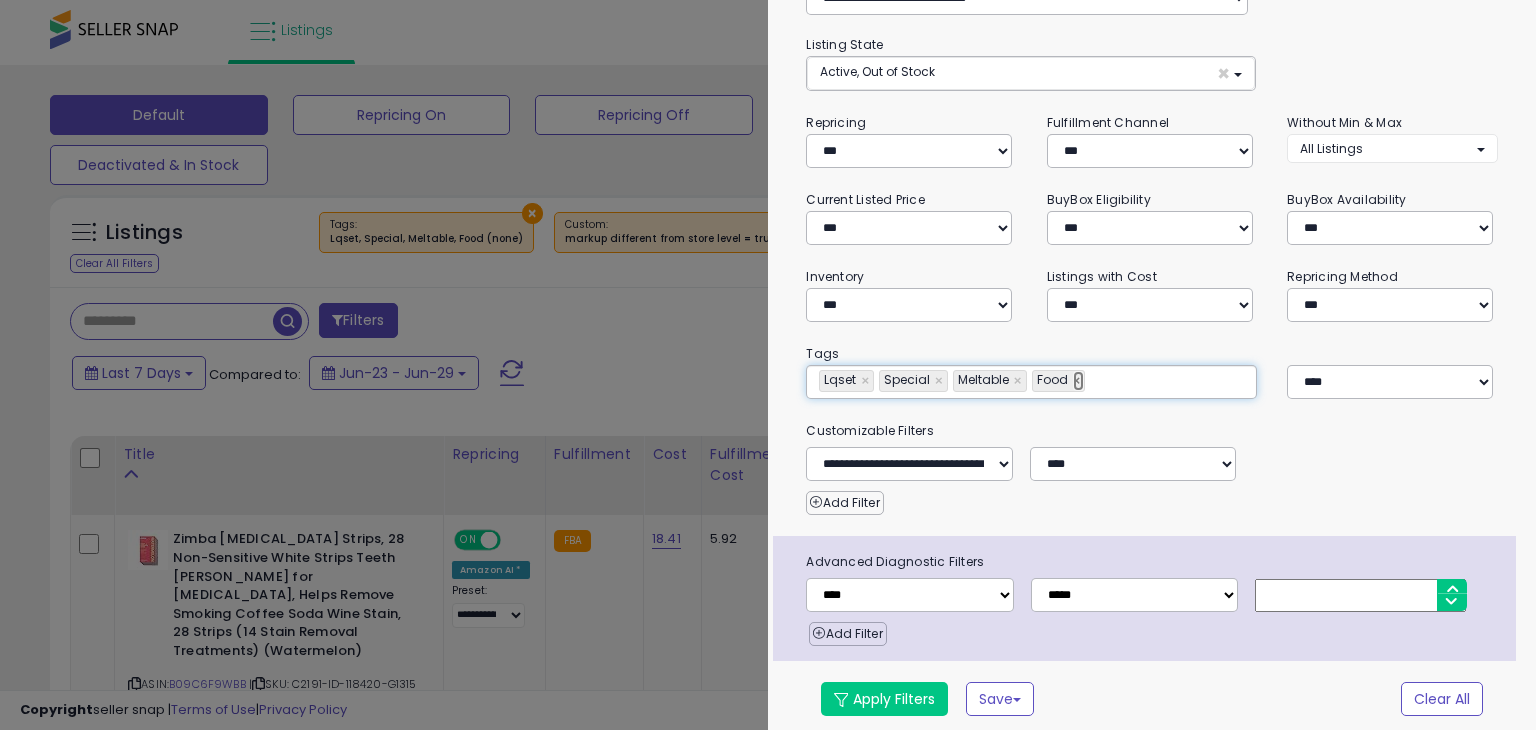 click on "×" at bounding box center (1079, 381) 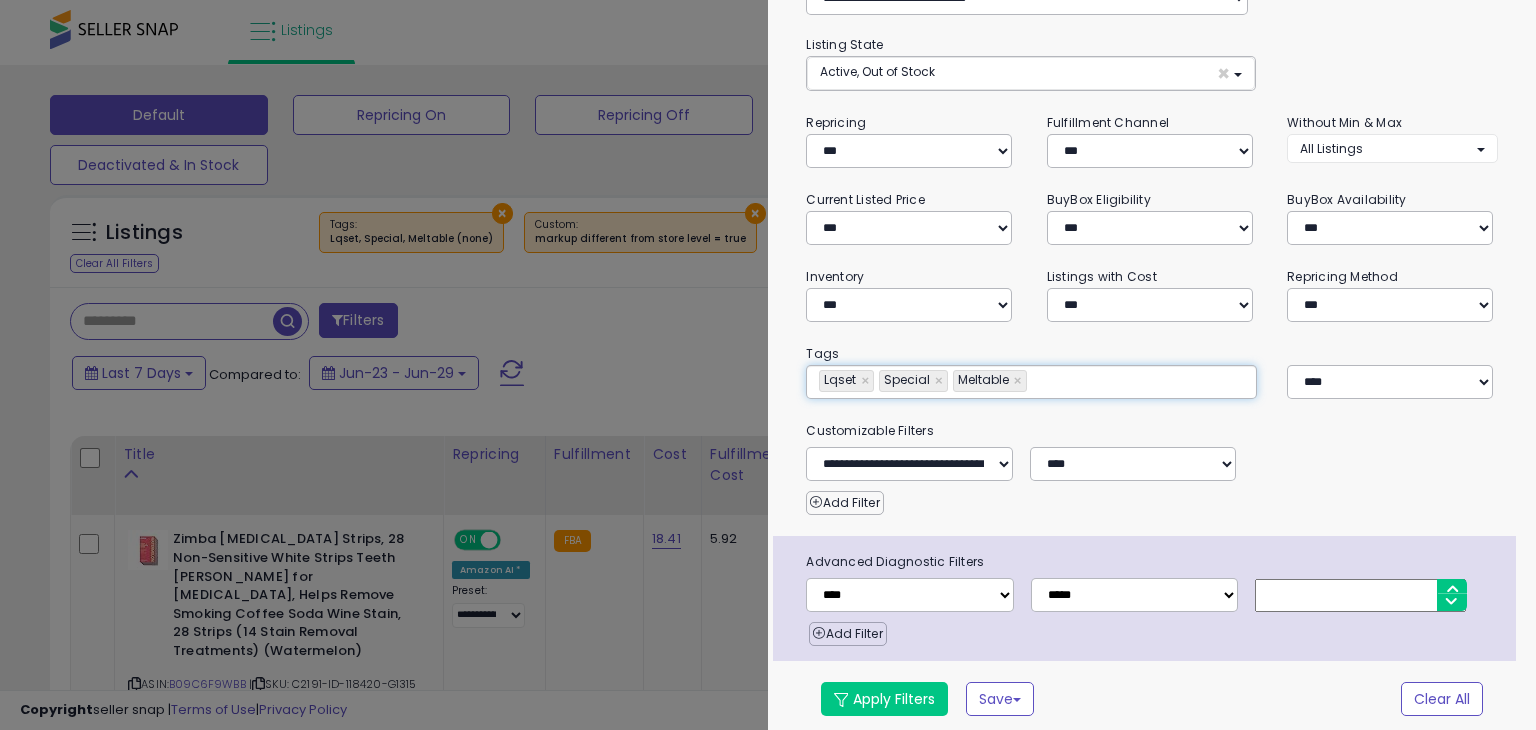 type on "**********" 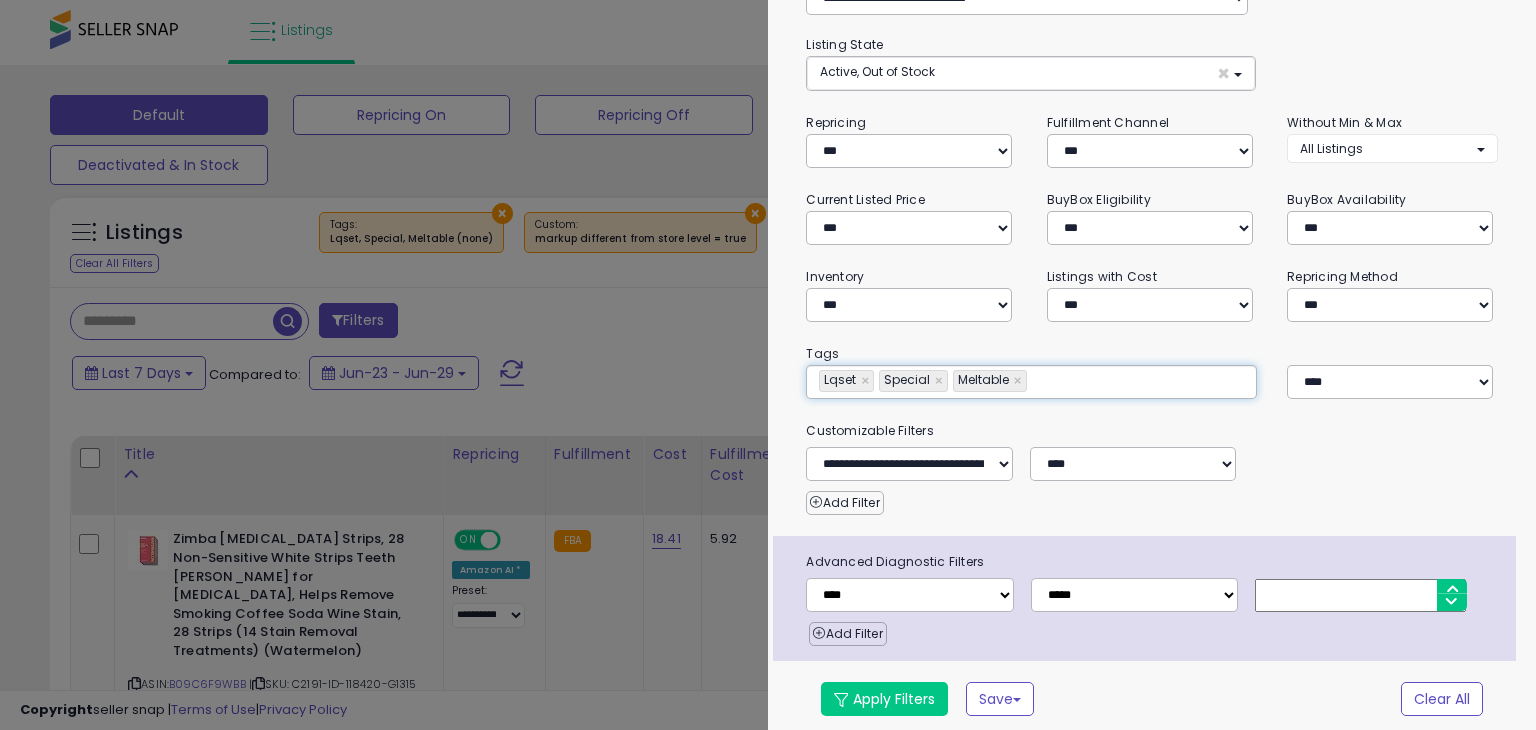 paste on "**********" 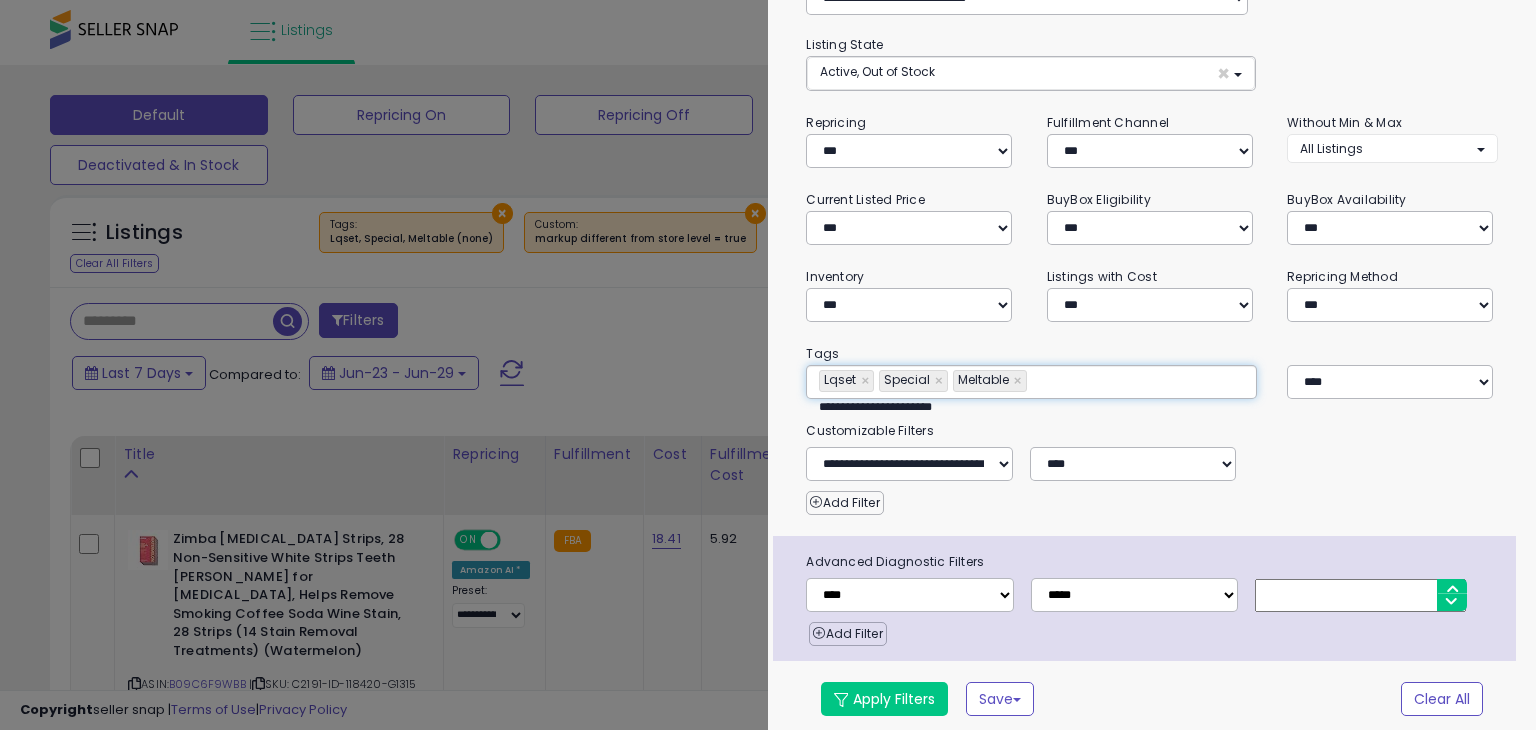 type 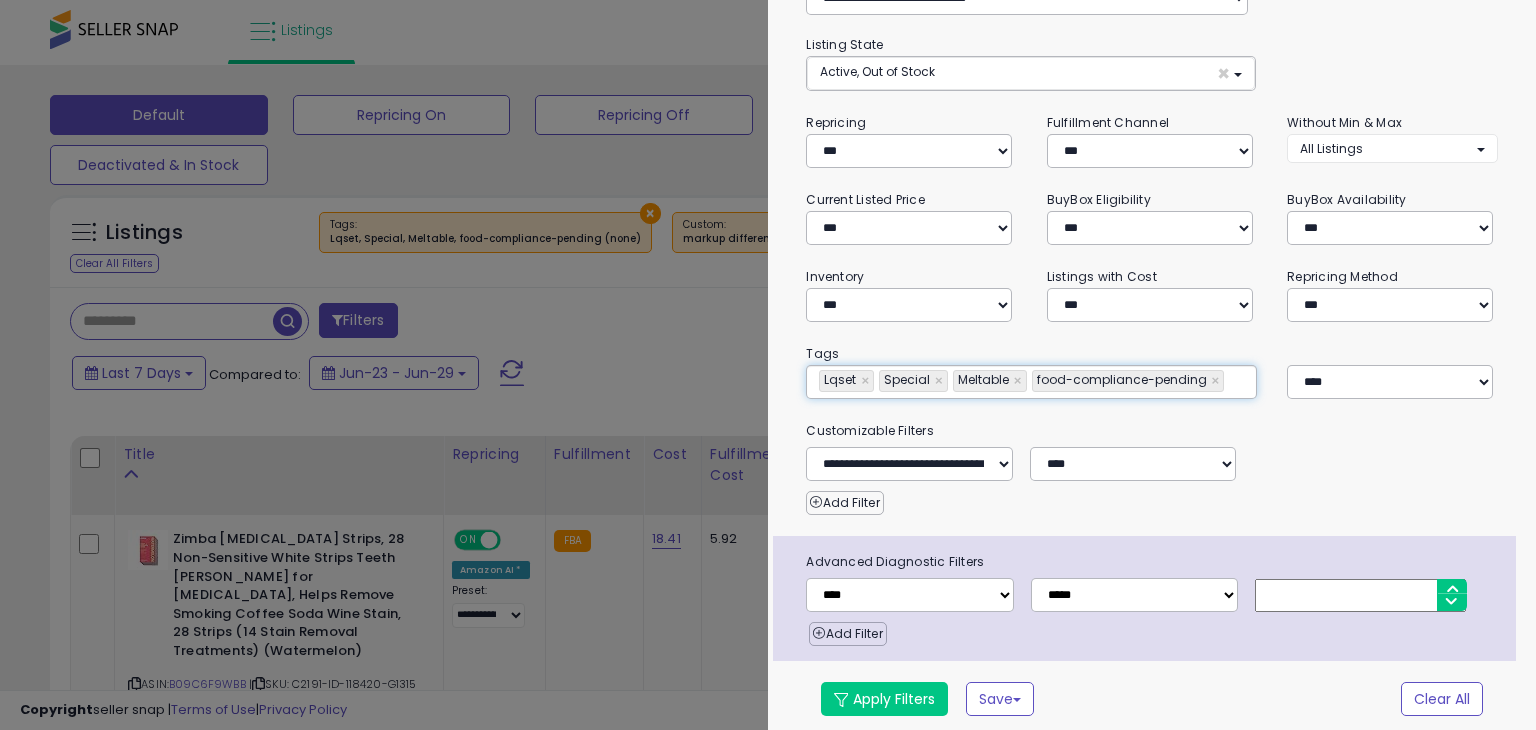 click on "Customizable Filters" at bounding box center [1151, 431] 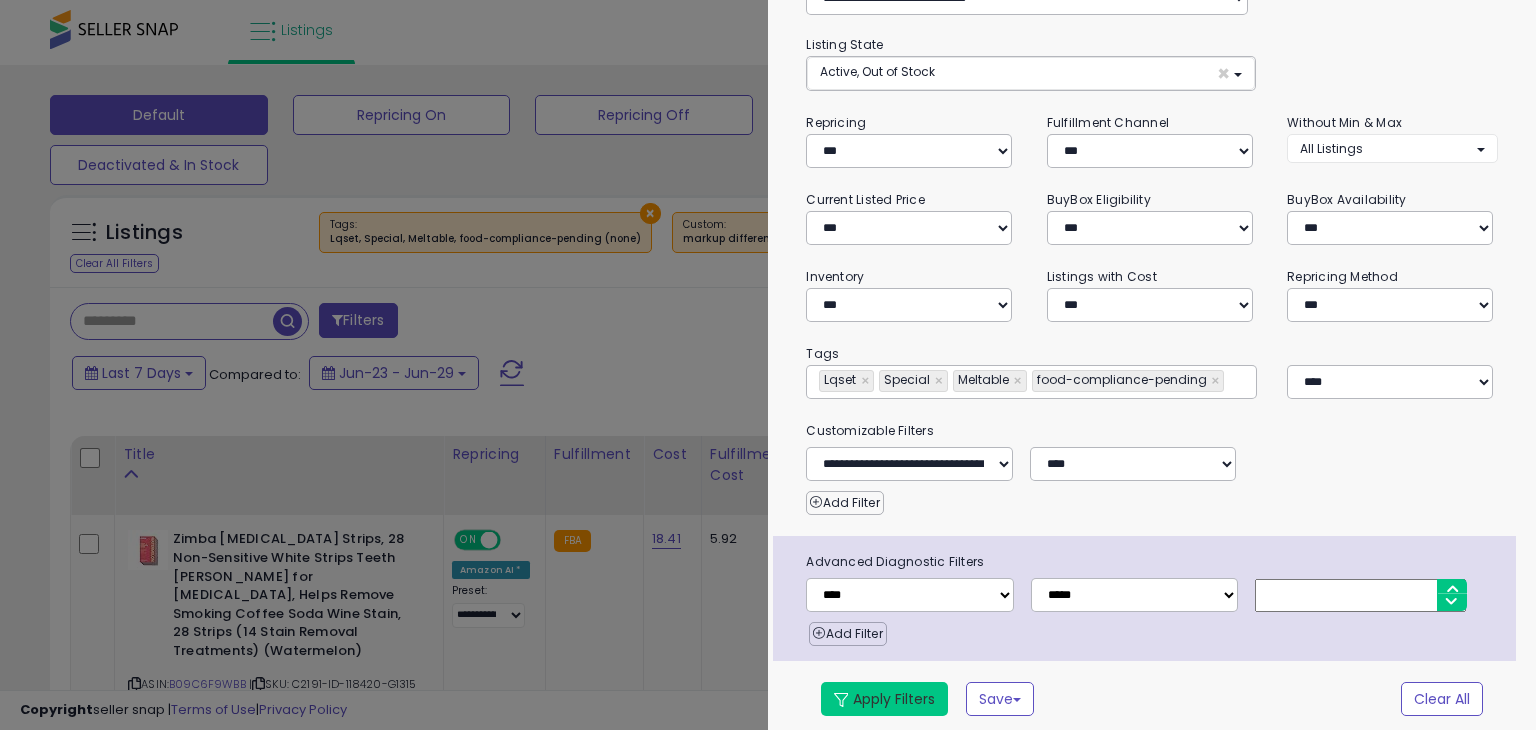 click on "Apply Filters" at bounding box center [884, 699] 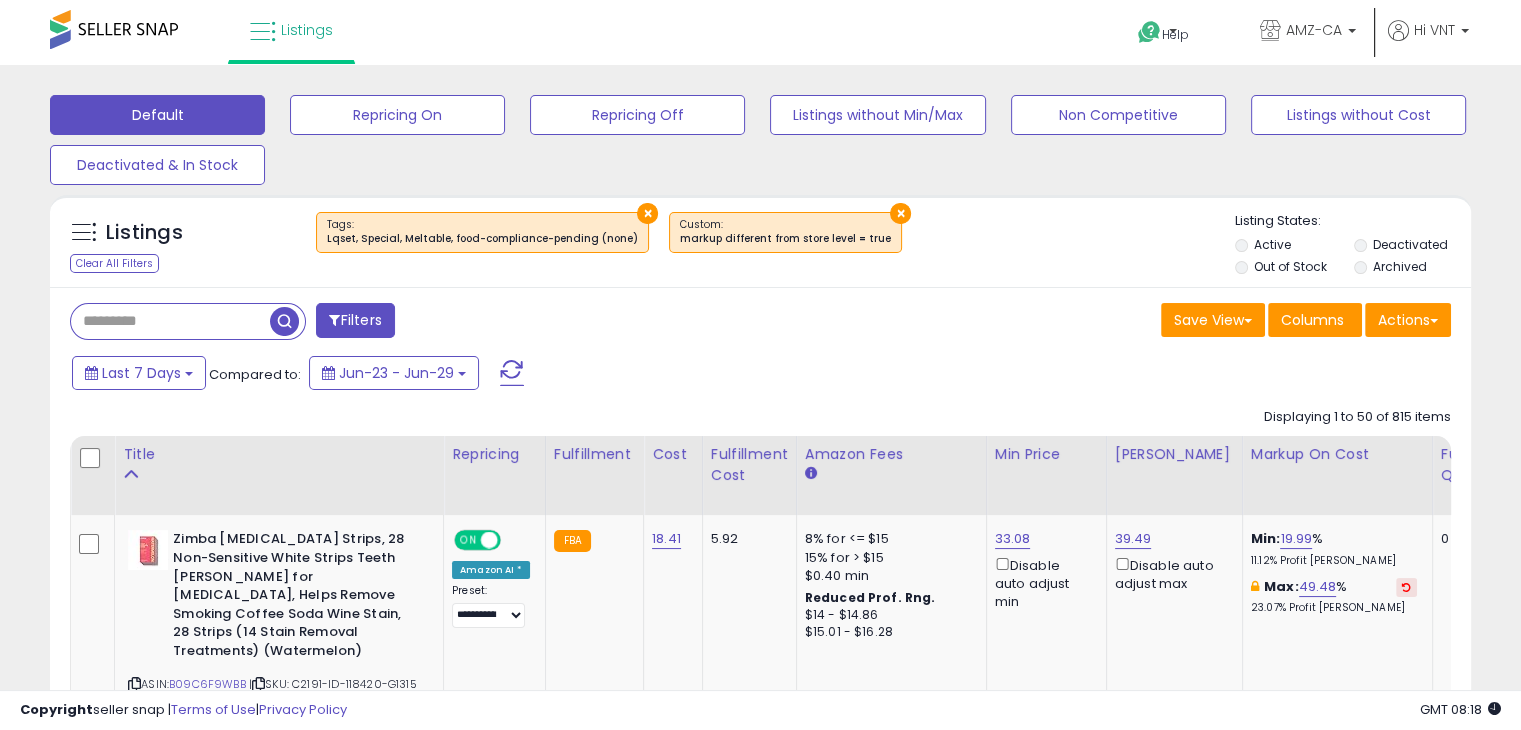 click on "Filters" at bounding box center (355, 320) 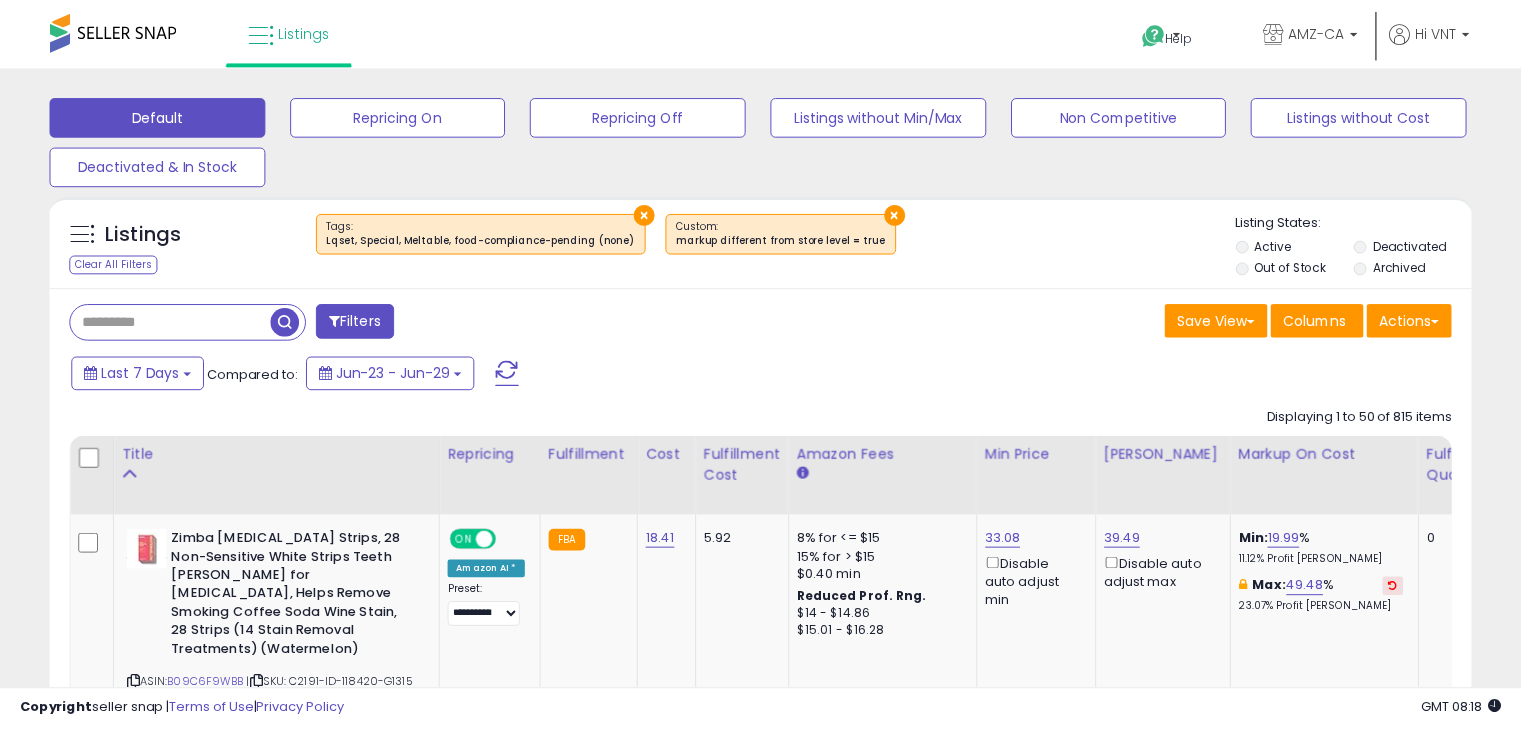 scroll, scrollTop: 119, scrollLeft: 0, axis: vertical 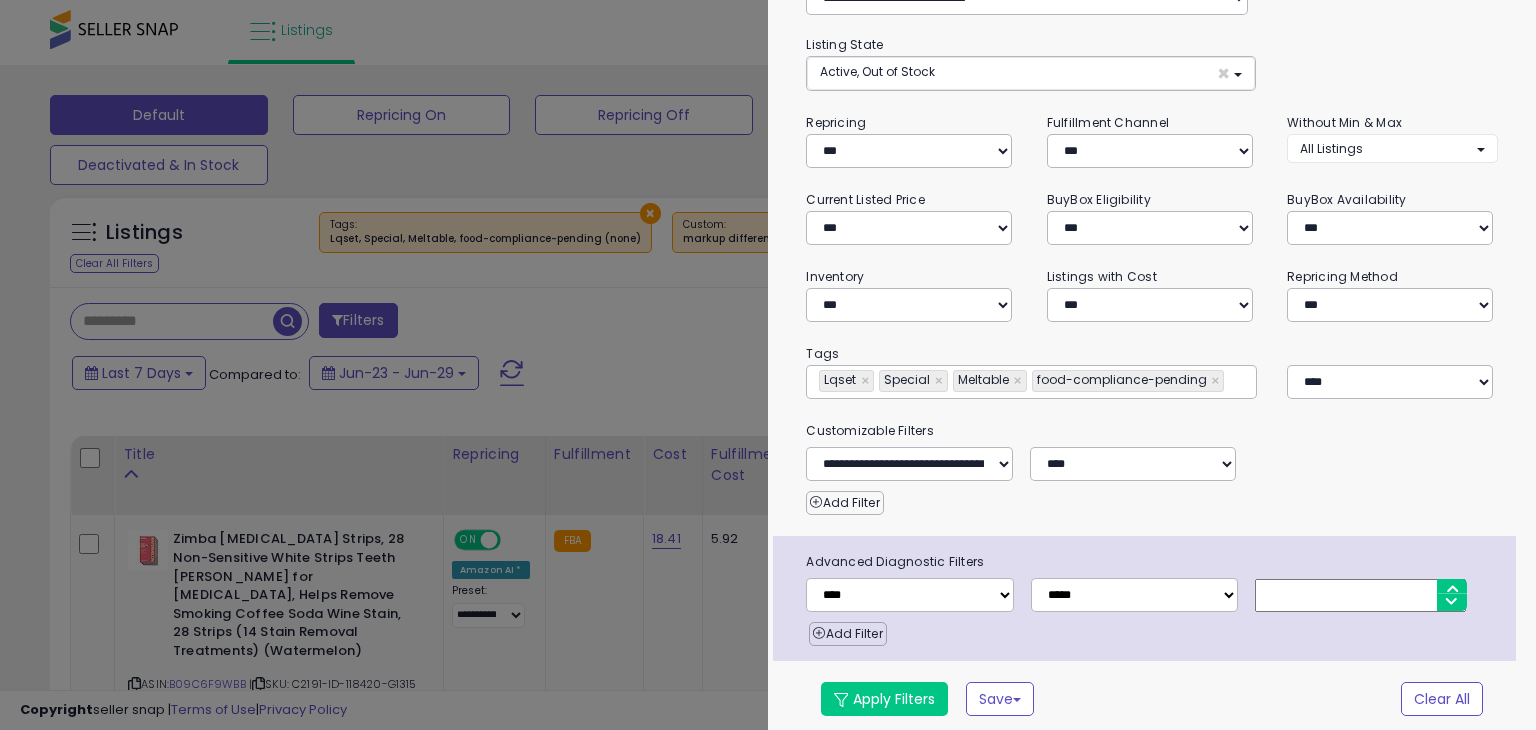 click on "**********" at bounding box center (1031, 382) 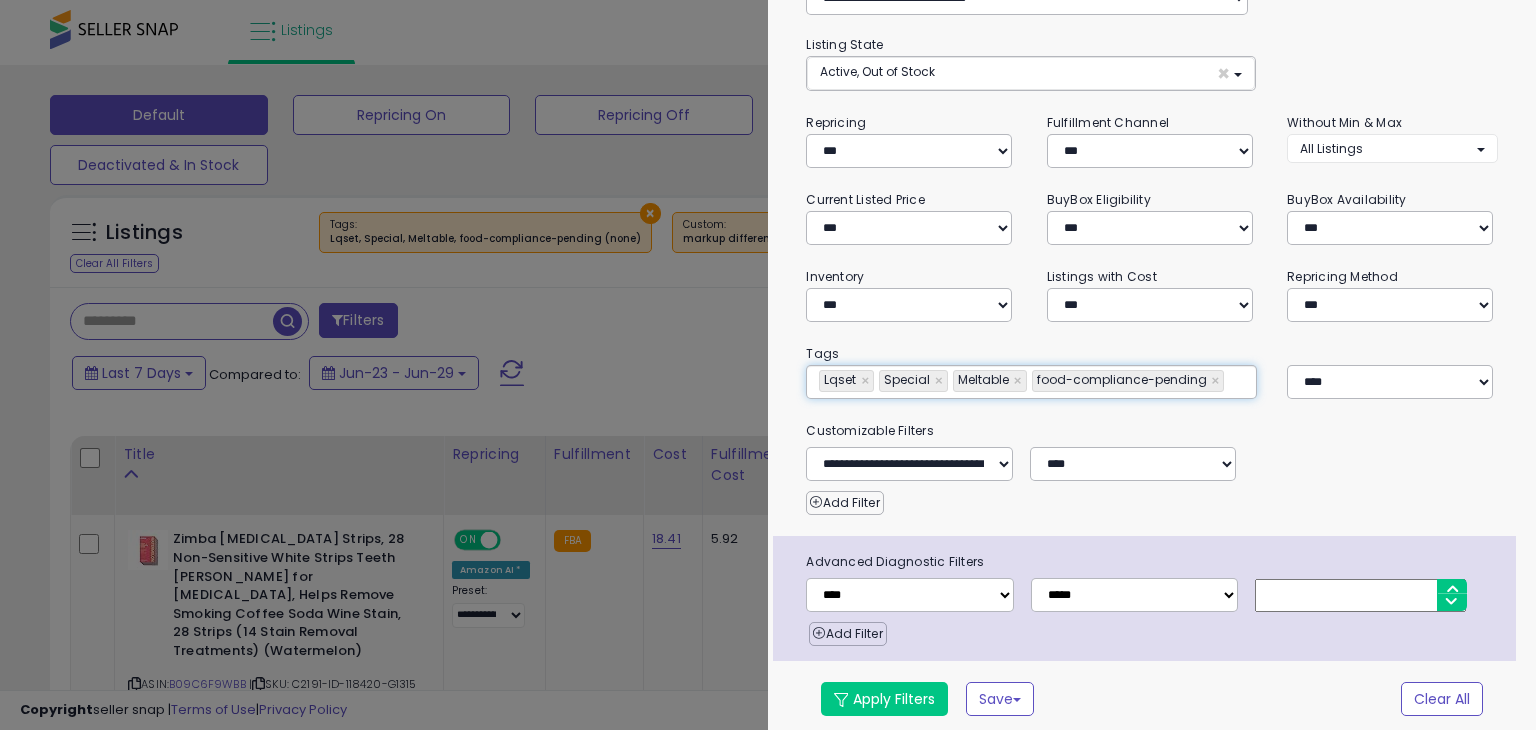 type on "**********" 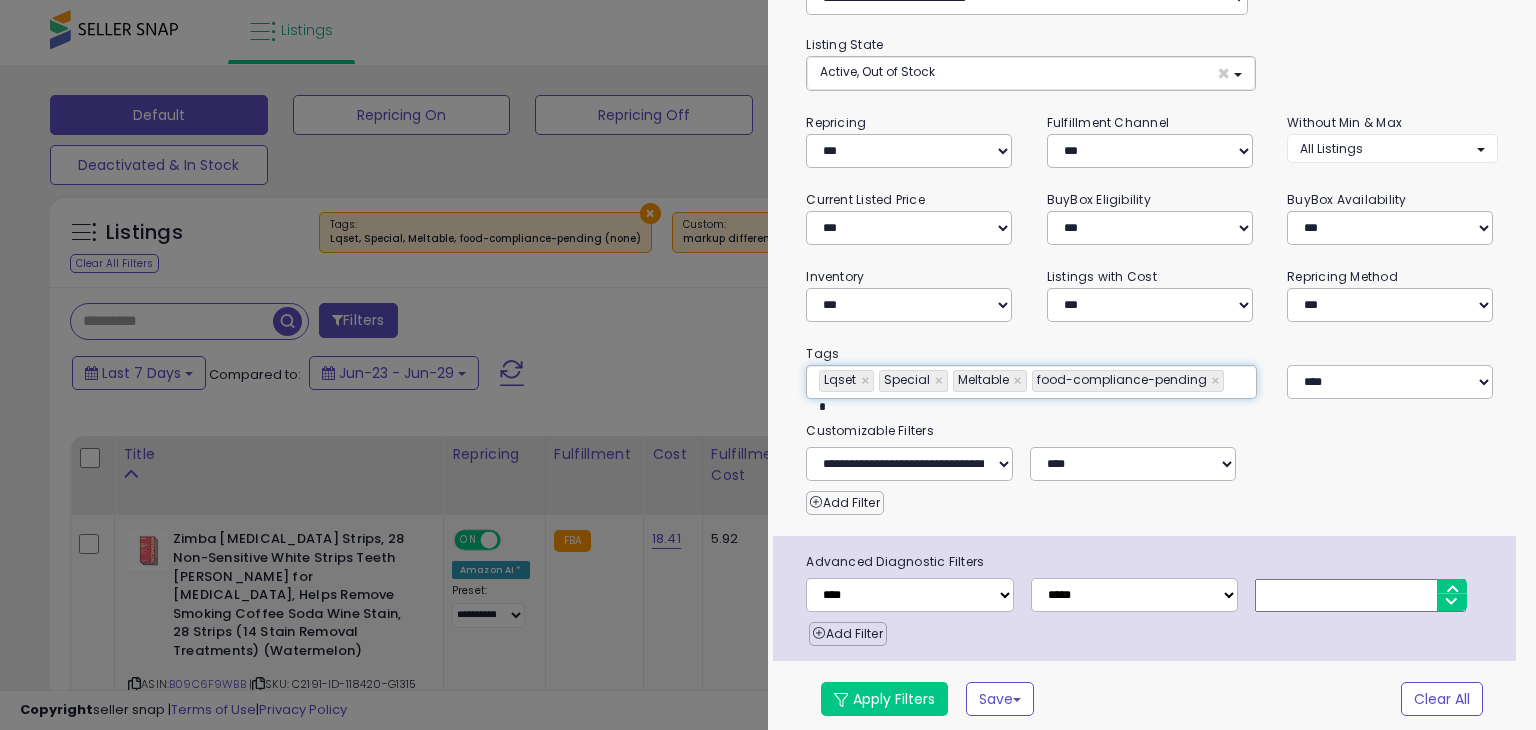 type on "**" 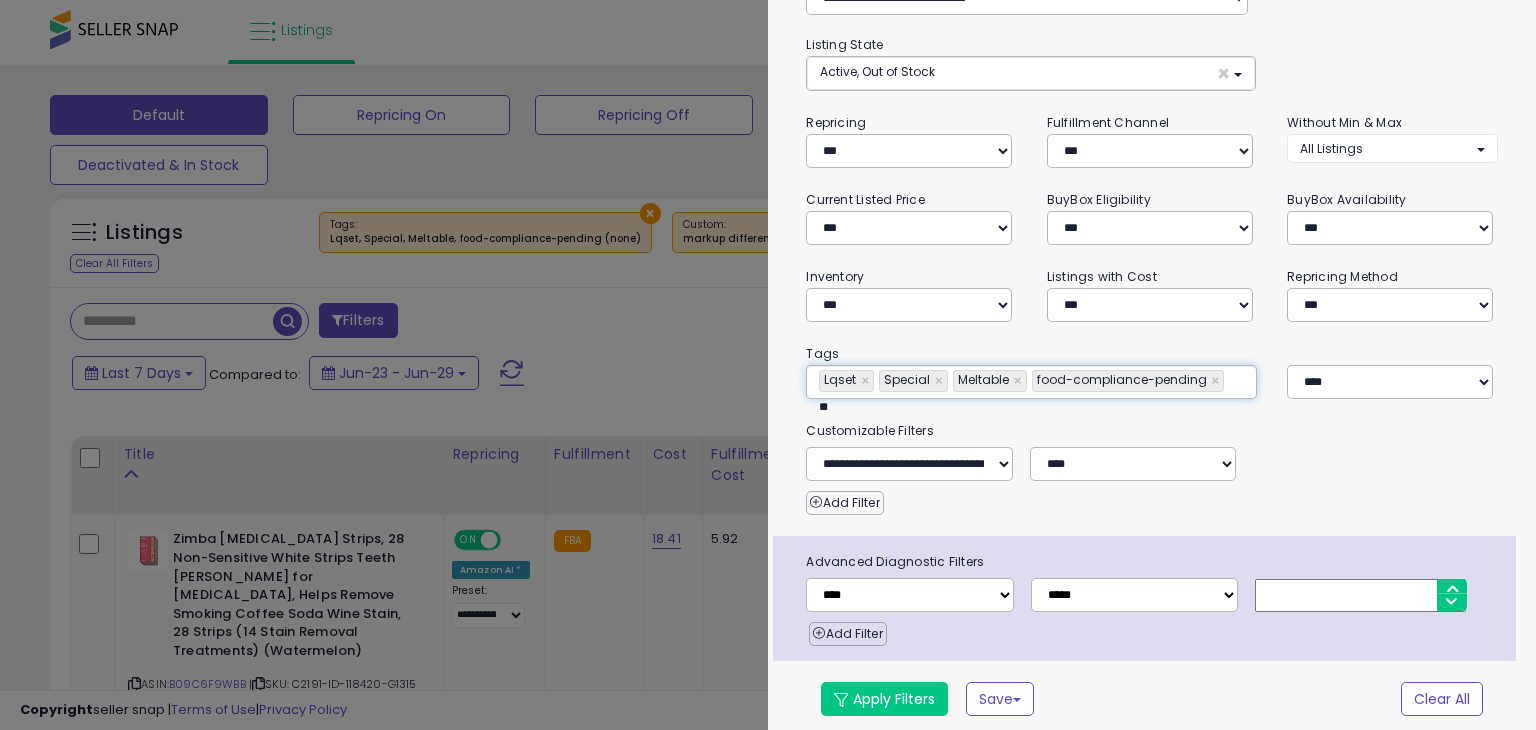 type on "**********" 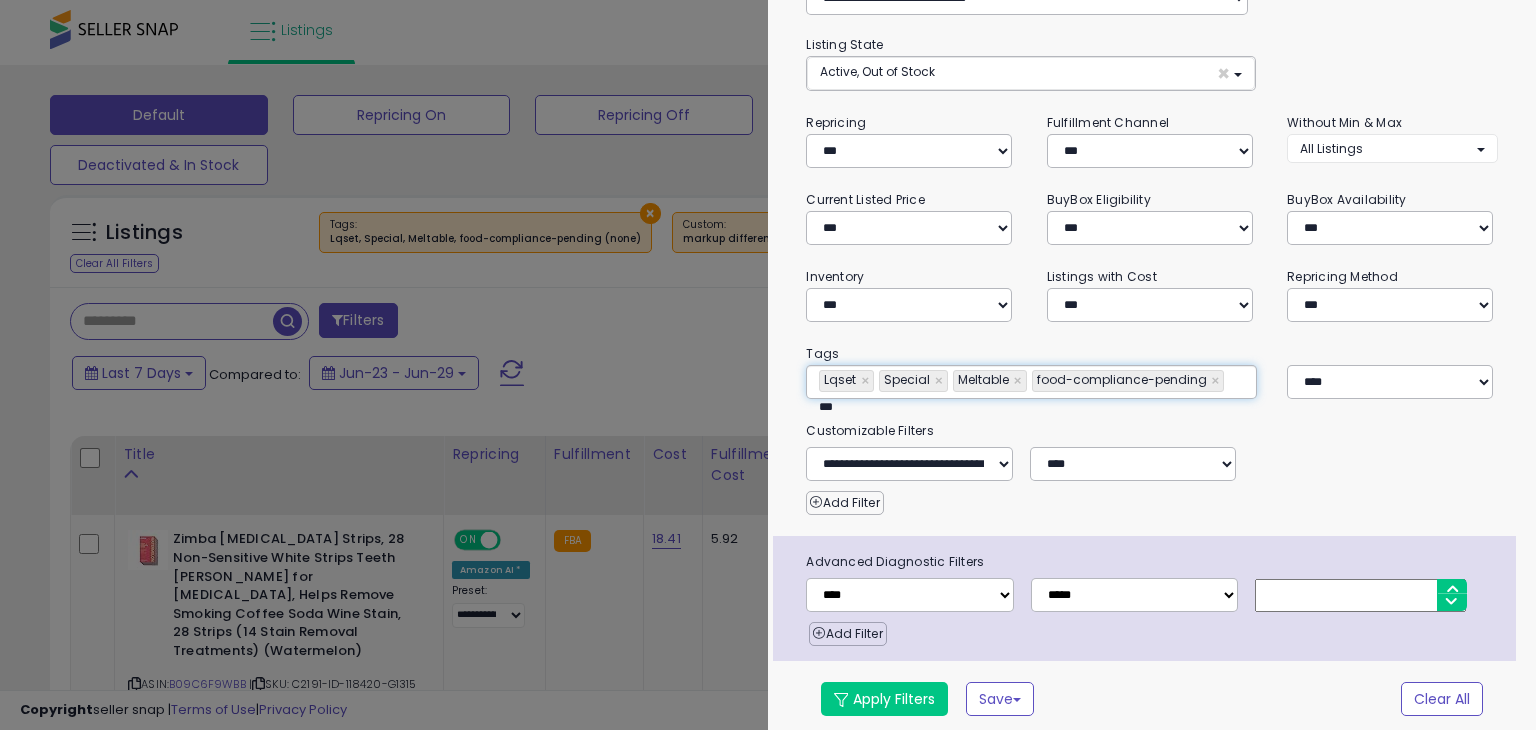 type on "**********" 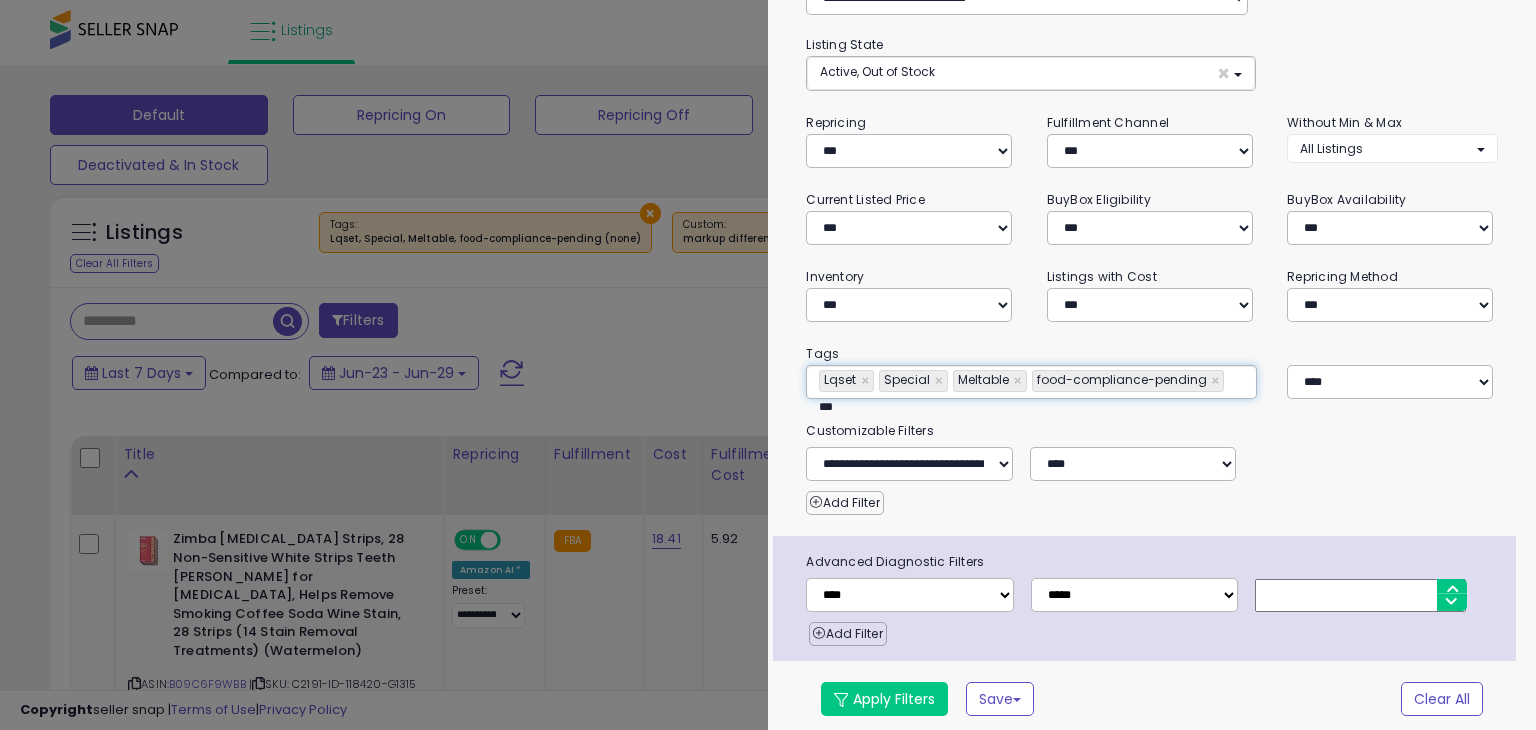 type on "****" 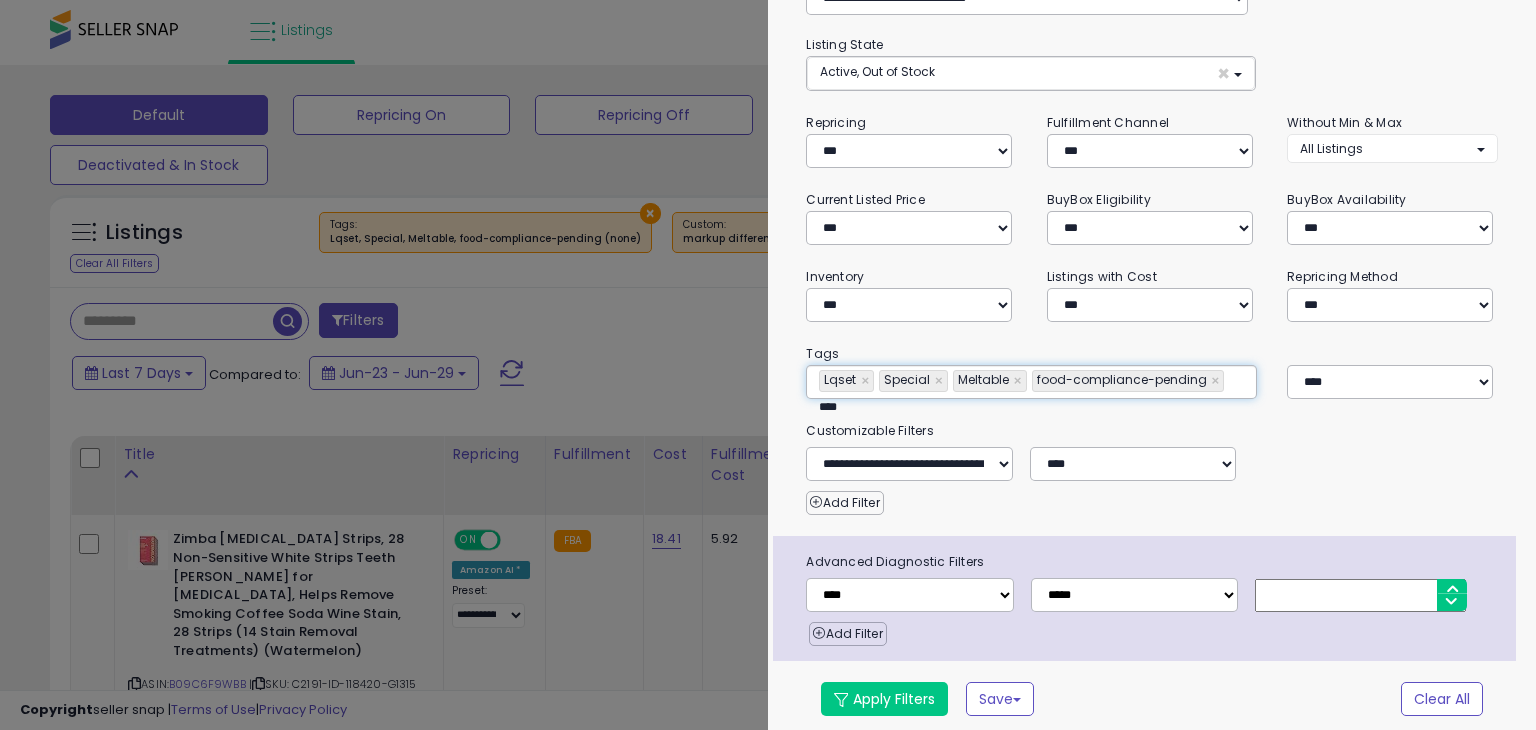 type on "**********" 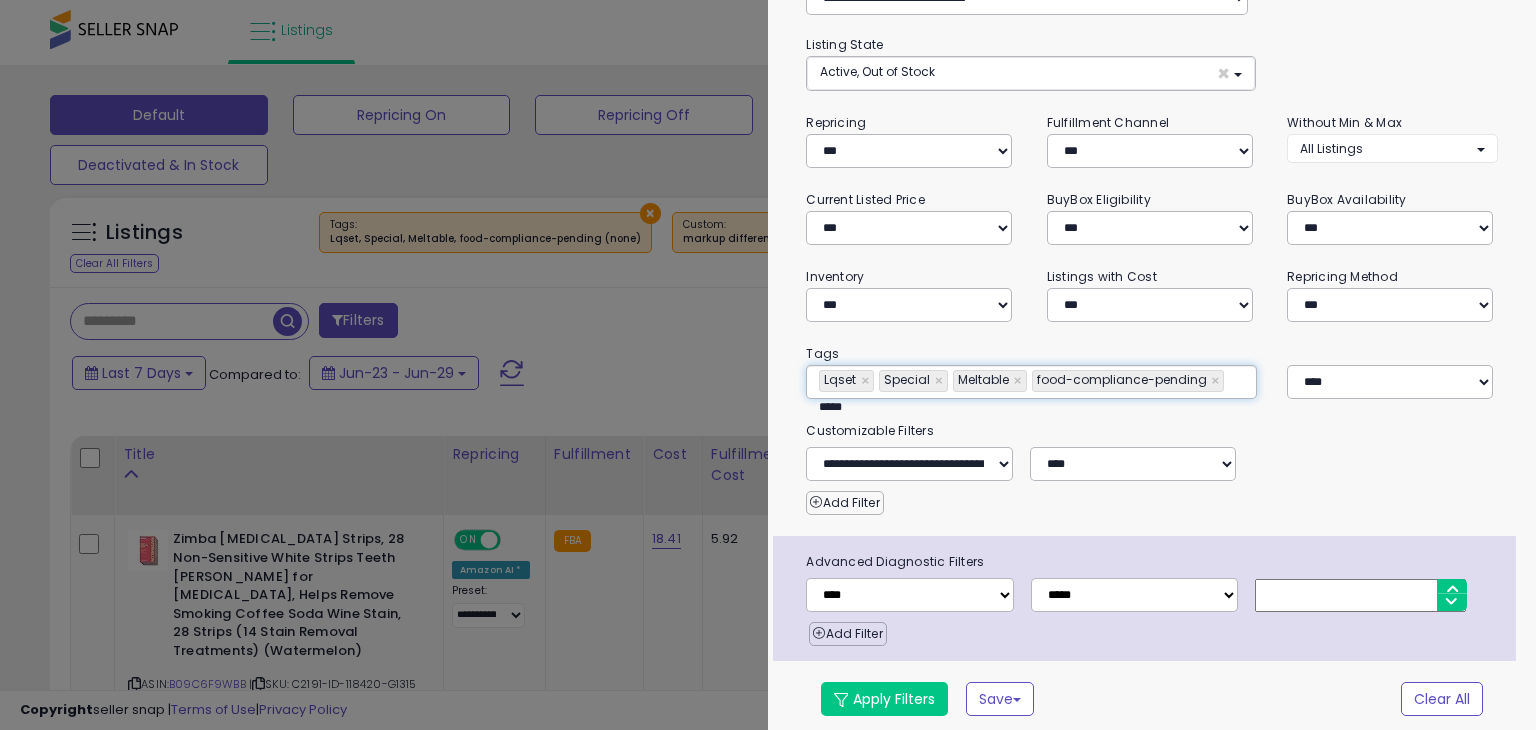 type on "**********" 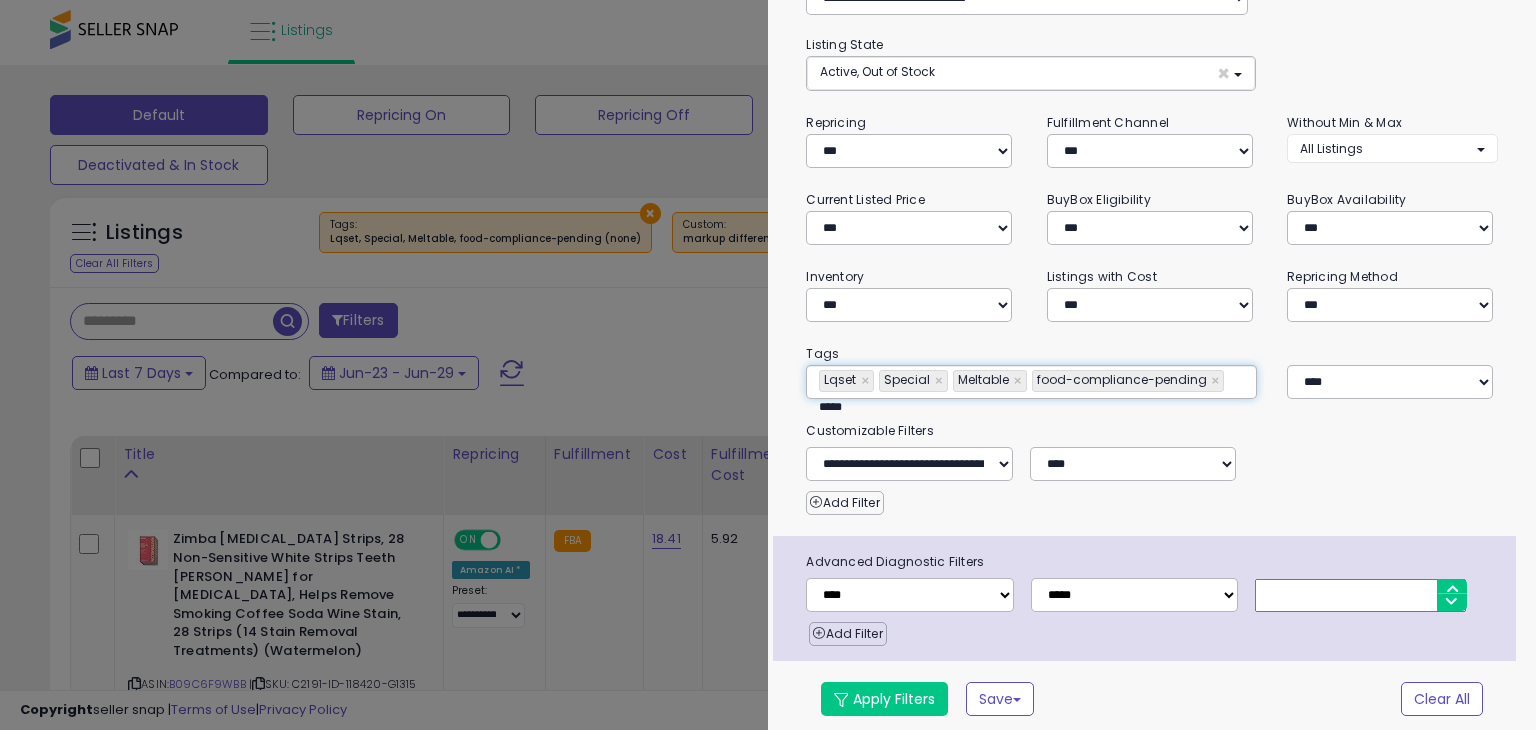 type on "****" 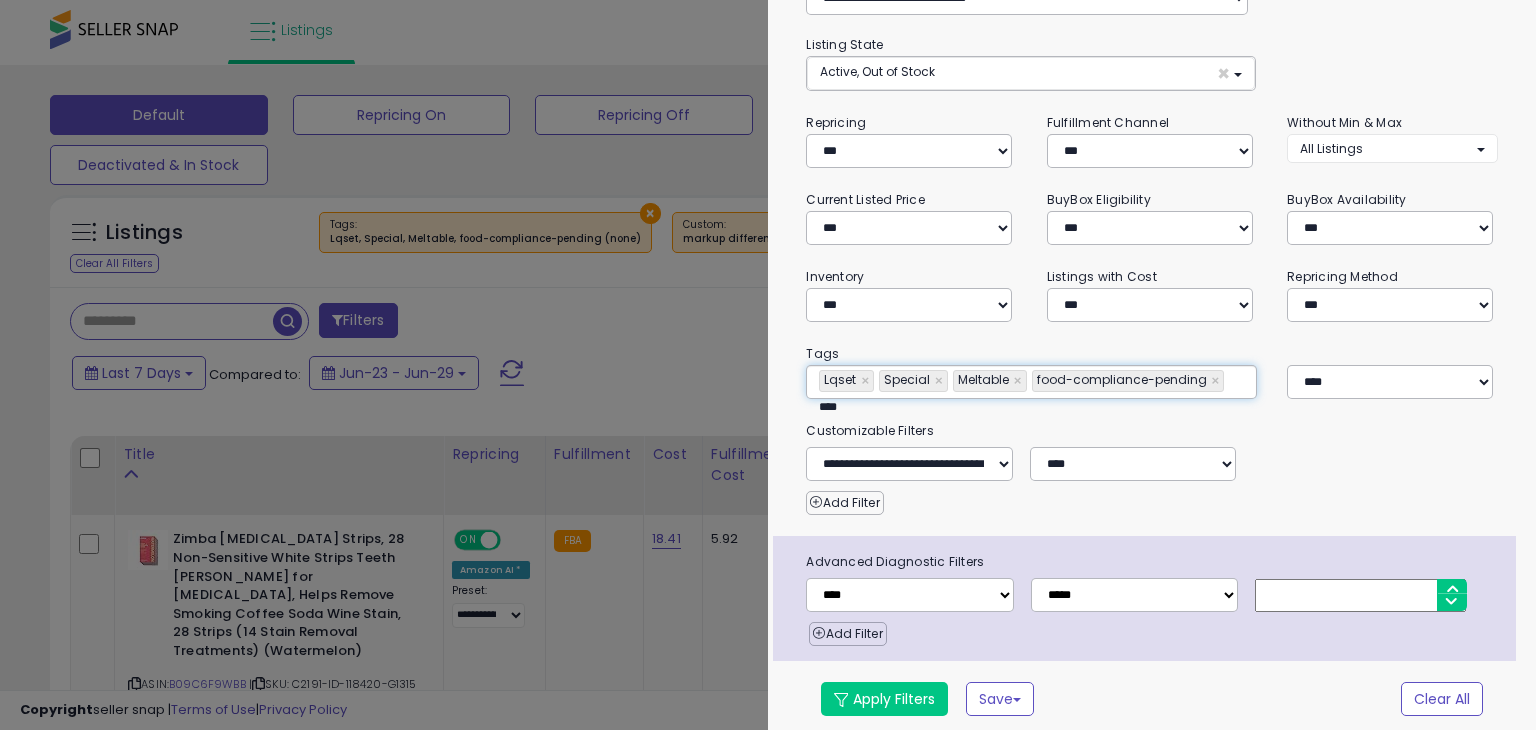 type on "**********" 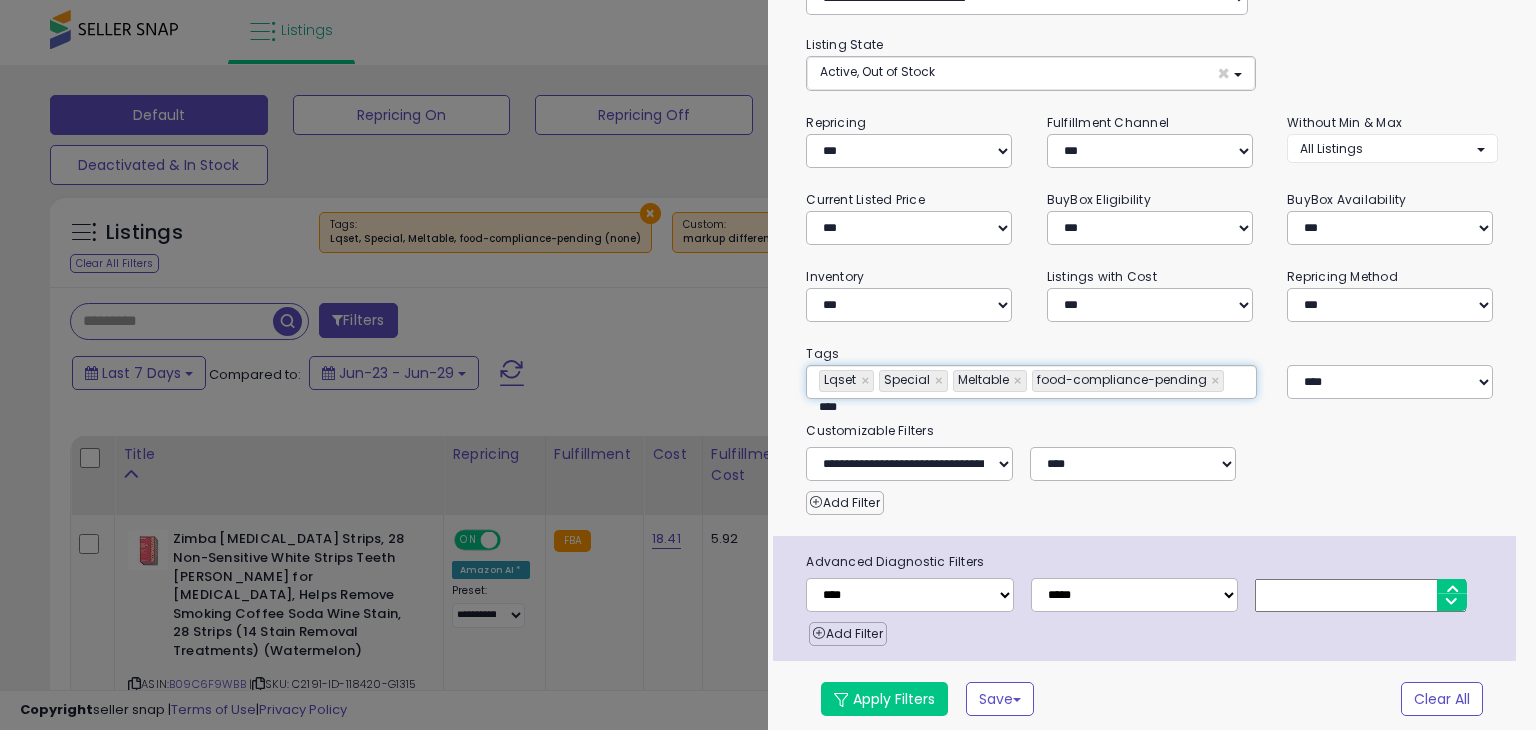 type on "***" 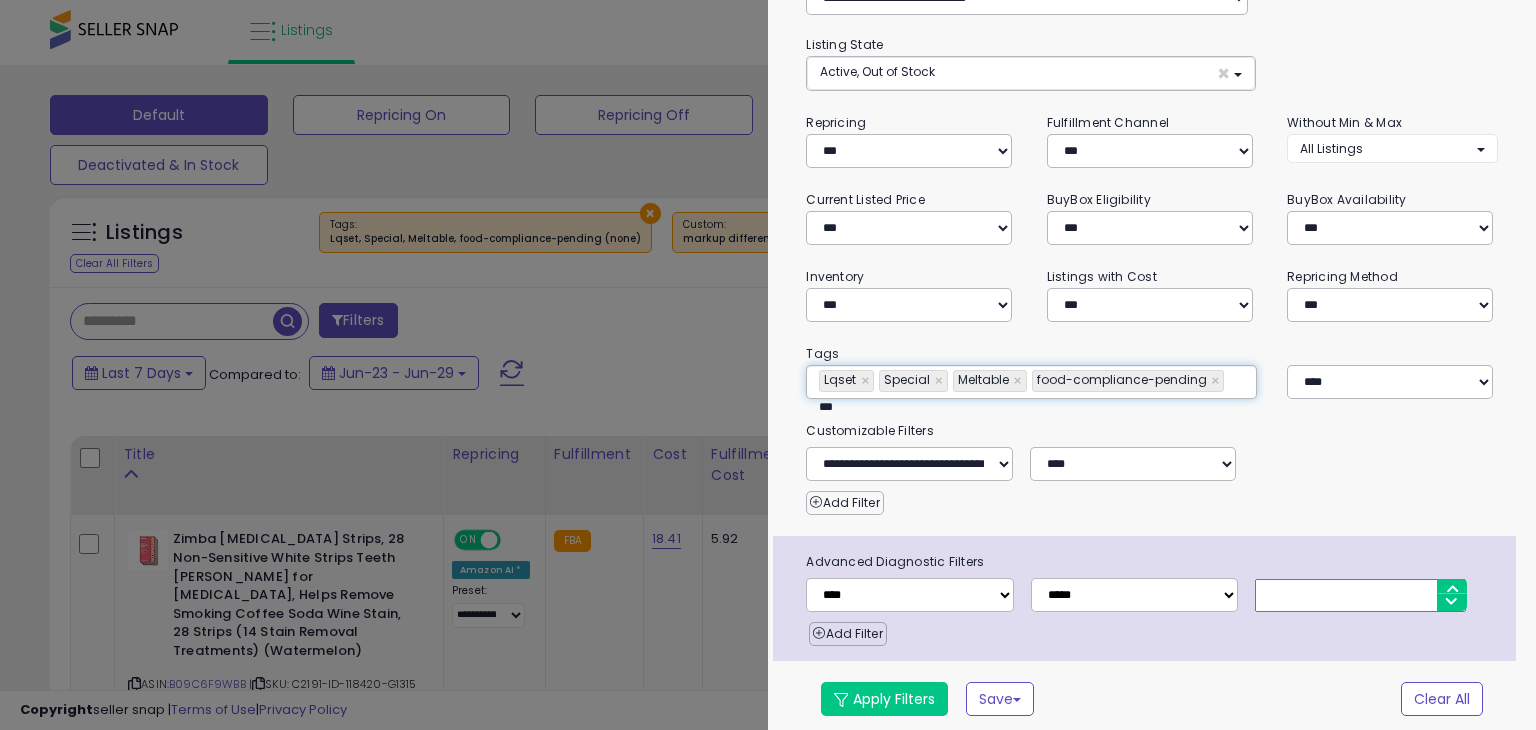 type on "**********" 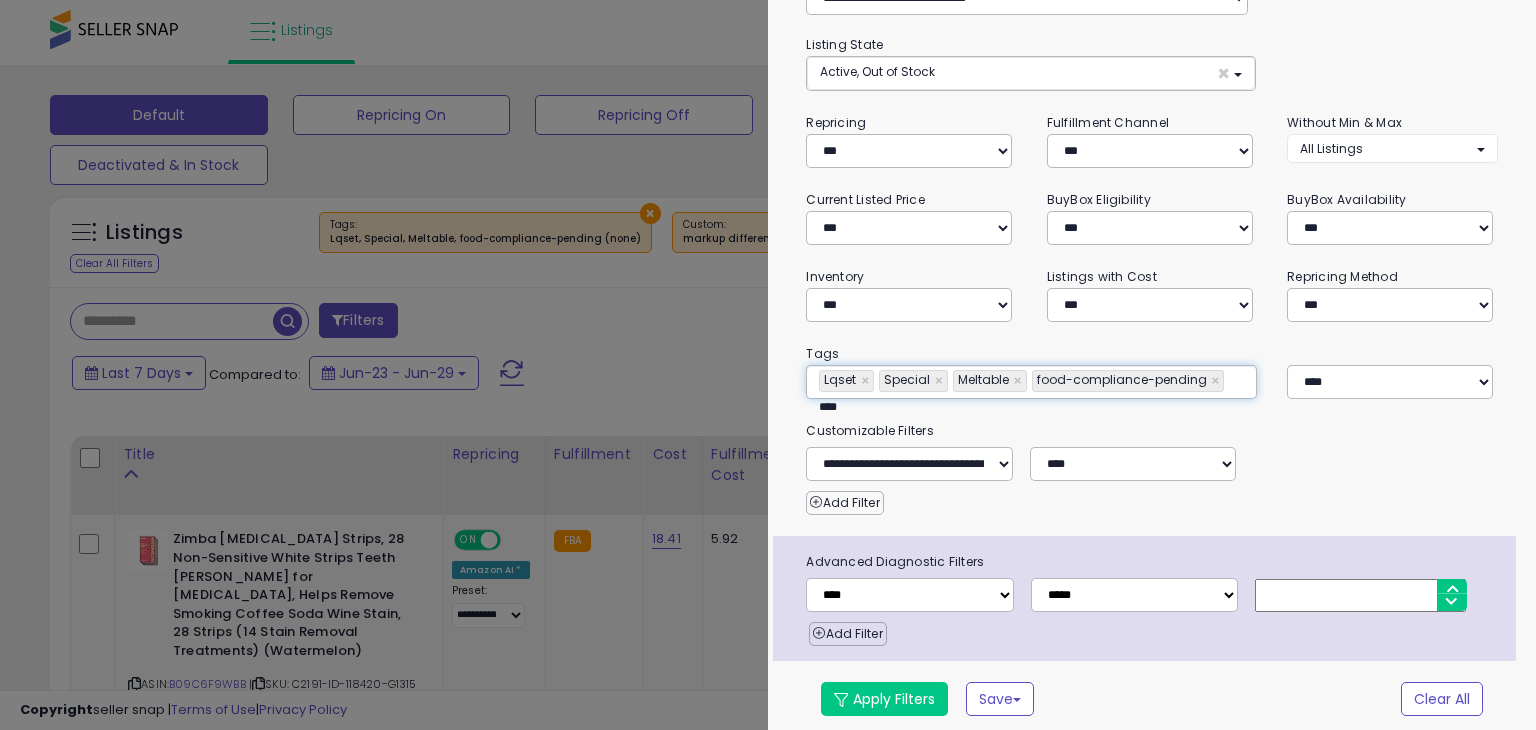 type on "**********" 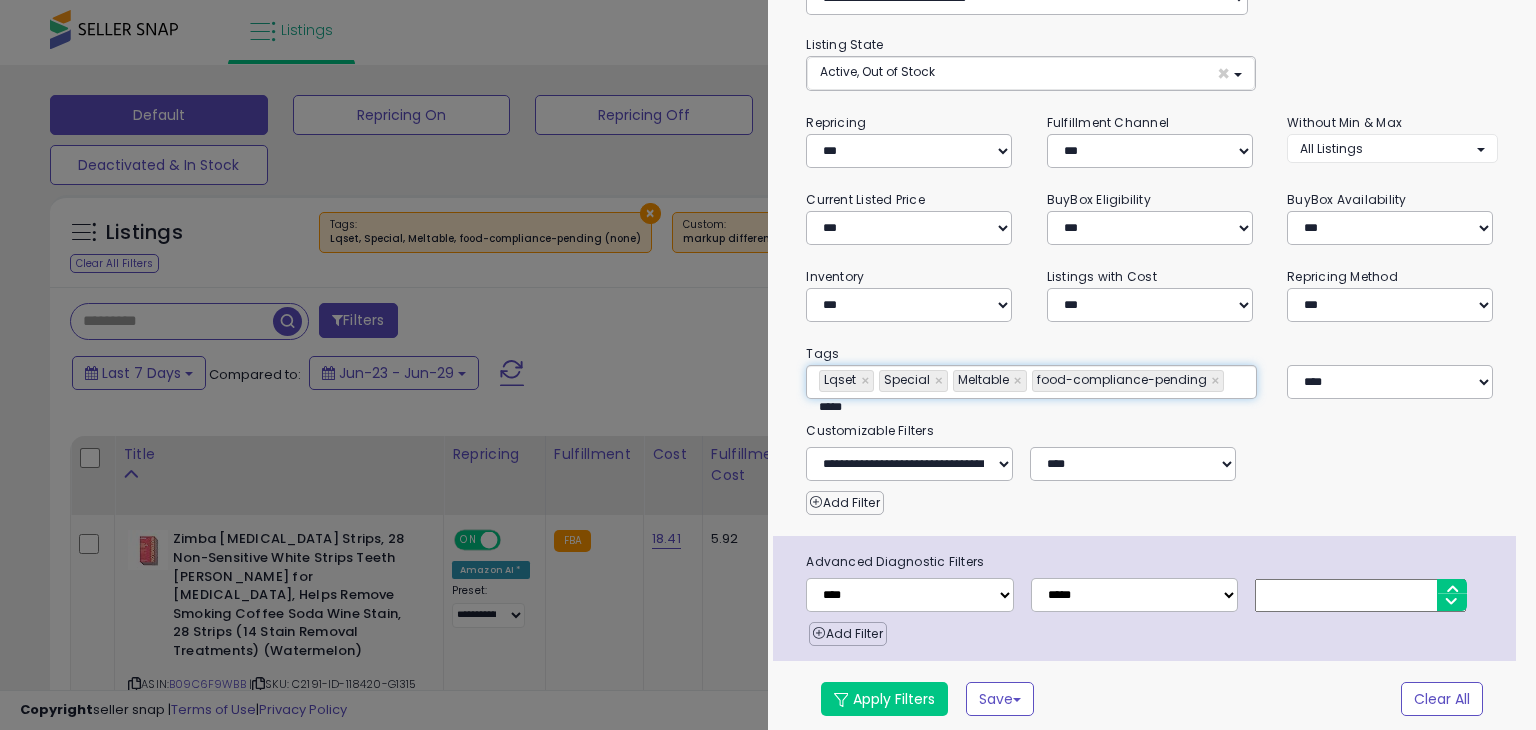type on "**********" 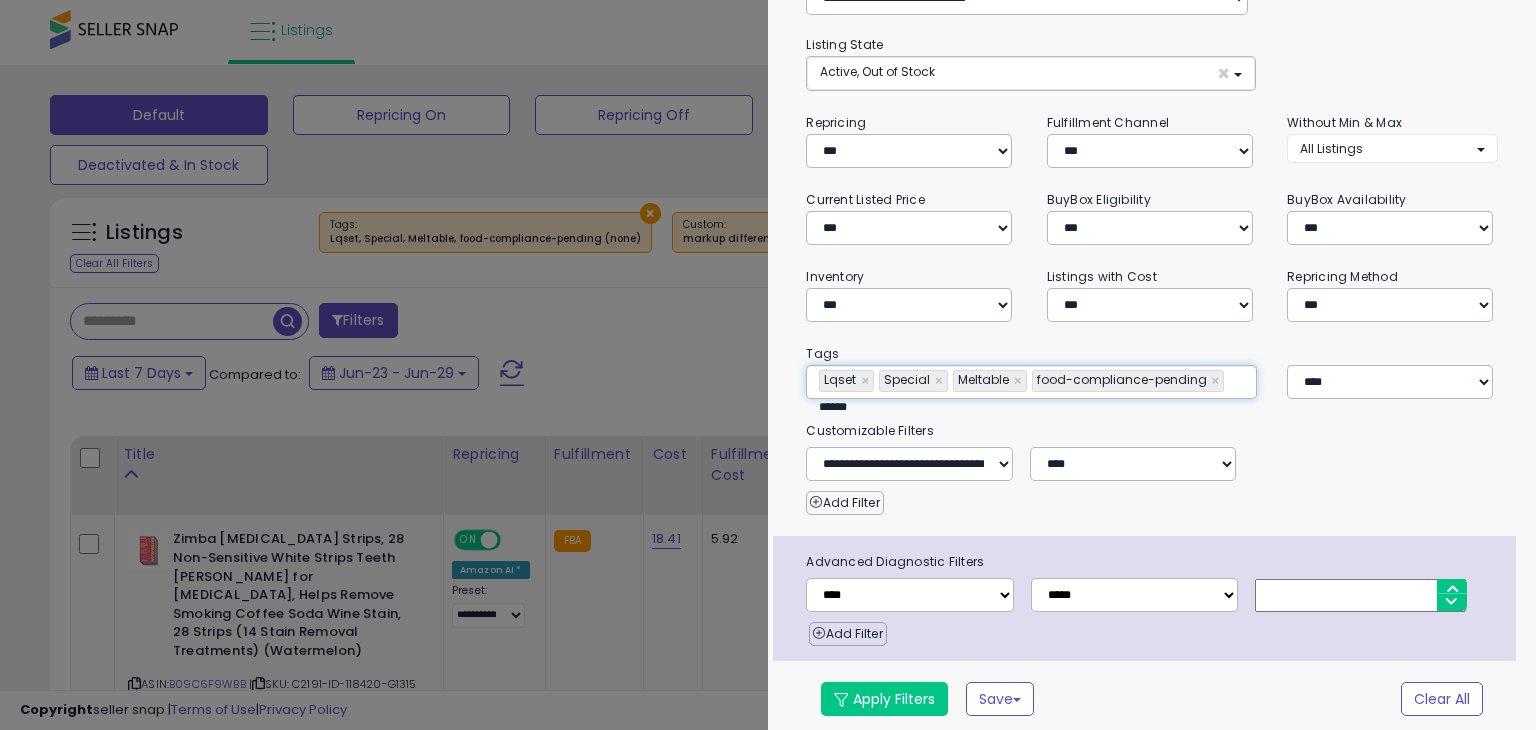 type on "**********" 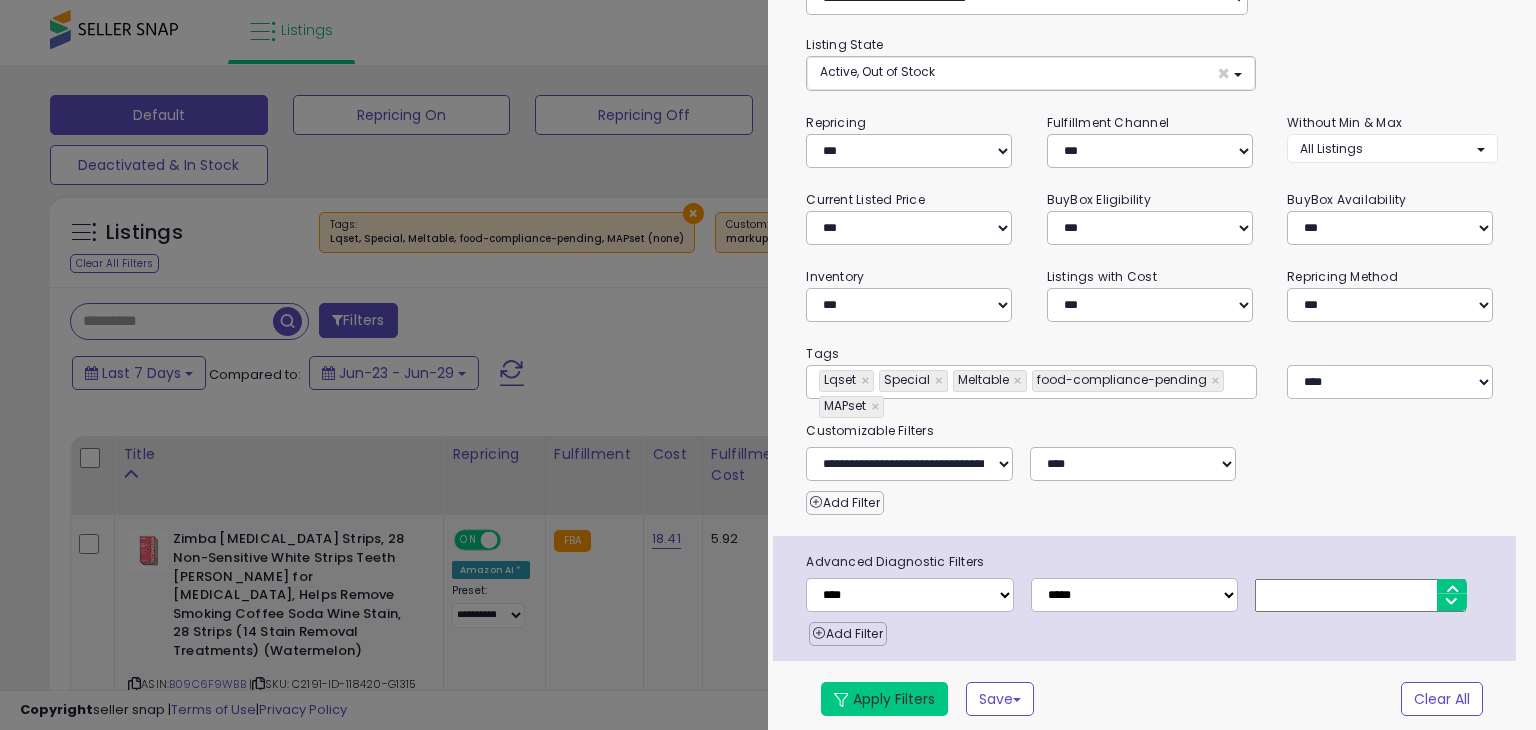click on "Apply Filters" at bounding box center [884, 699] 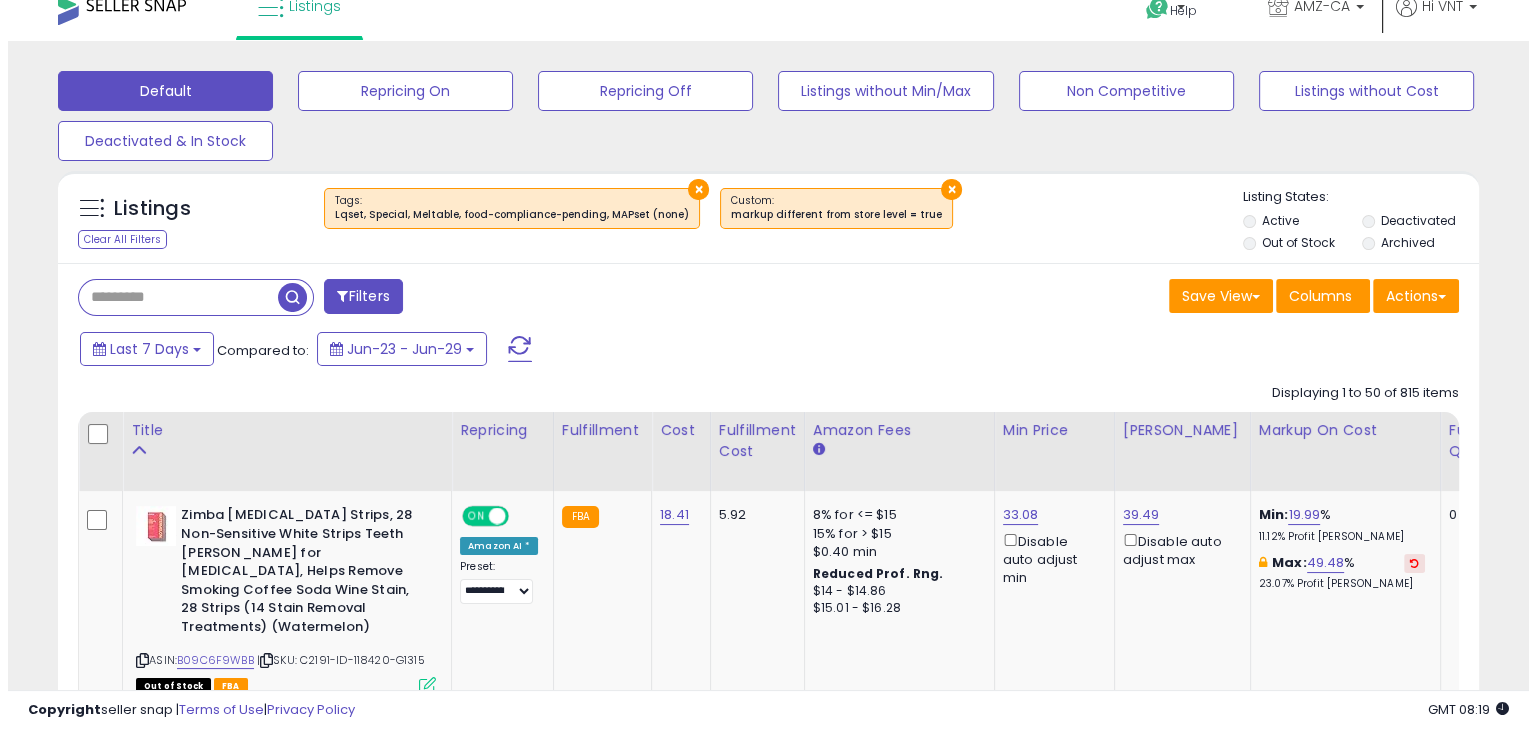 scroll, scrollTop: 0, scrollLeft: 0, axis: both 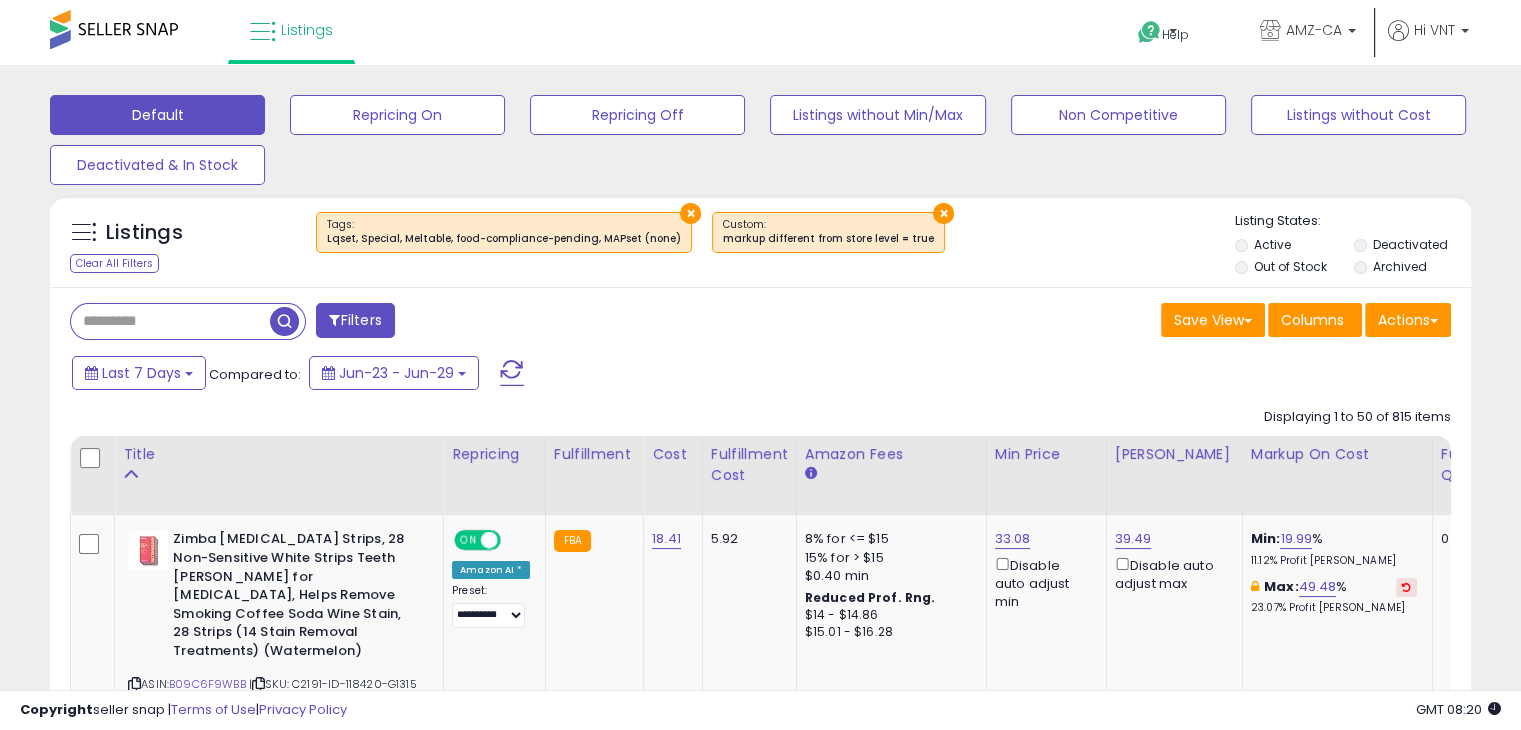 click on "Filters" at bounding box center (355, 320) 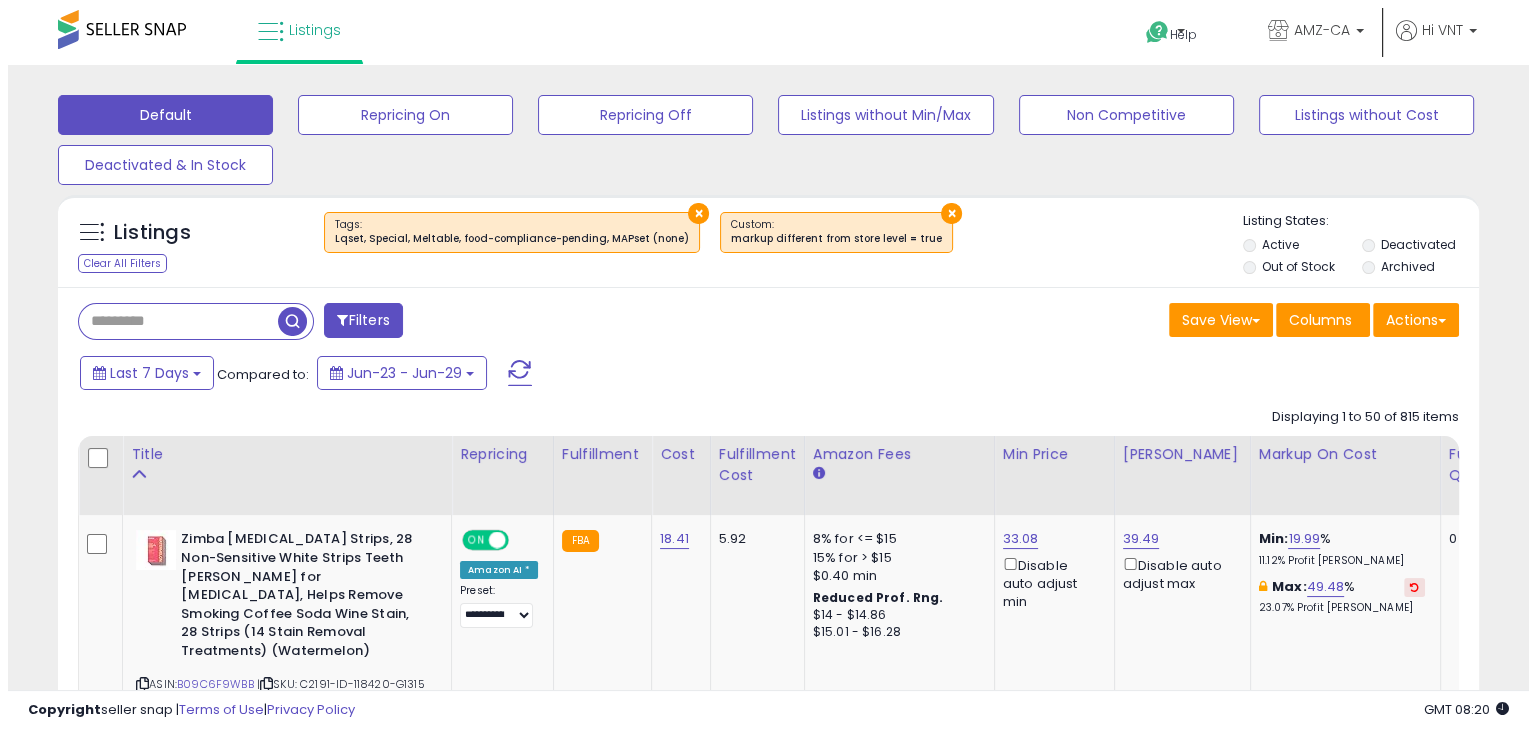 scroll, scrollTop: 119, scrollLeft: 0, axis: vertical 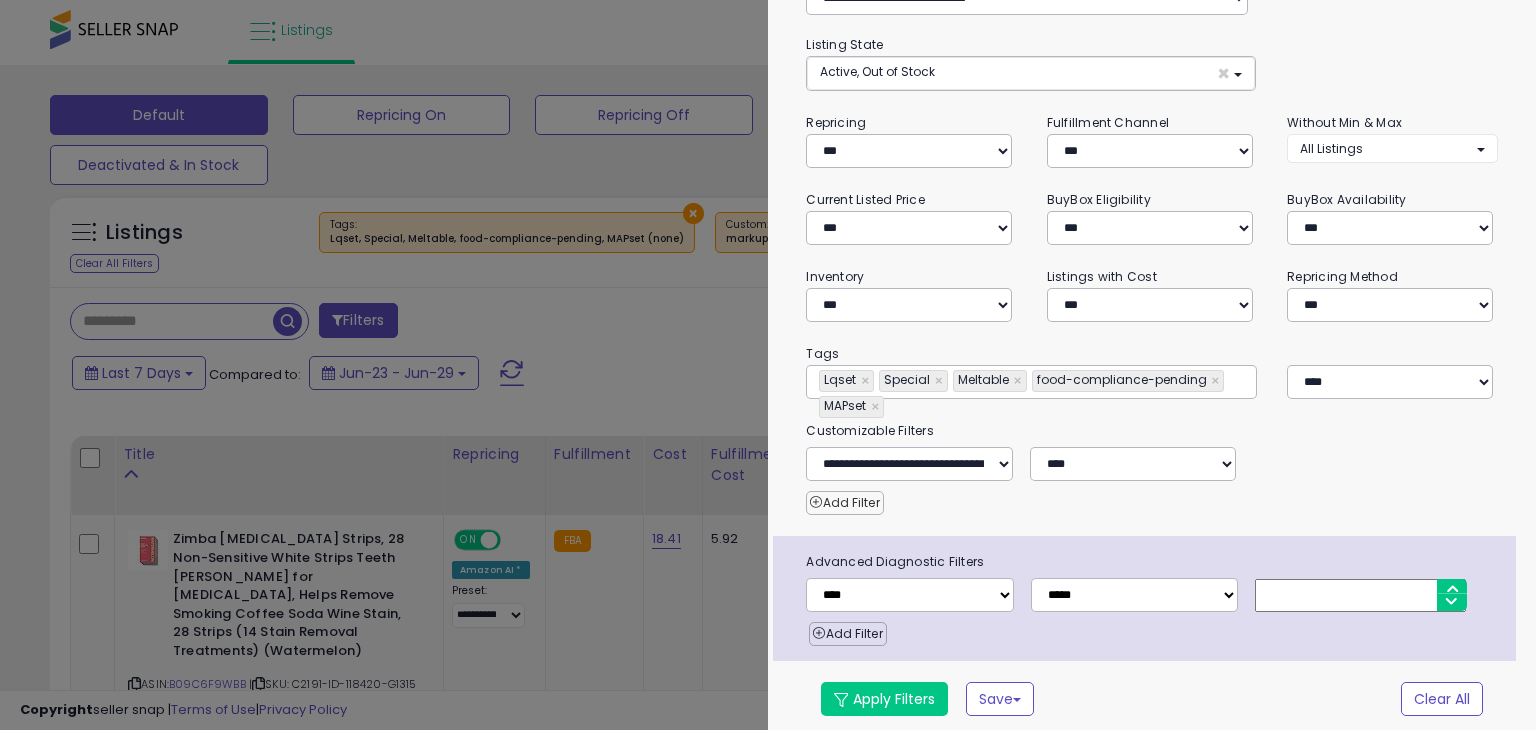 click on "Add Filter" at bounding box center [844, 503] 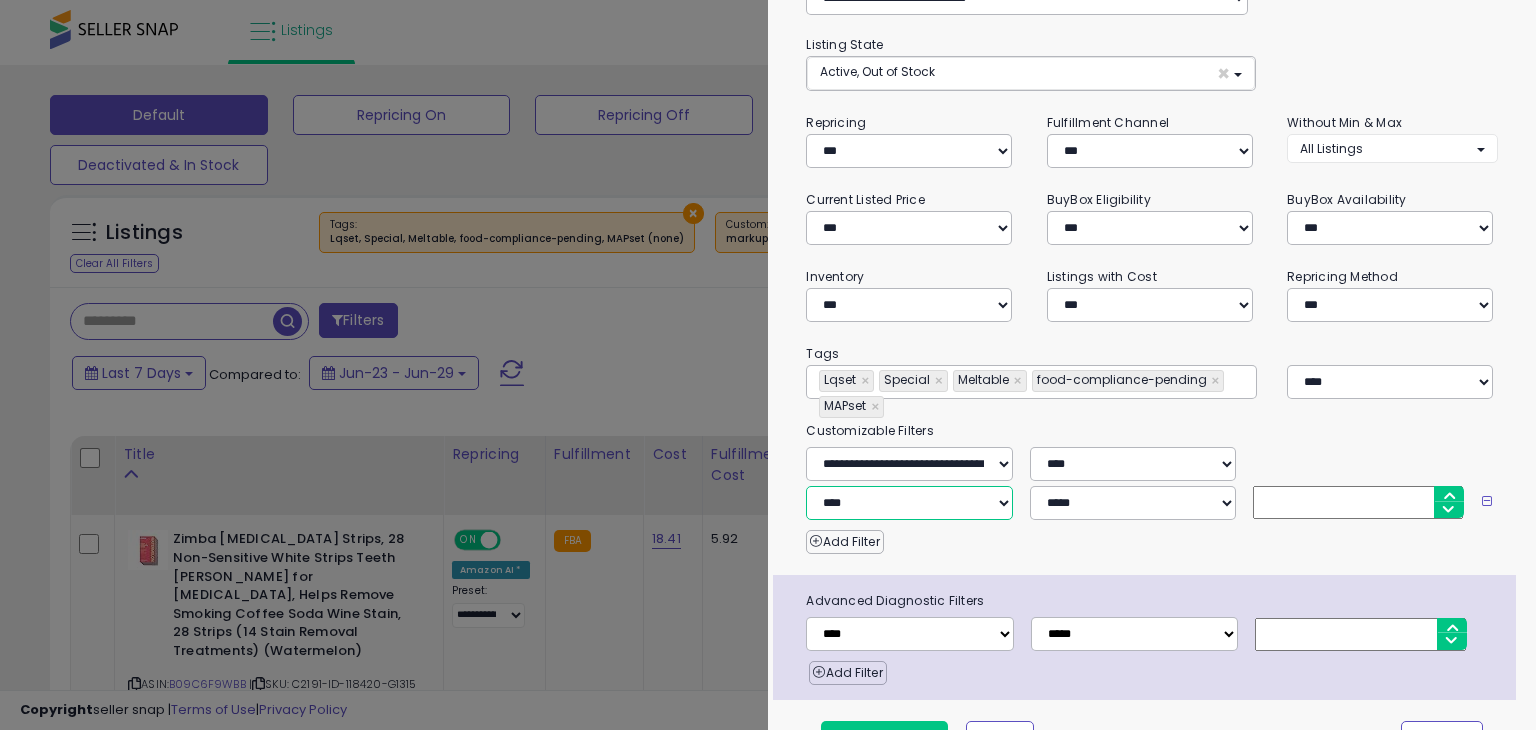 click on "**********" at bounding box center (909, 503) 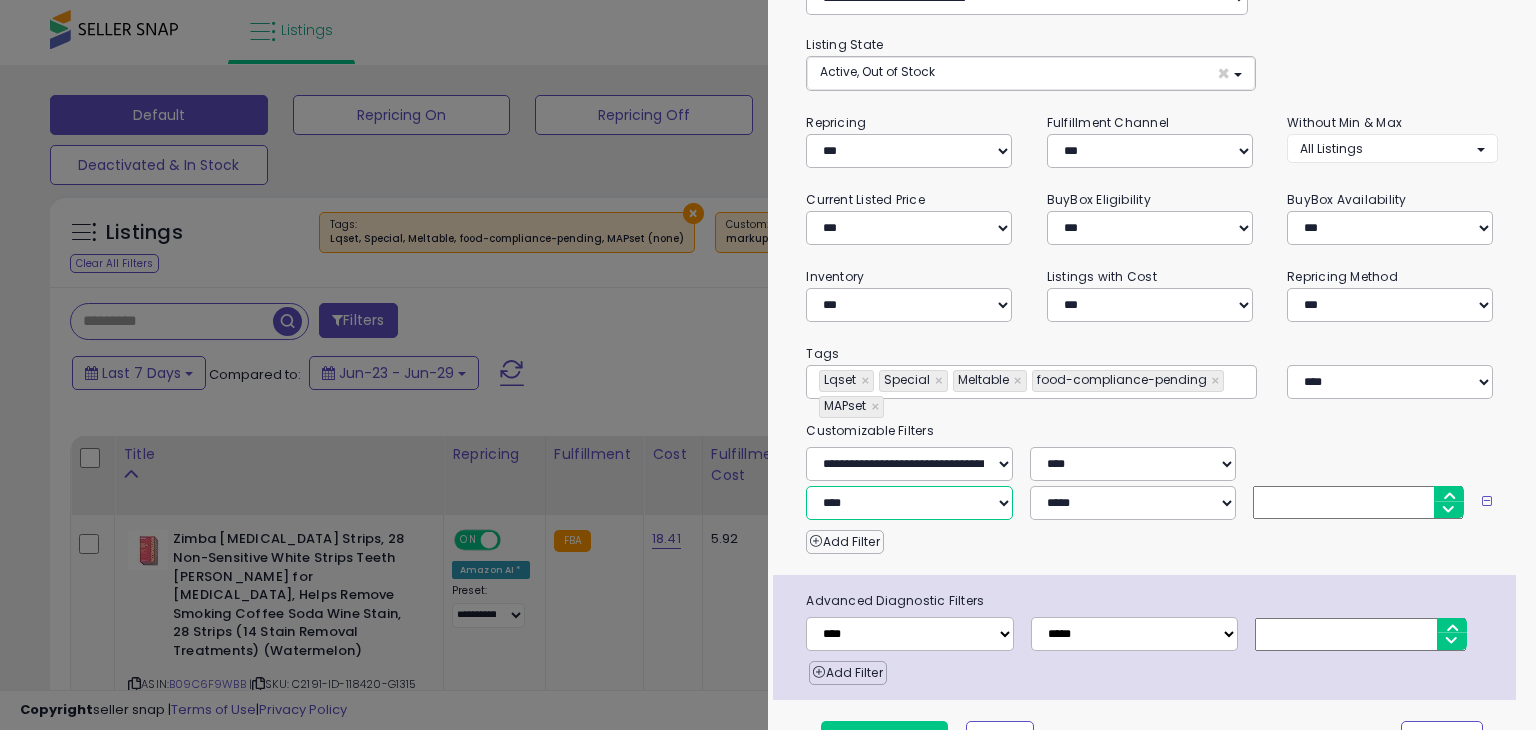 type on "**********" 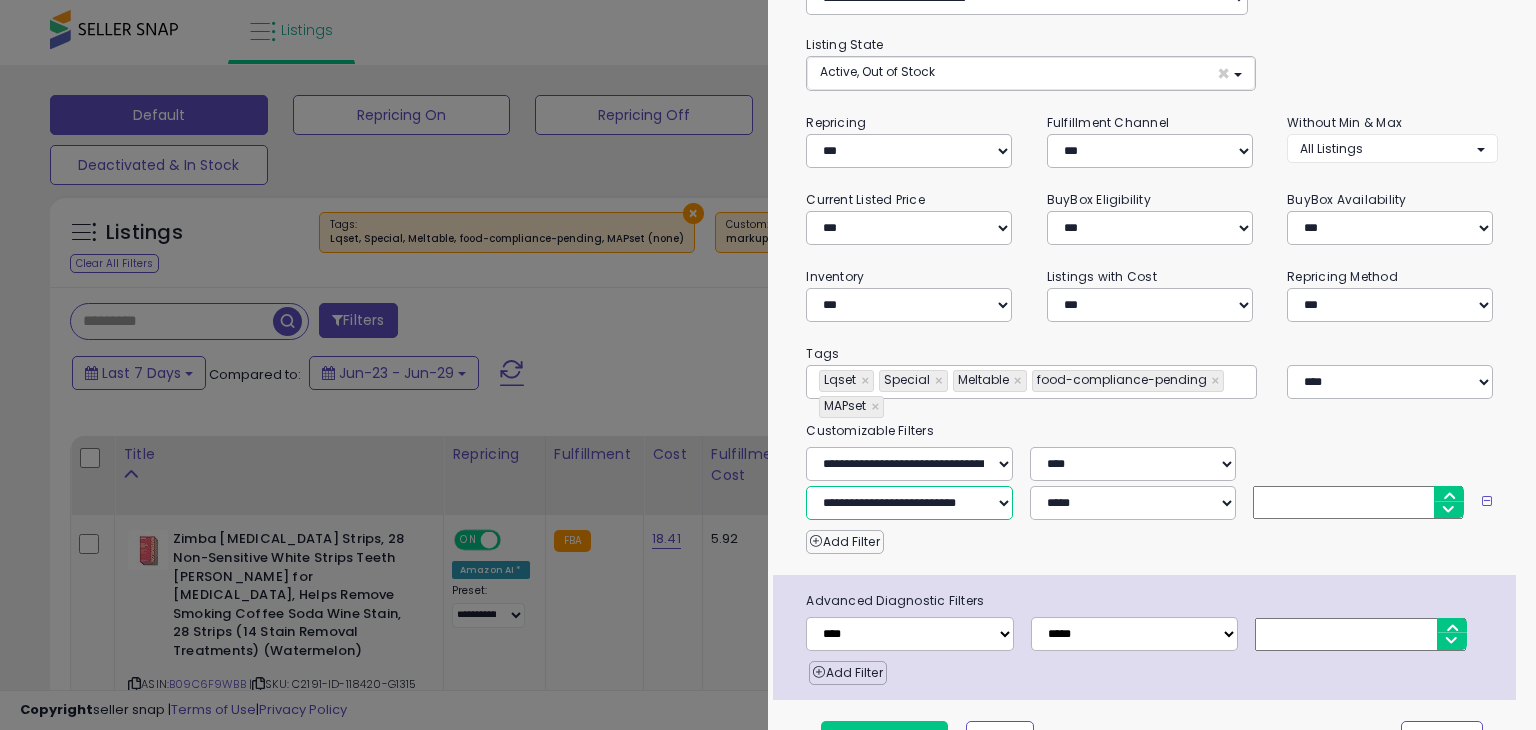 click on "**********" at bounding box center (909, 503) 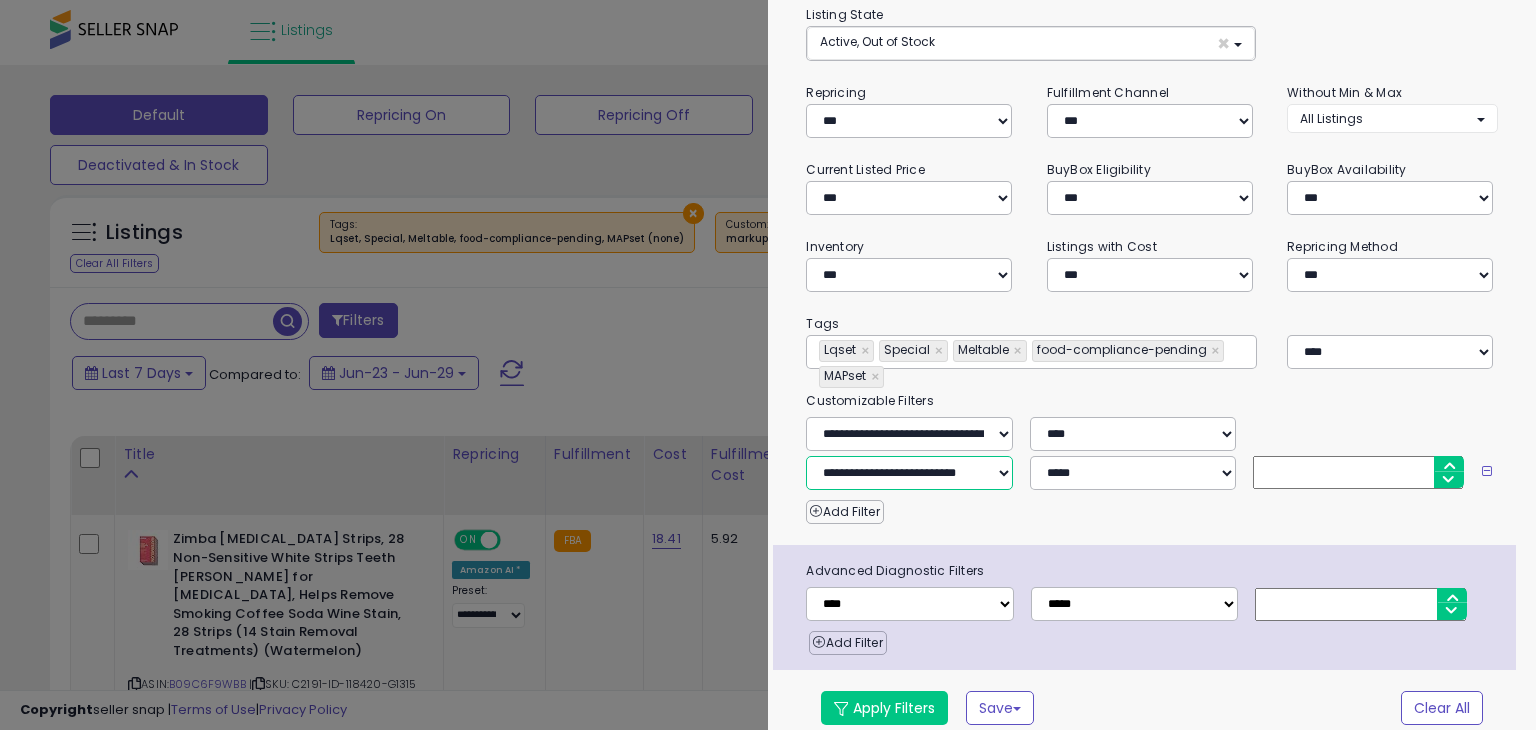 scroll, scrollTop: 159, scrollLeft: 0, axis: vertical 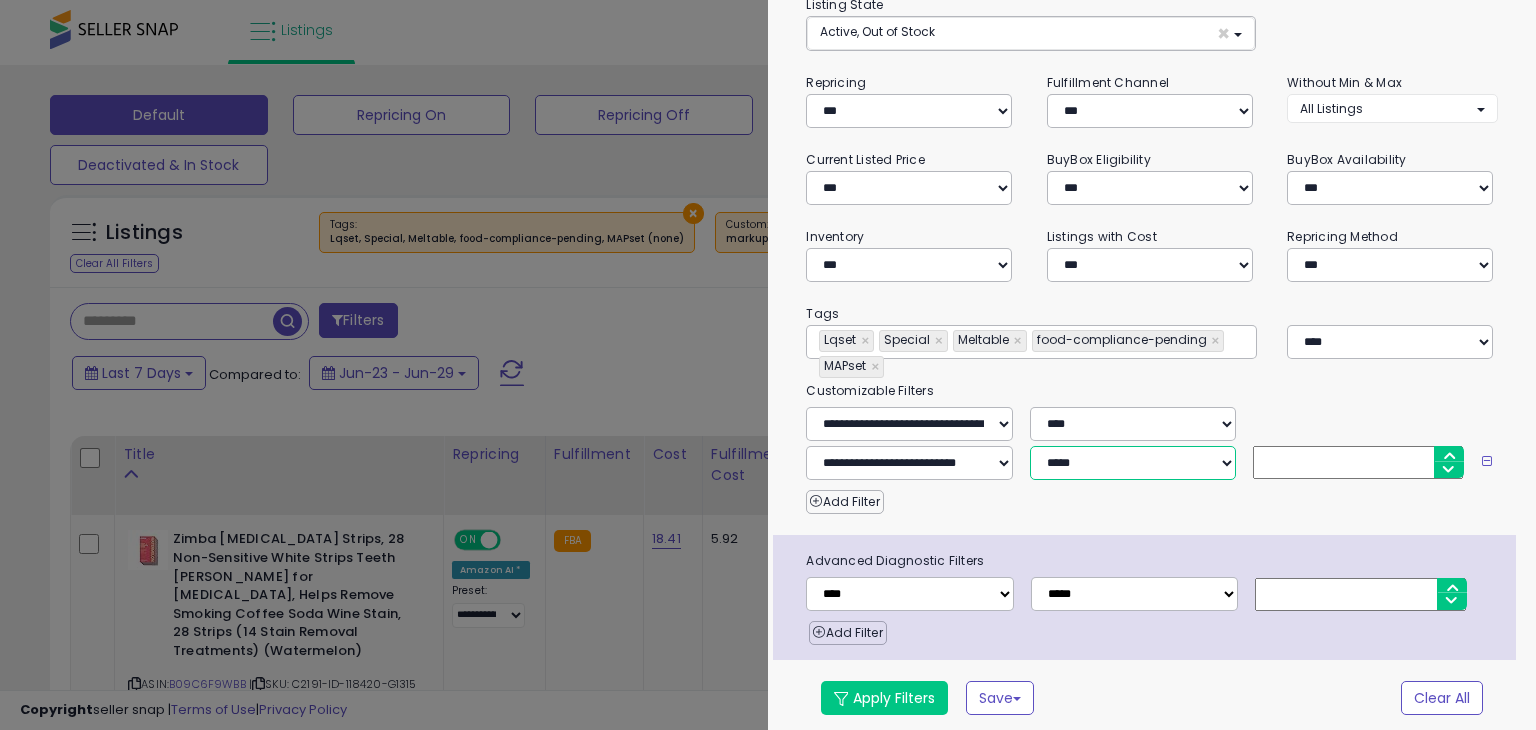 click on "**********" at bounding box center [1133, 463] 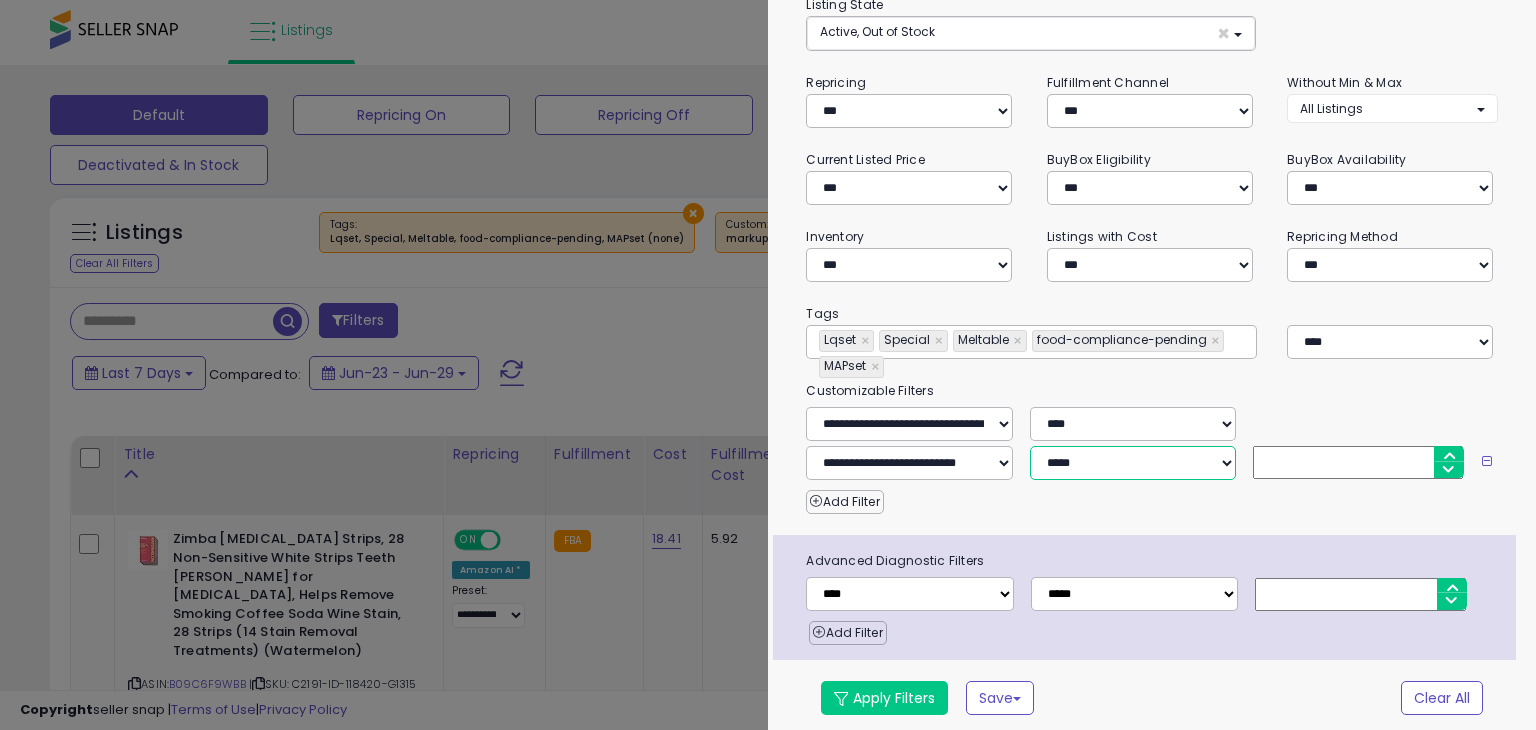 click on "**********" at bounding box center [1133, 463] 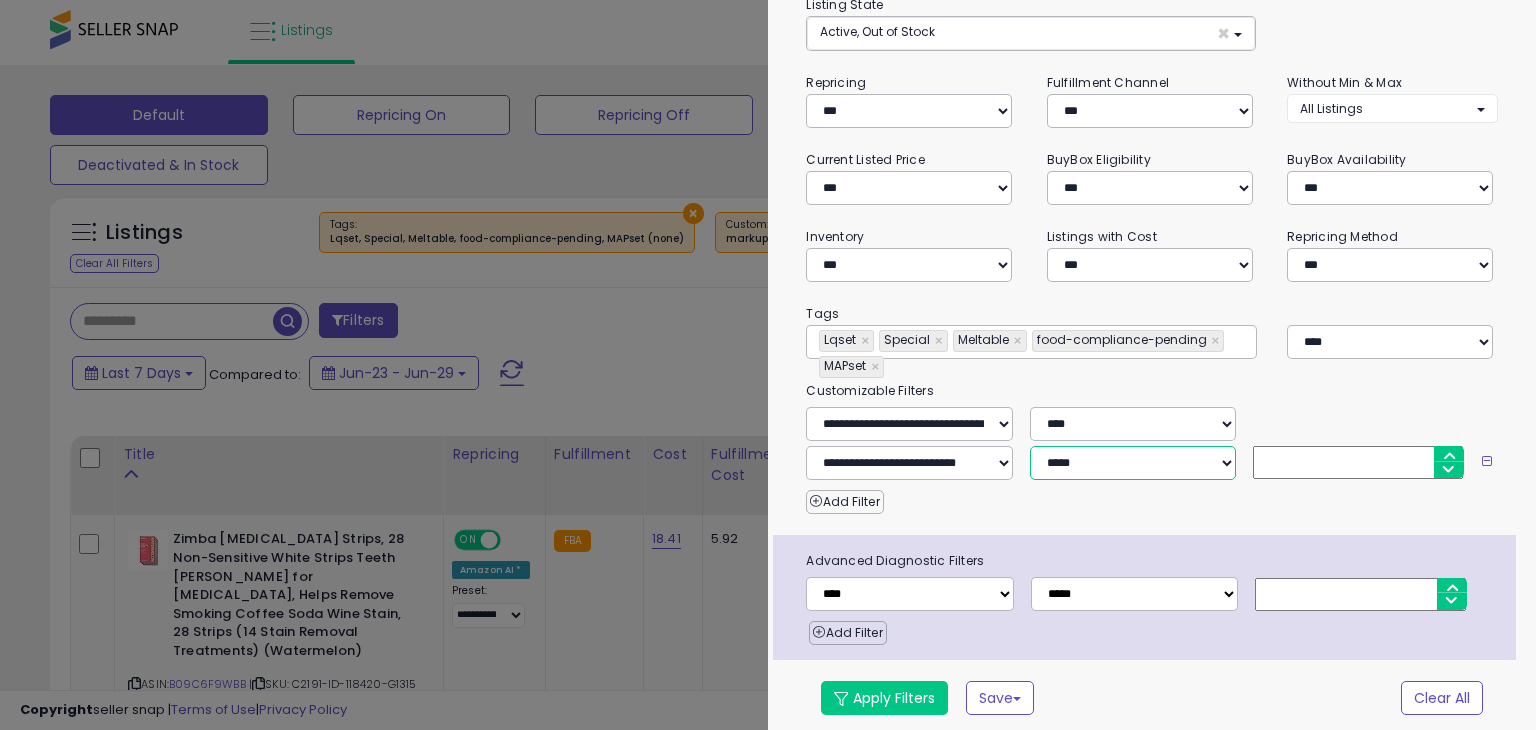 select on "*" 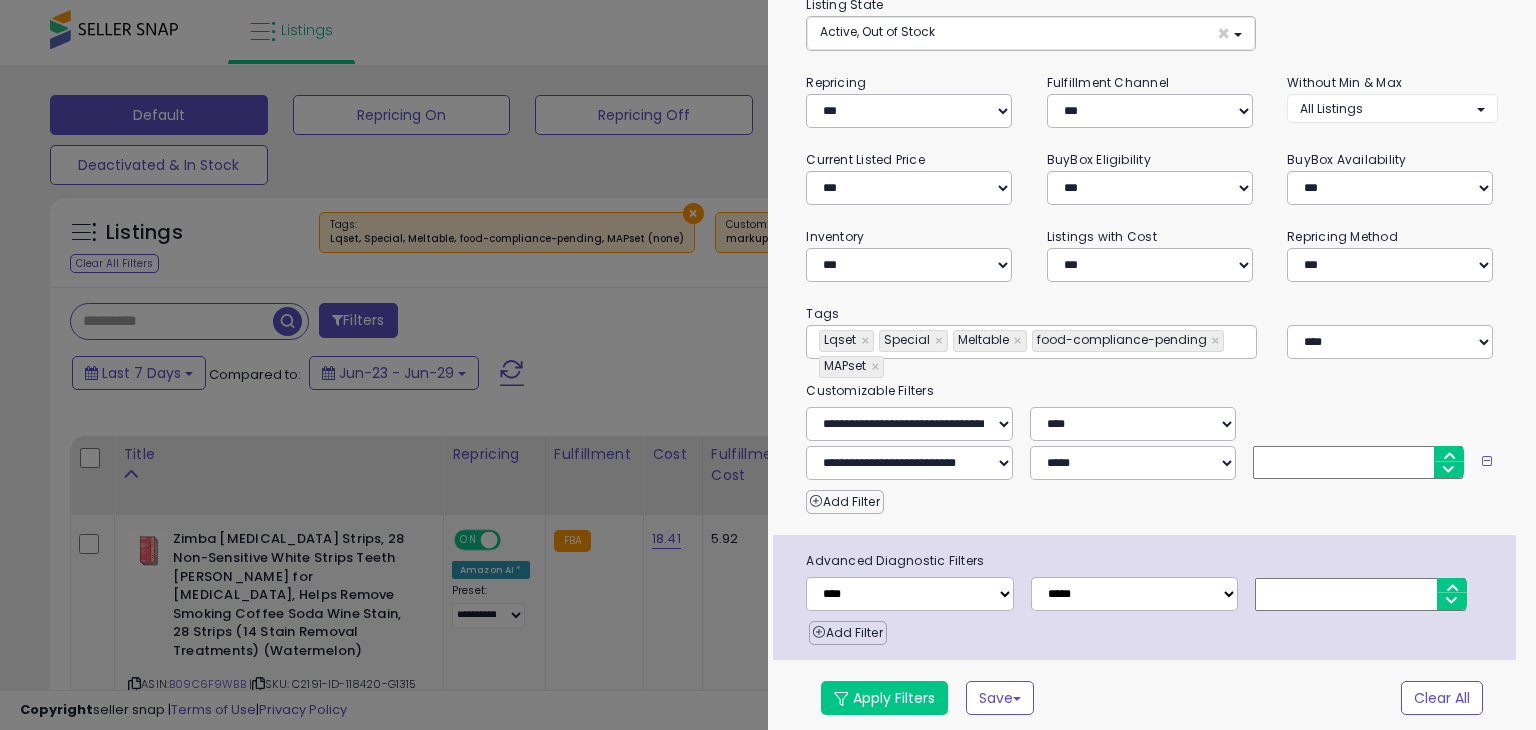click at bounding box center (1358, 462) 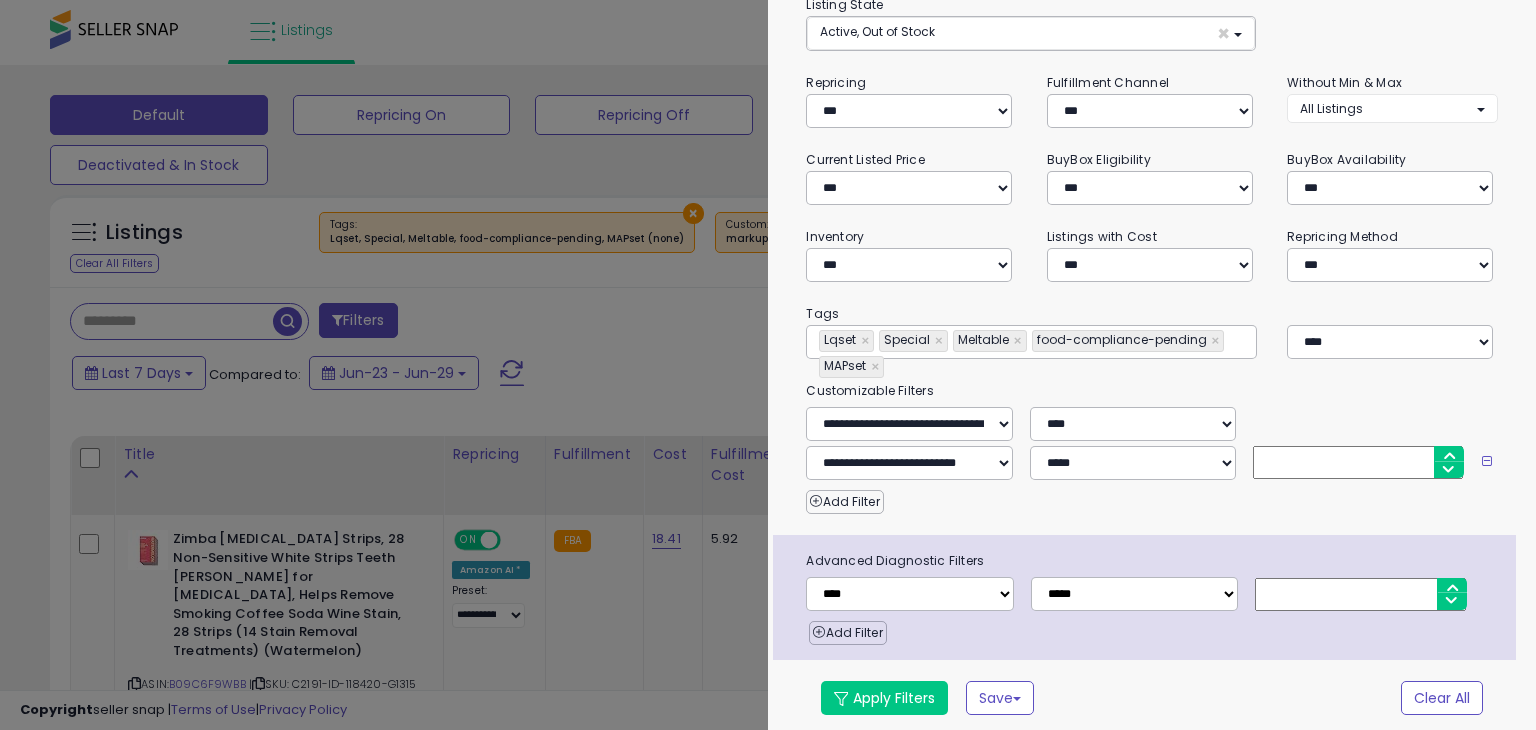 type on "**********" 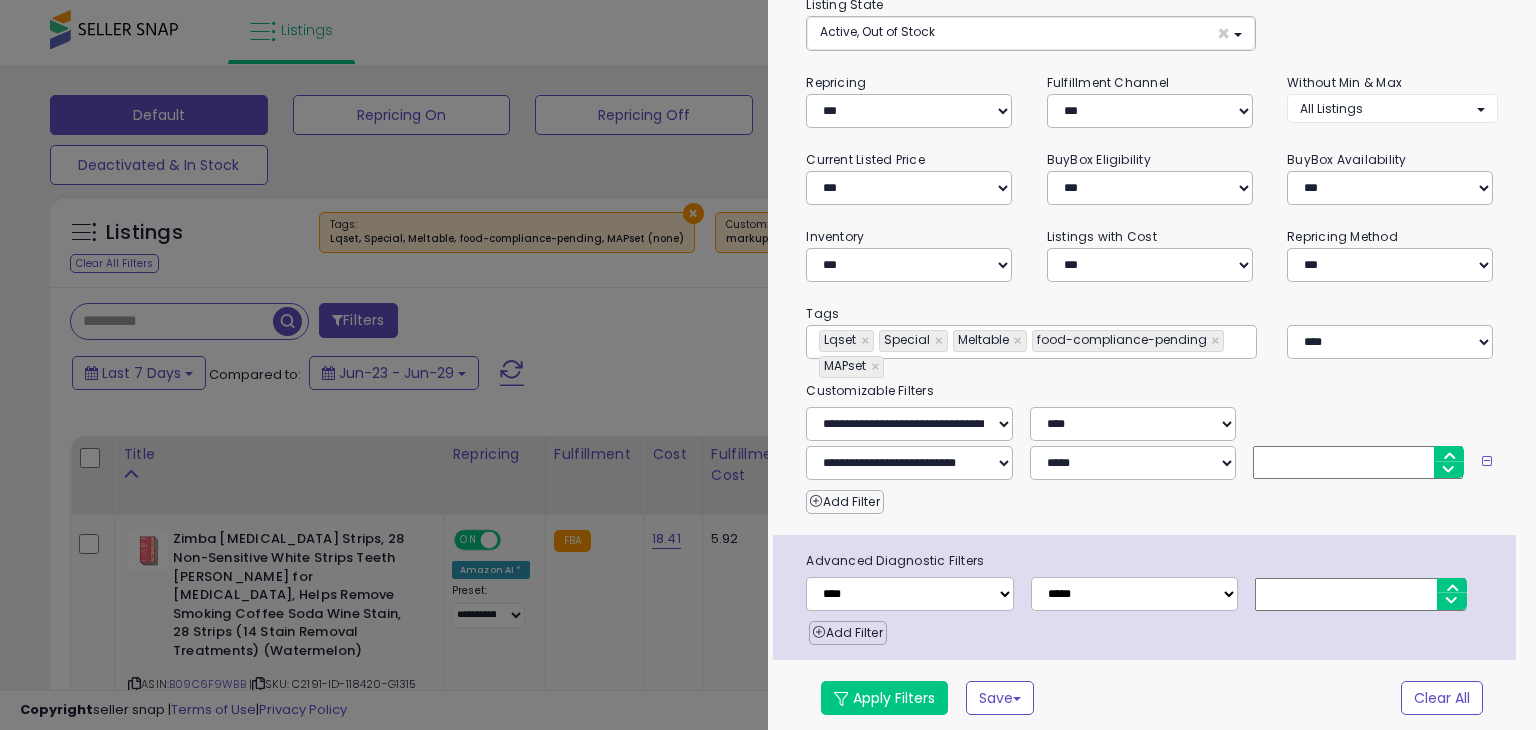 click on "Add Filter" at bounding box center (1151, 497) 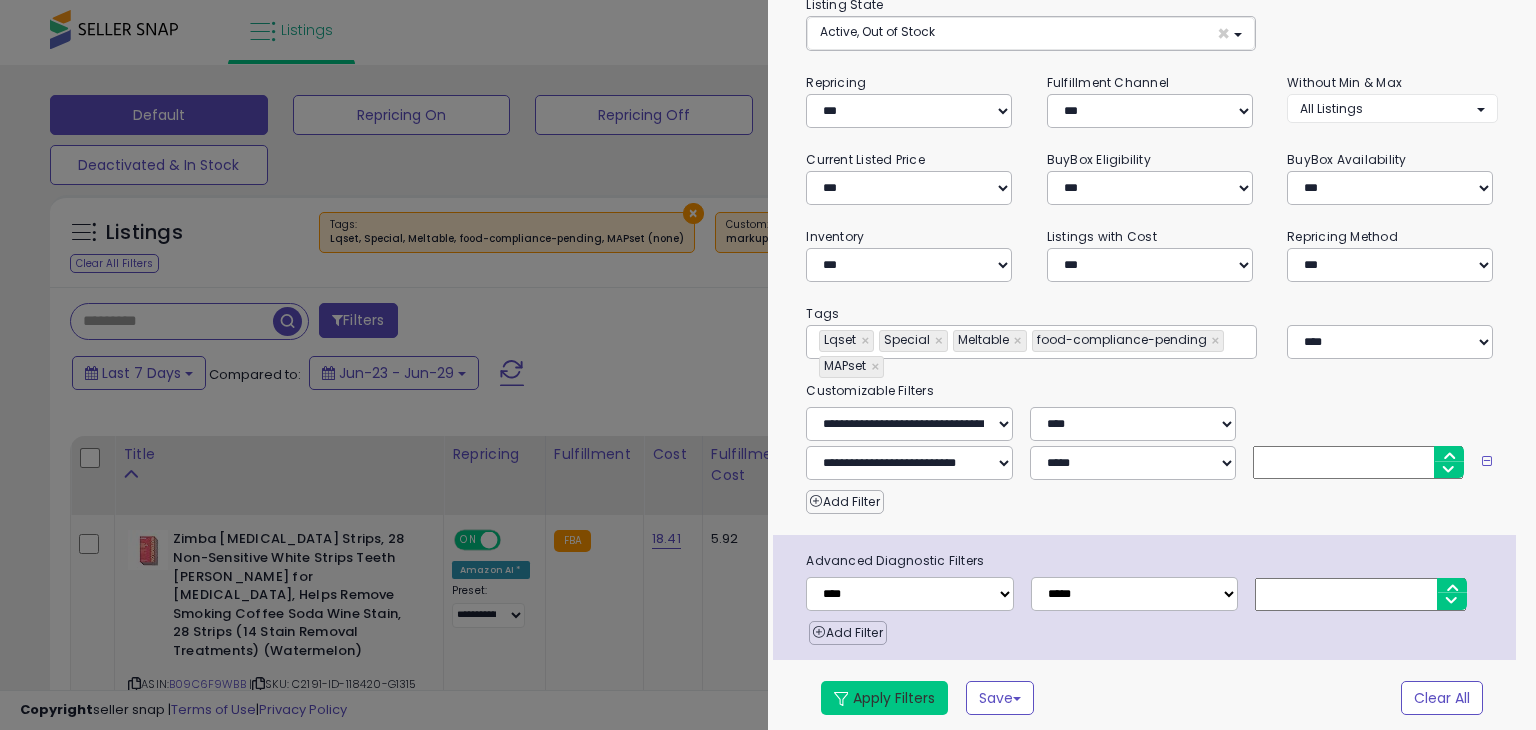 click on "Apply Filters" at bounding box center (884, 698) 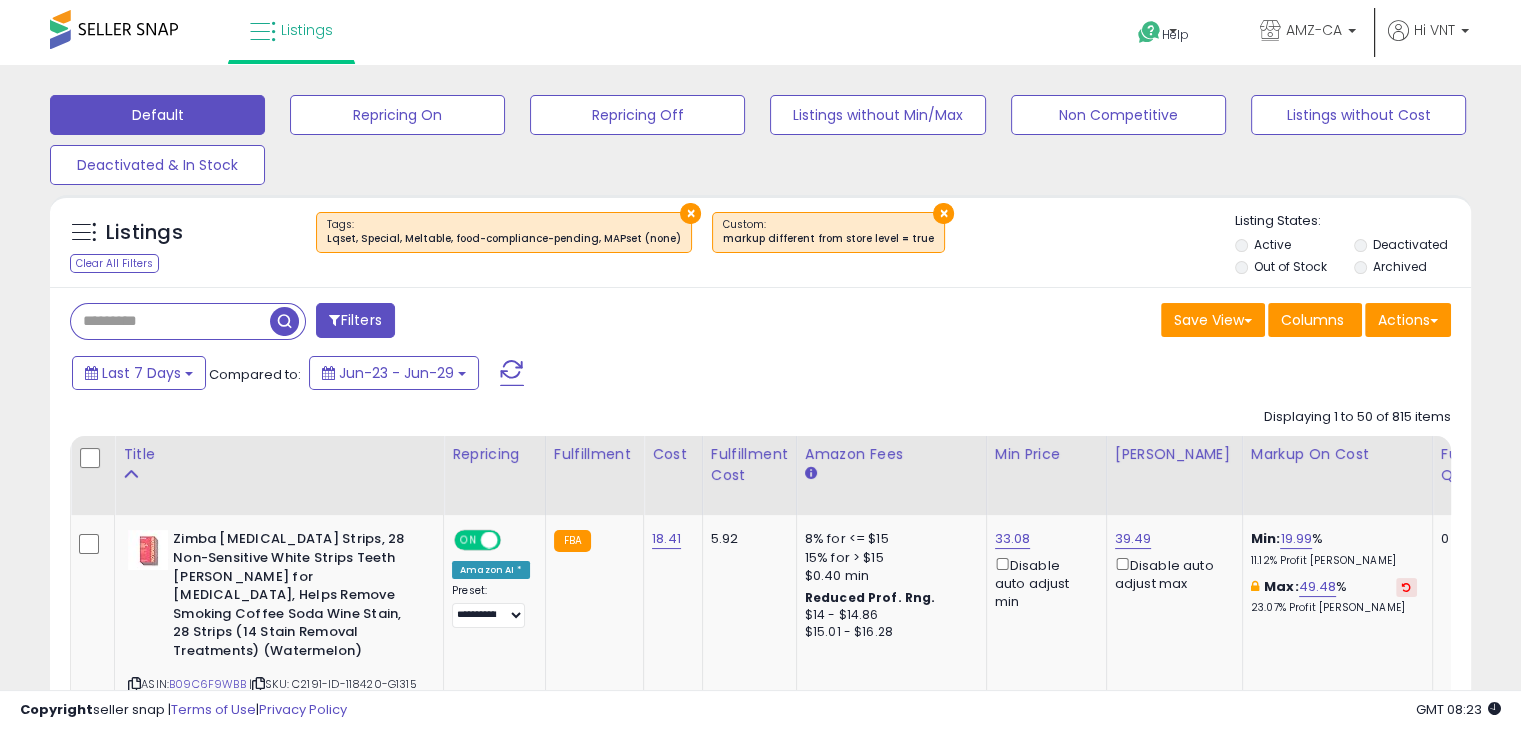click on "Filters" at bounding box center (355, 320) 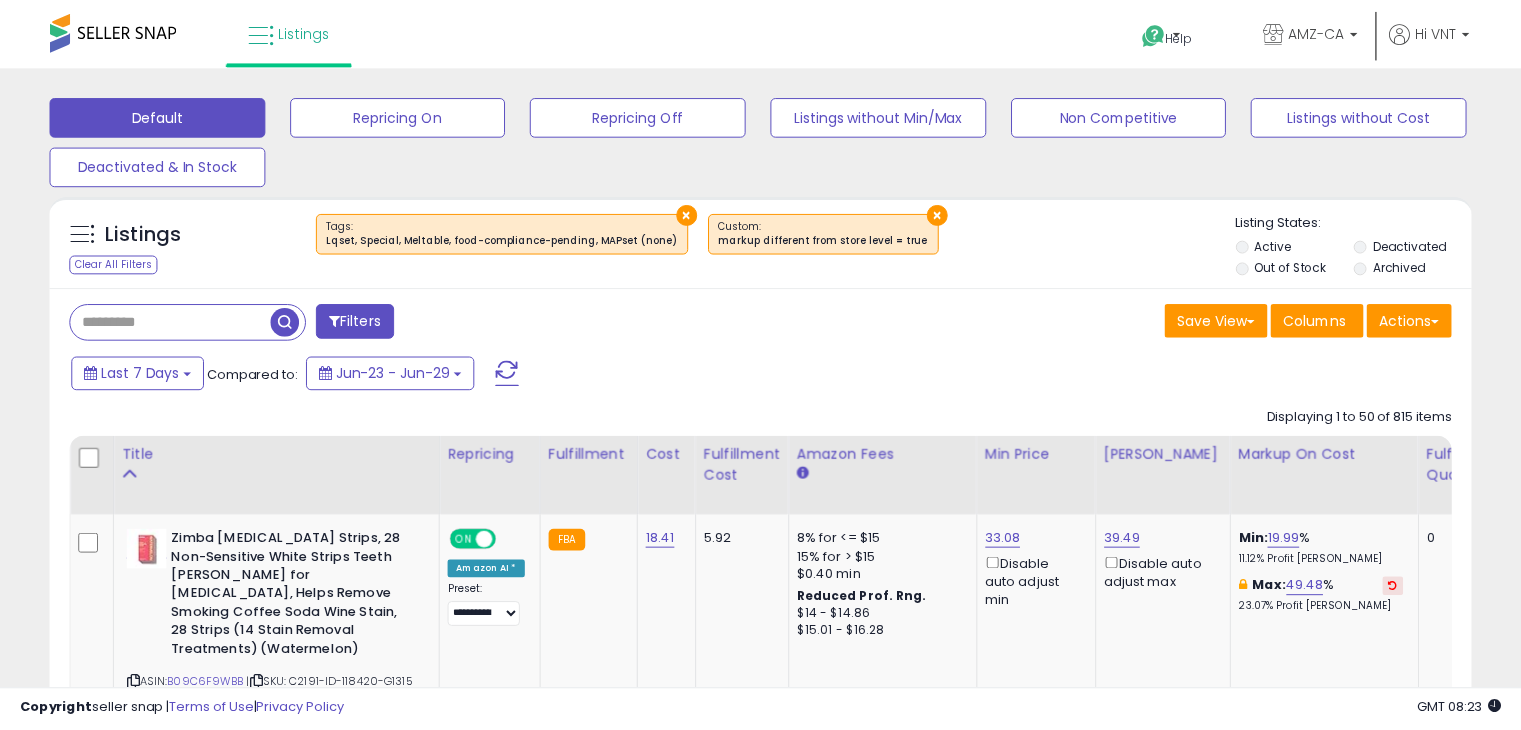 scroll, scrollTop: 119, scrollLeft: 0, axis: vertical 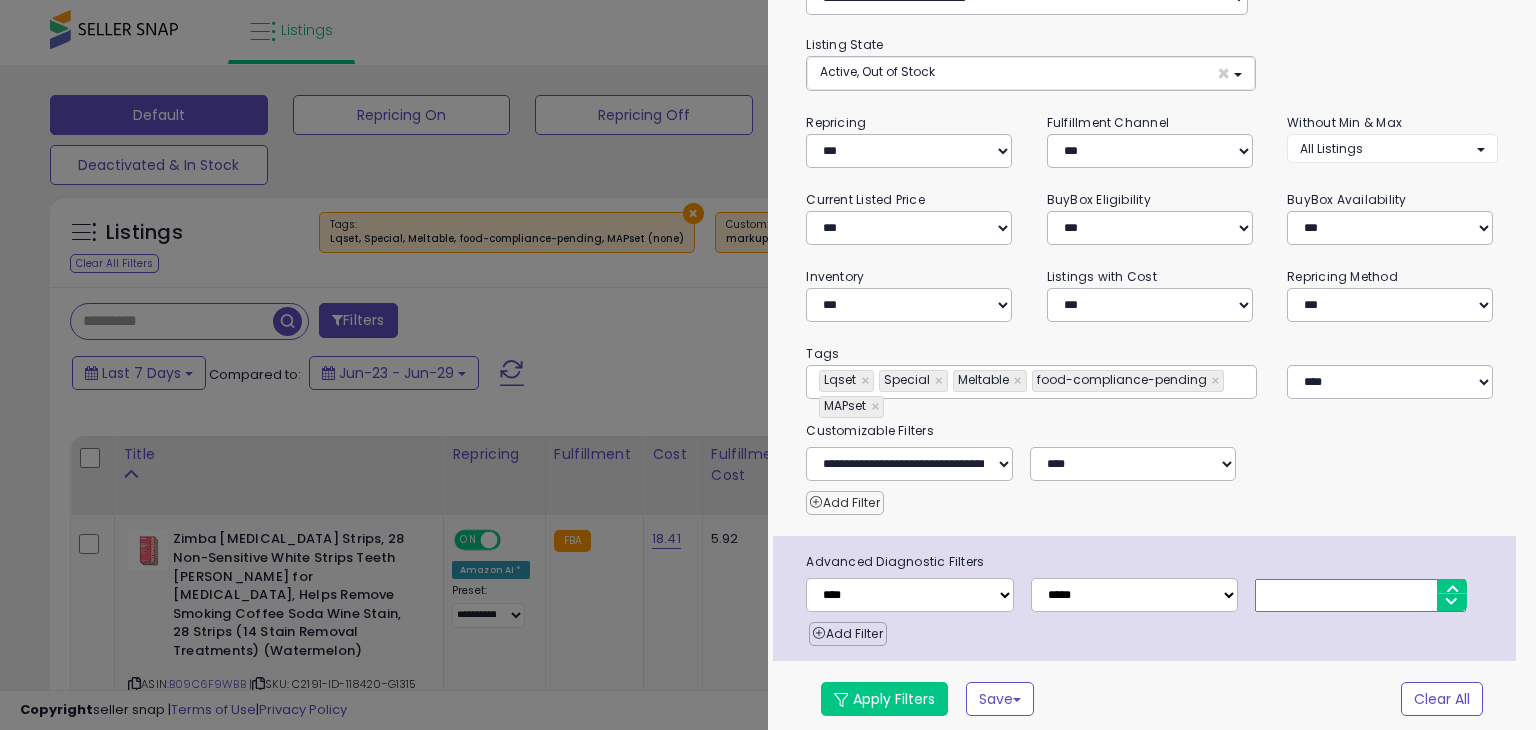 click on "Add Filter" at bounding box center (844, 503) 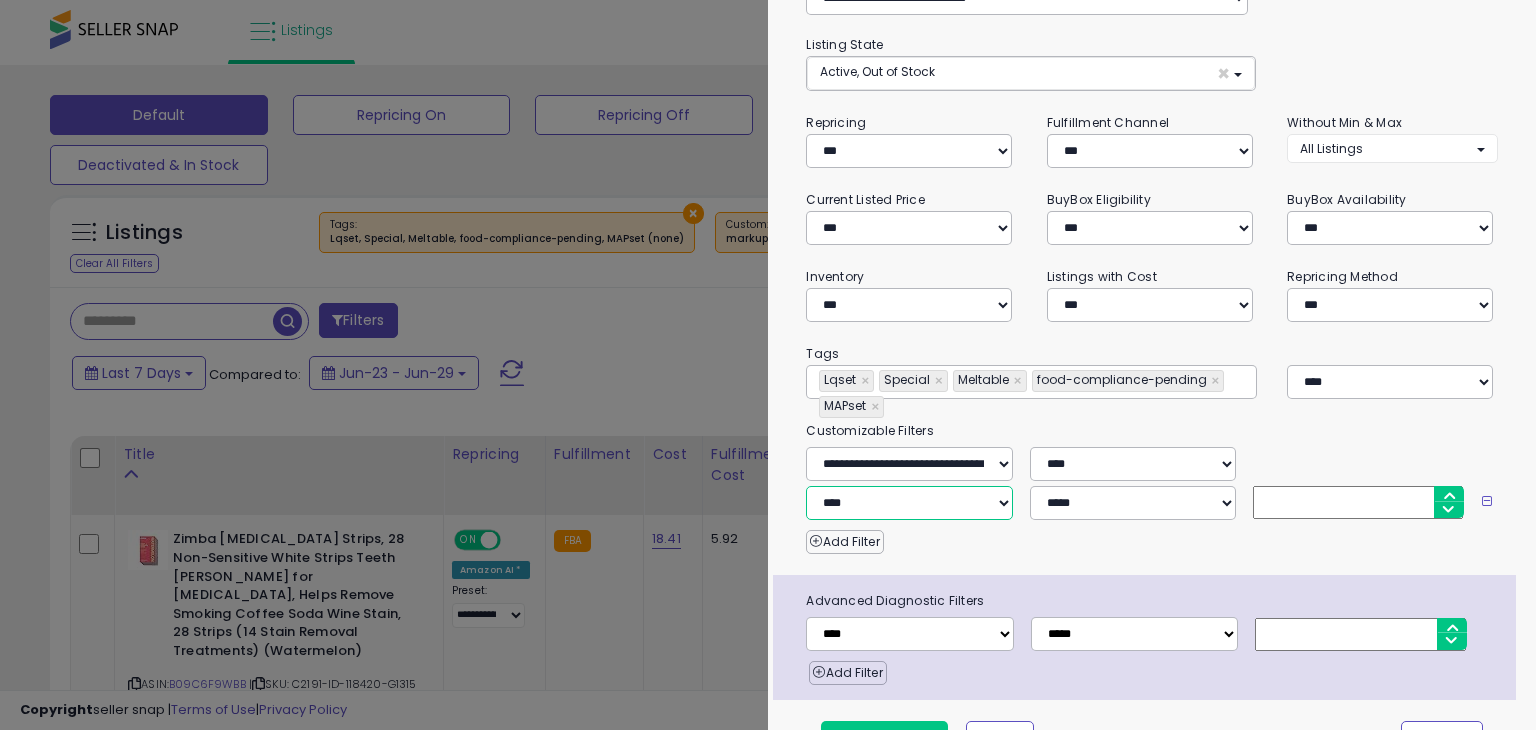 click on "**********" at bounding box center [909, 503] 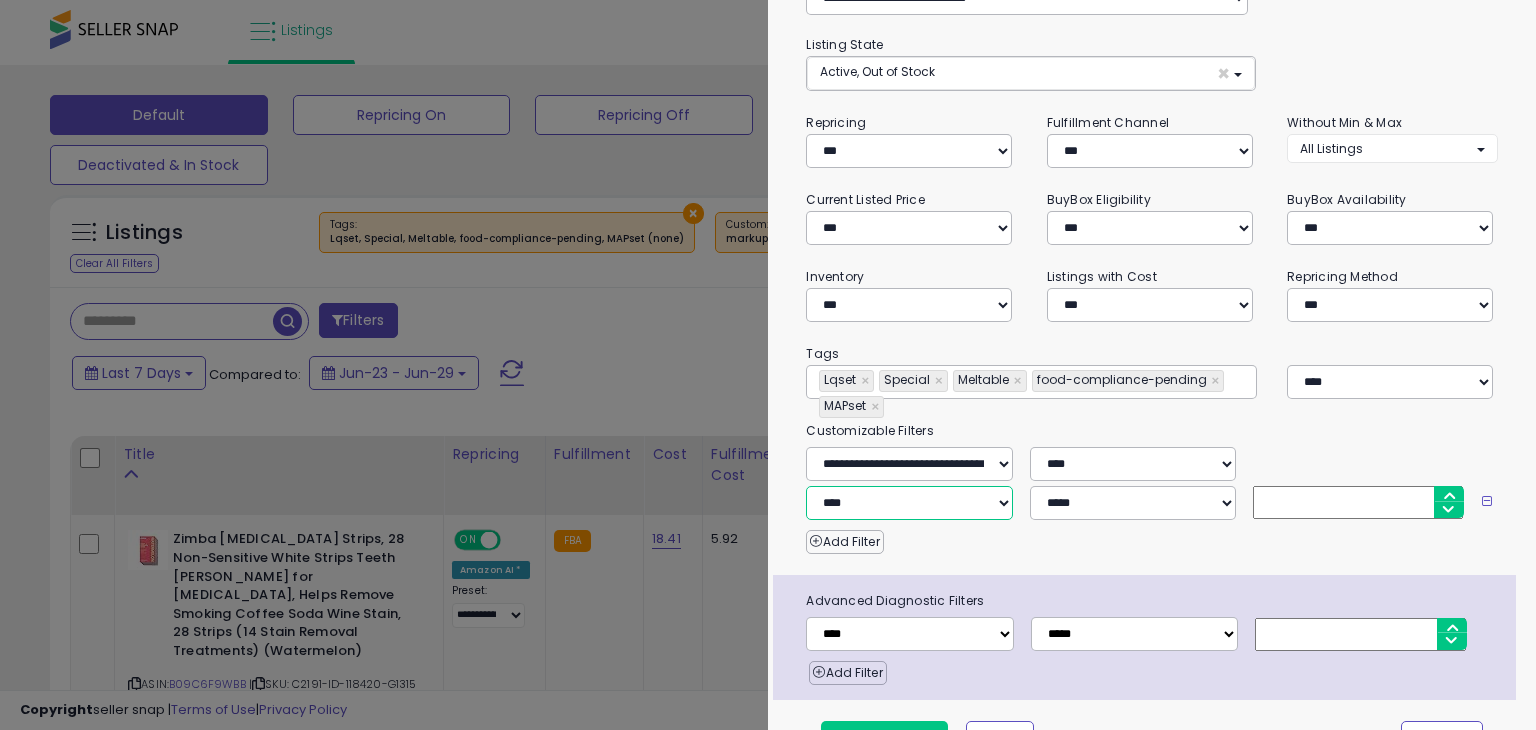 type on "**********" 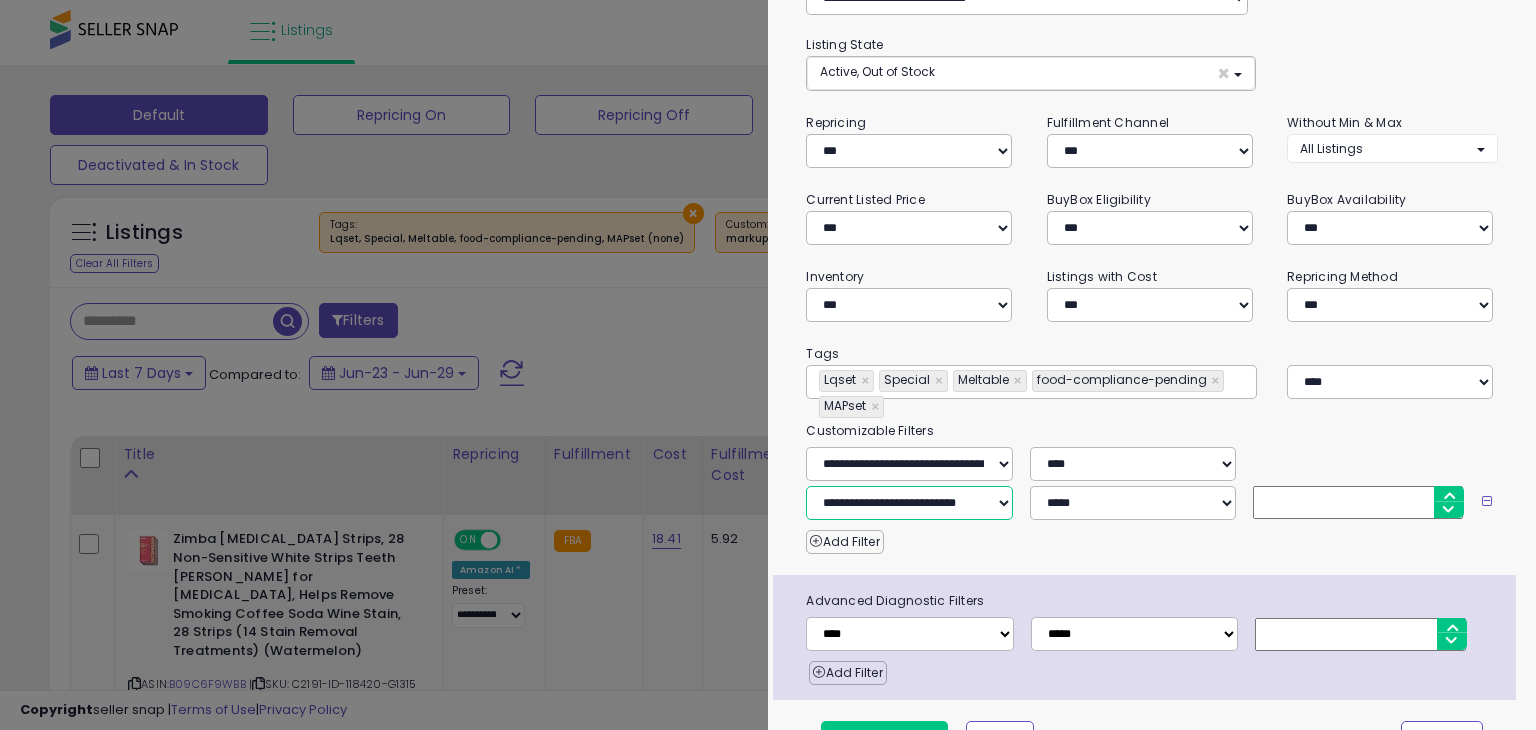 click on "**********" at bounding box center (909, 503) 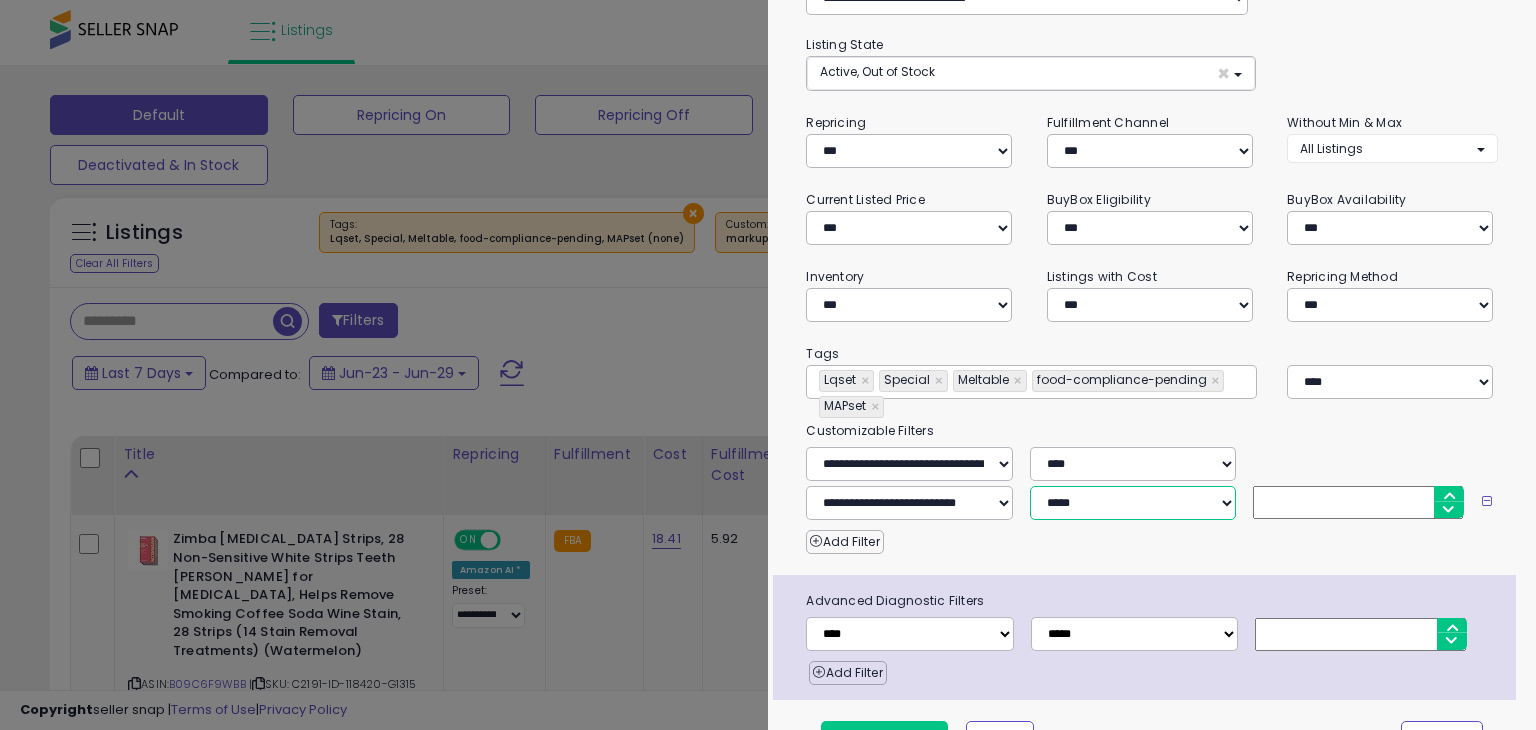 click on "**********" at bounding box center [1133, 503] 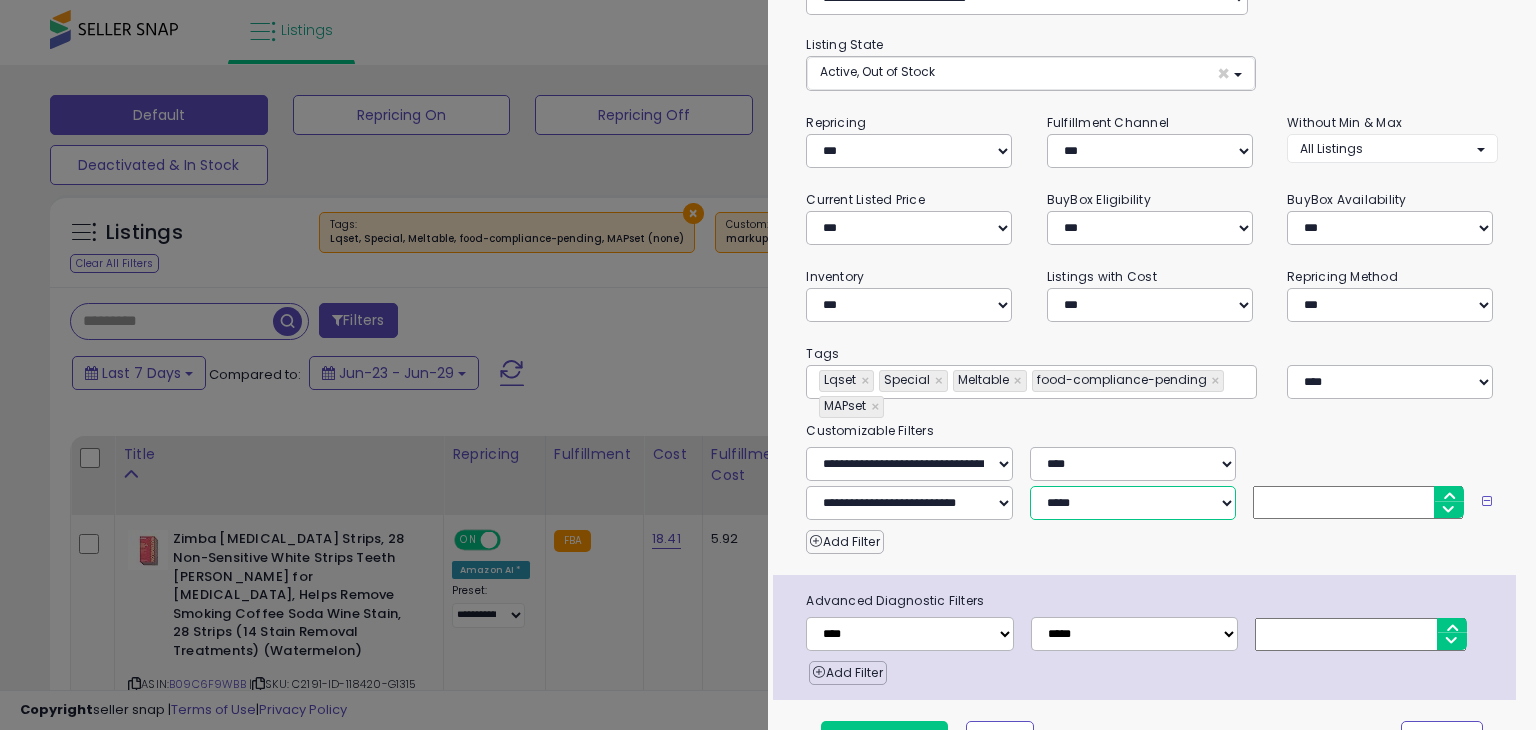 type on "**********" 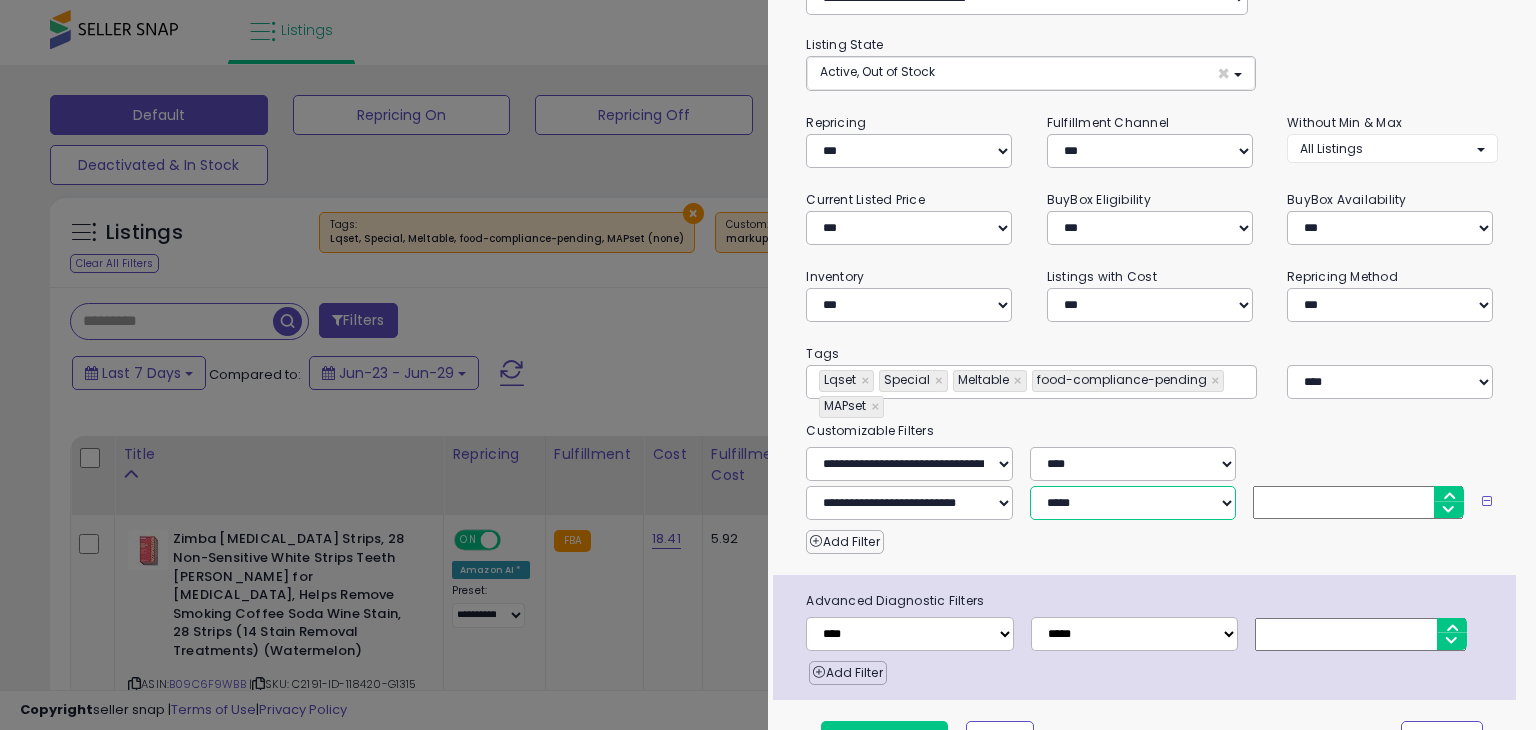 select on "*" 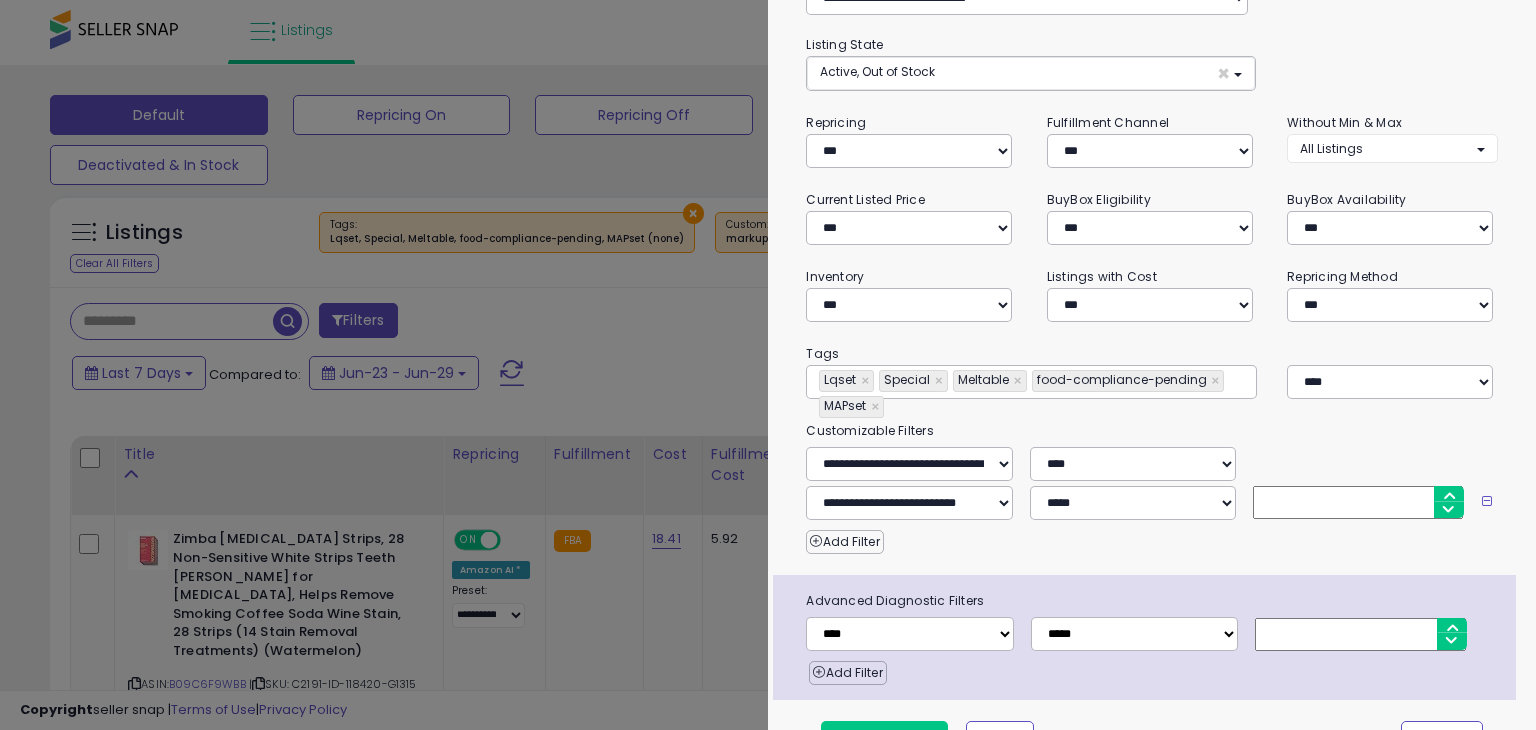 click at bounding box center (1358, 502) 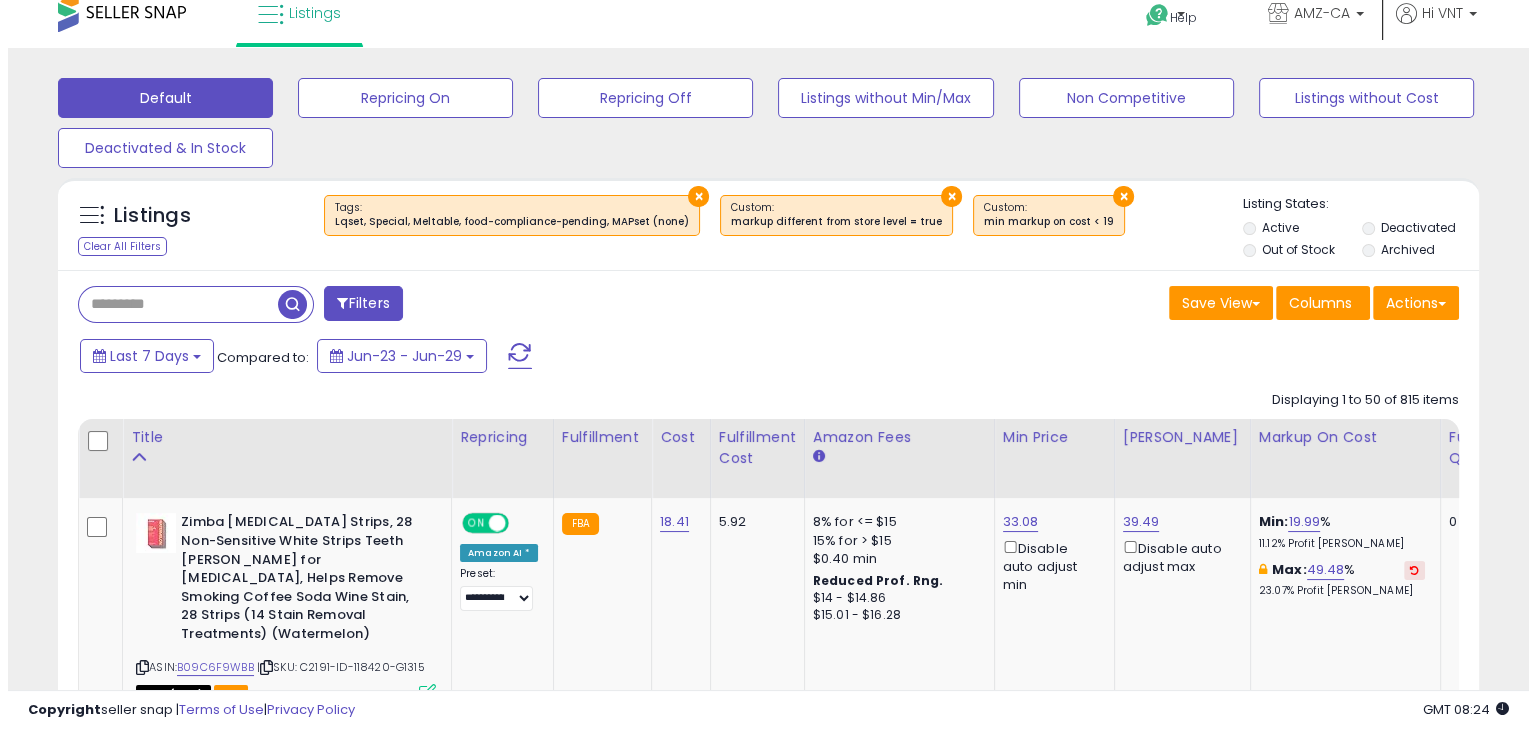 scroll, scrollTop: 0, scrollLeft: 0, axis: both 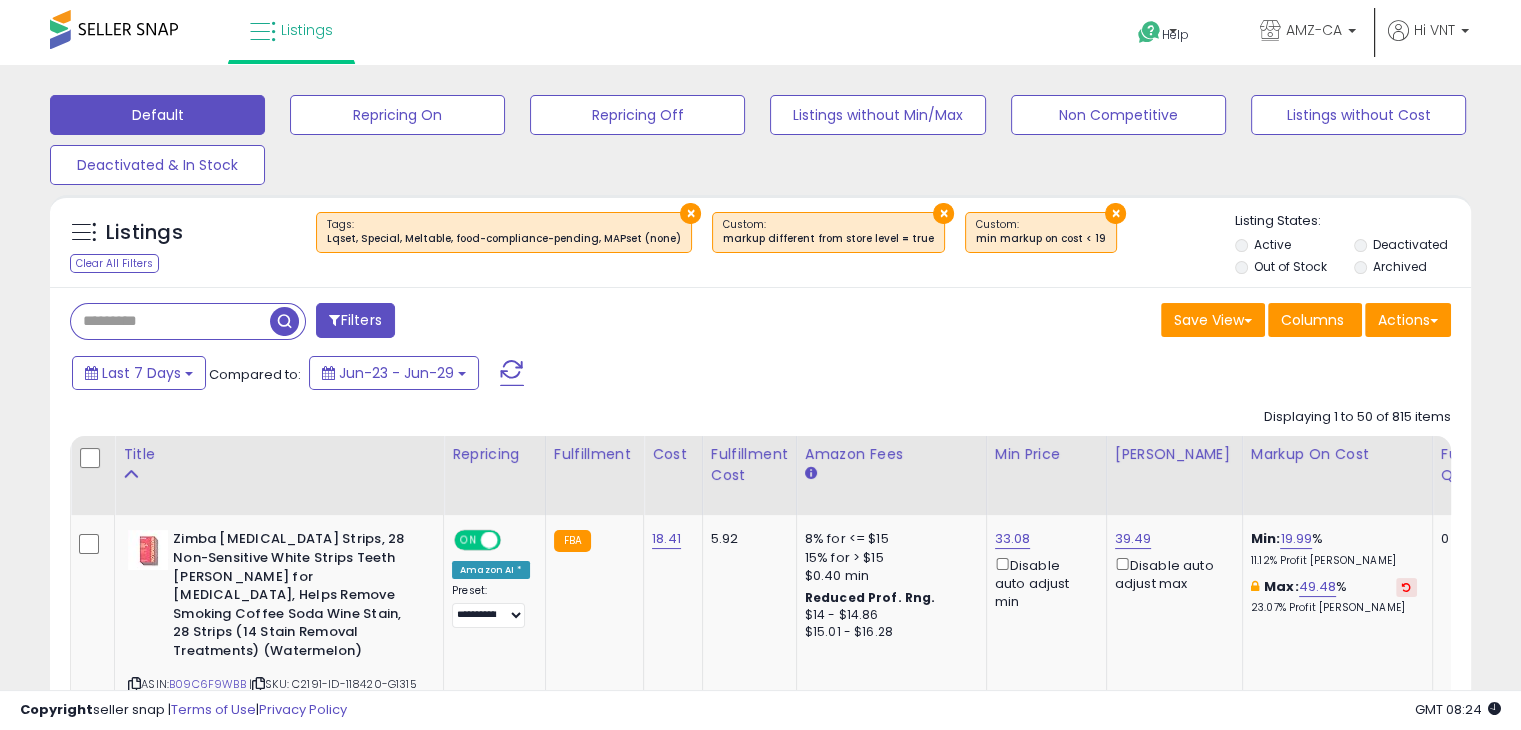 click on "Filters" at bounding box center (355, 320) 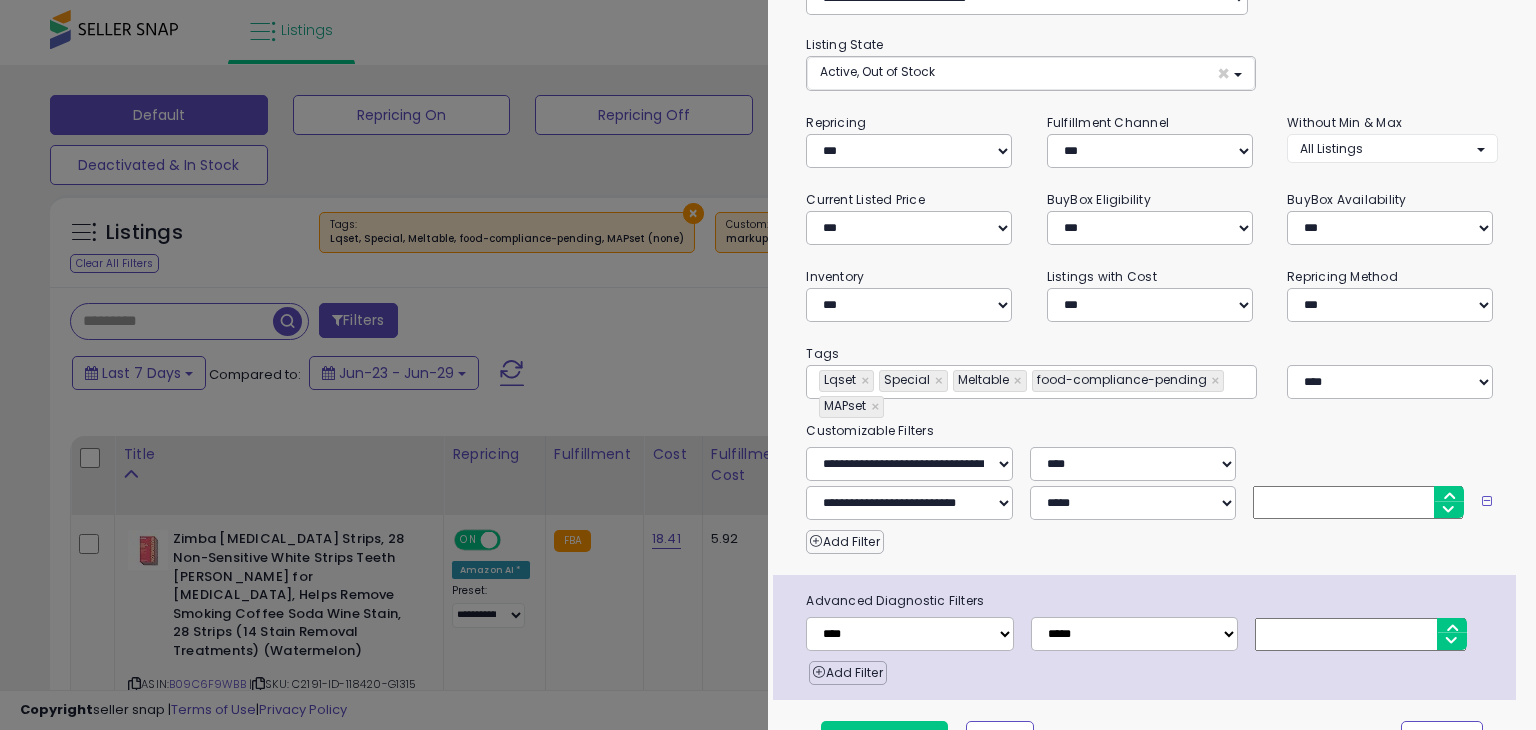 scroll, scrollTop: 120, scrollLeft: 0, axis: vertical 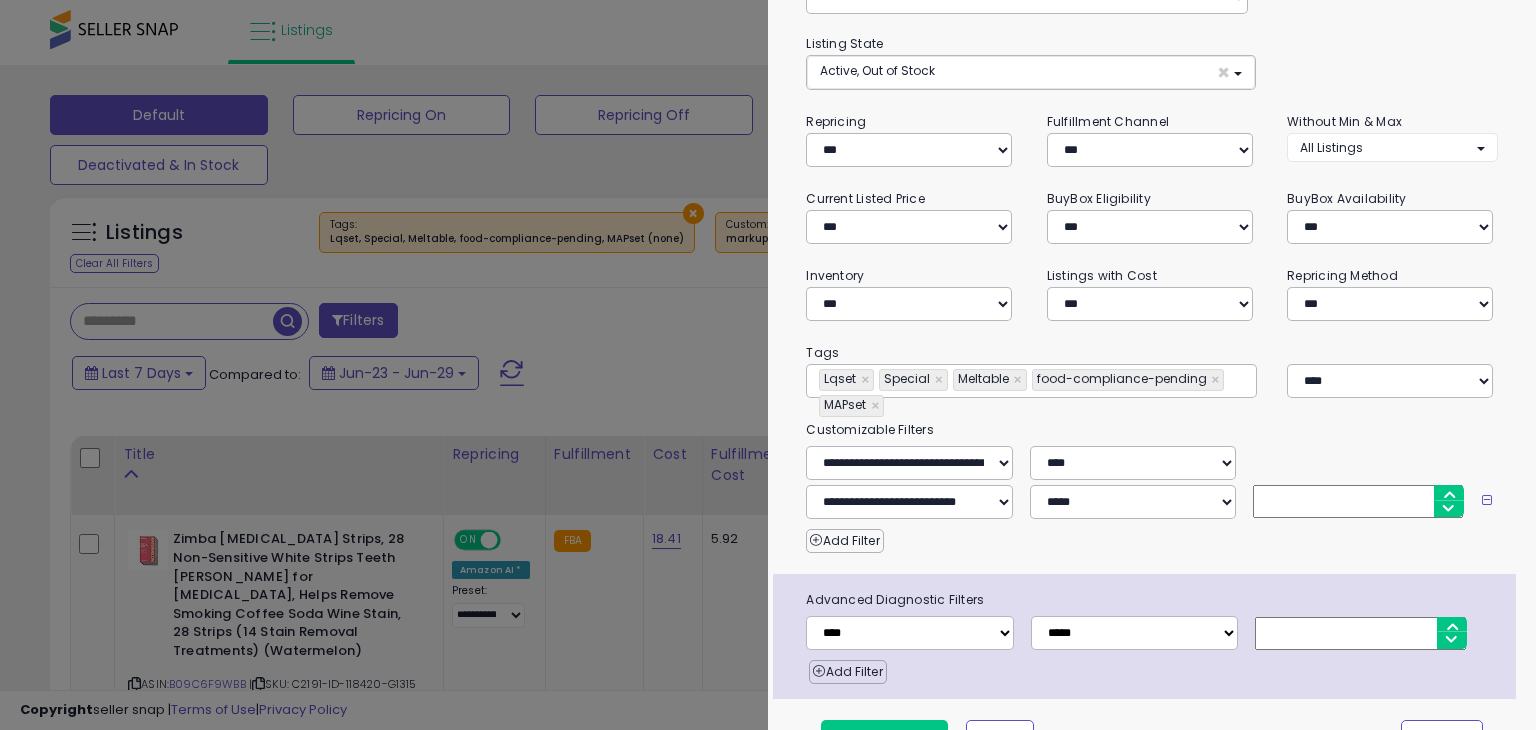 click at bounding box center (768, 365) 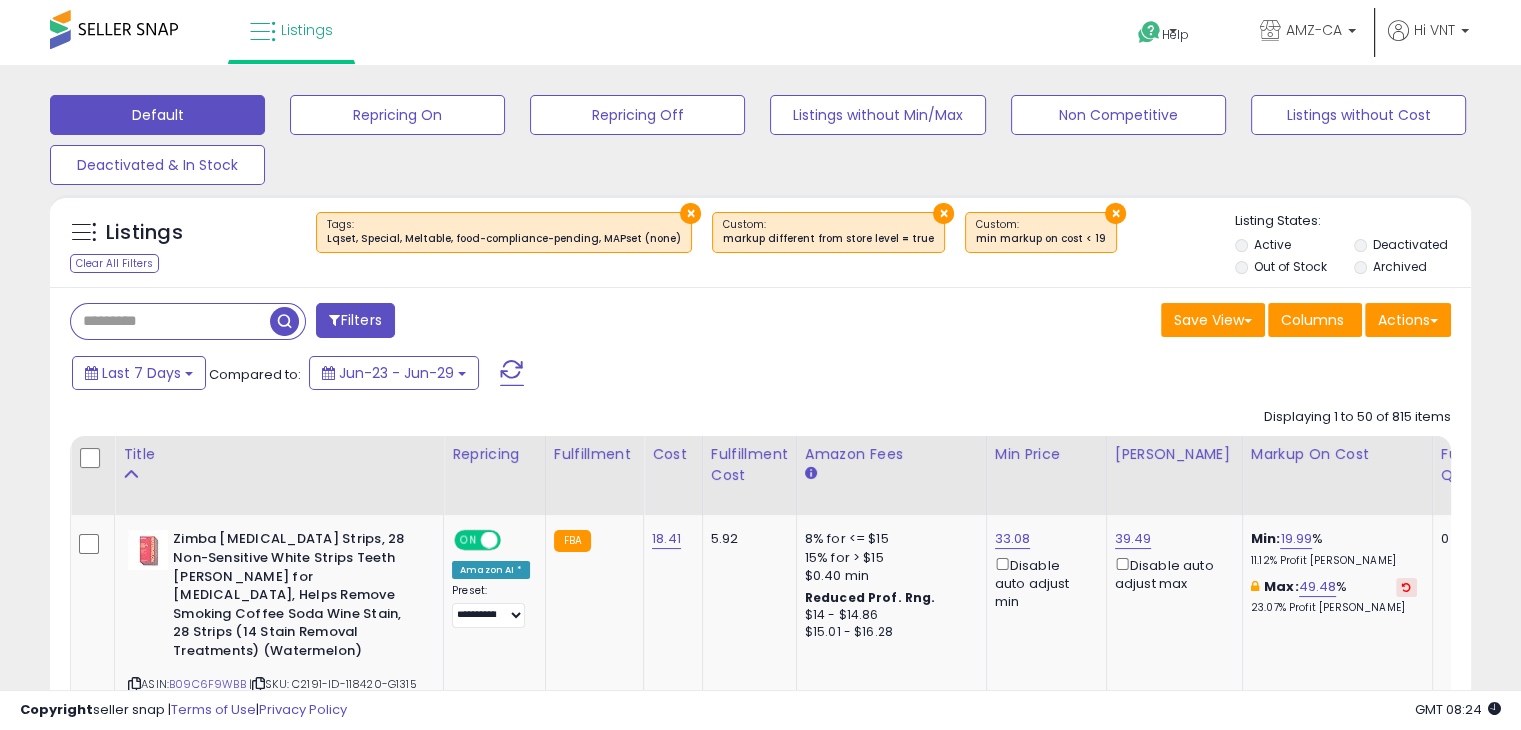 click on "Filters" at bounding box center (355, 320) 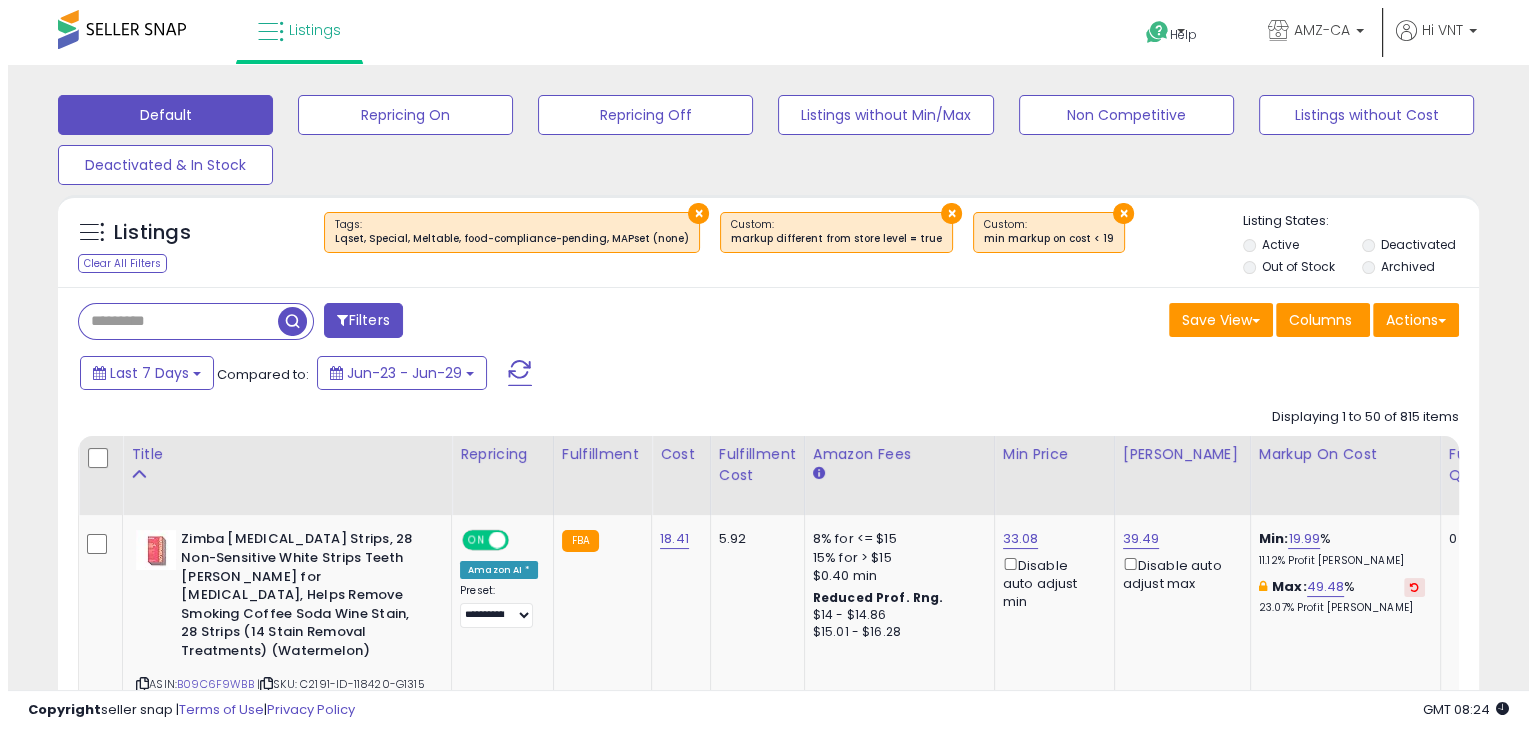 scroll, scrollTop: 120, scrollLeft: 0, axis: vertical 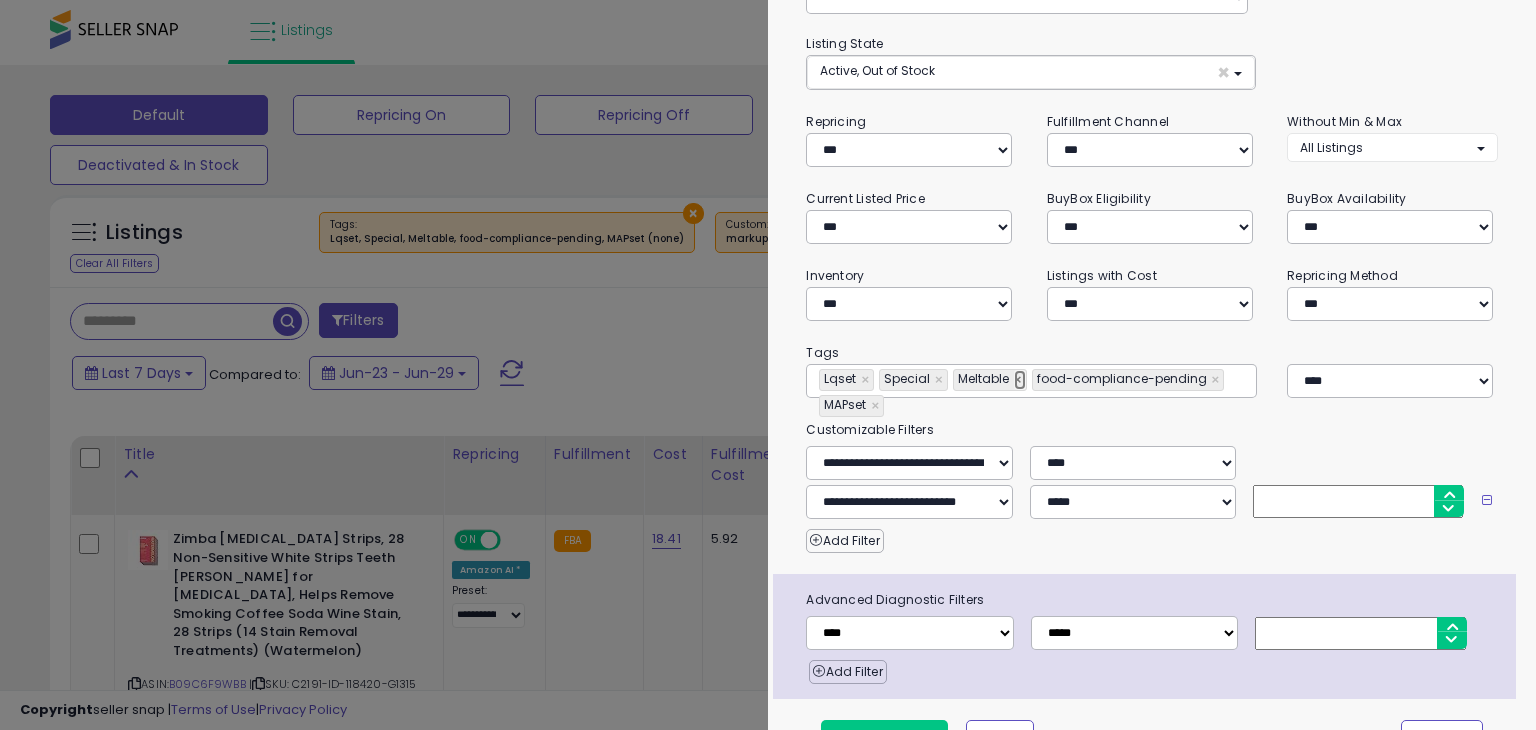 click on "×" at bounding box center (1020, 380) 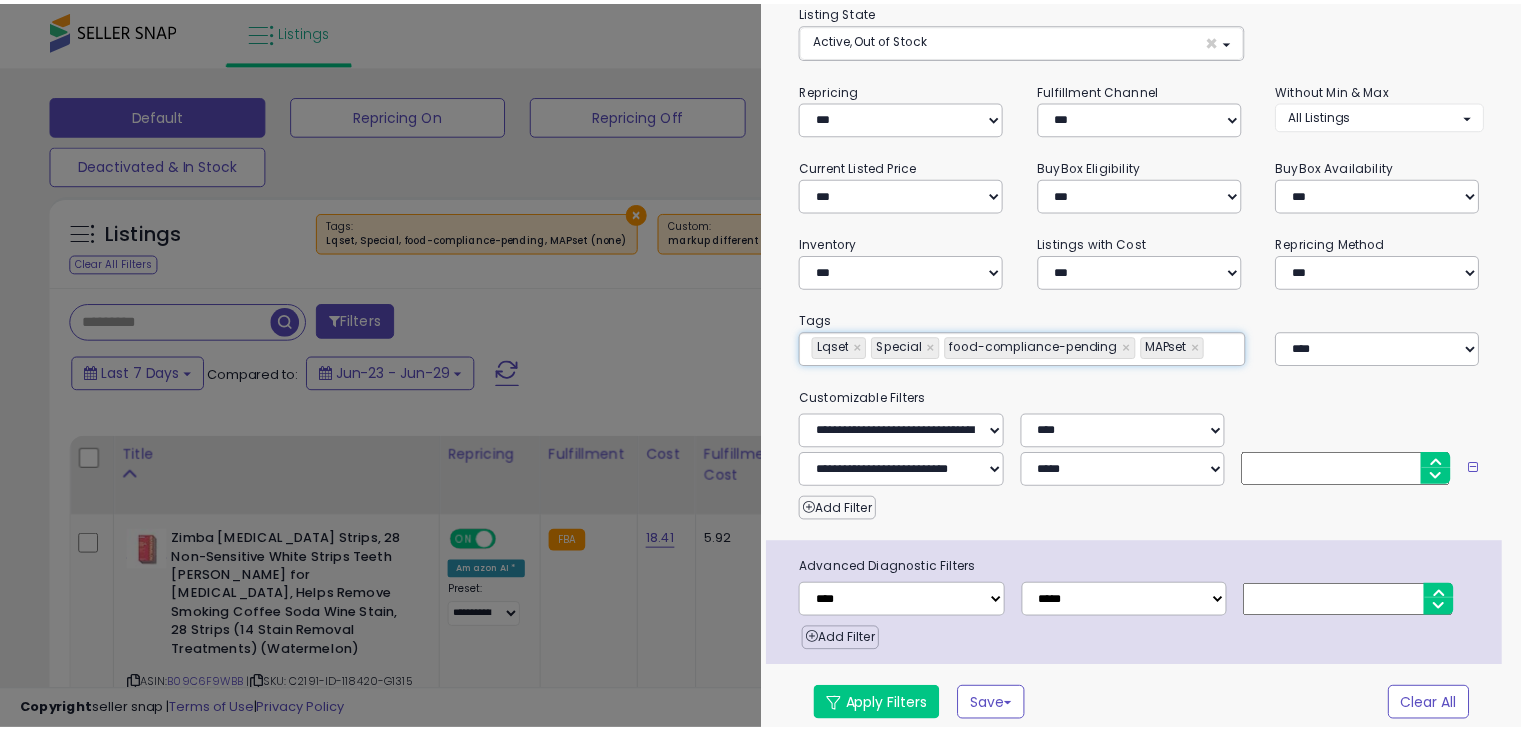 scroll, scrollTop: 159, scrollLeft: 0, axis: vertical 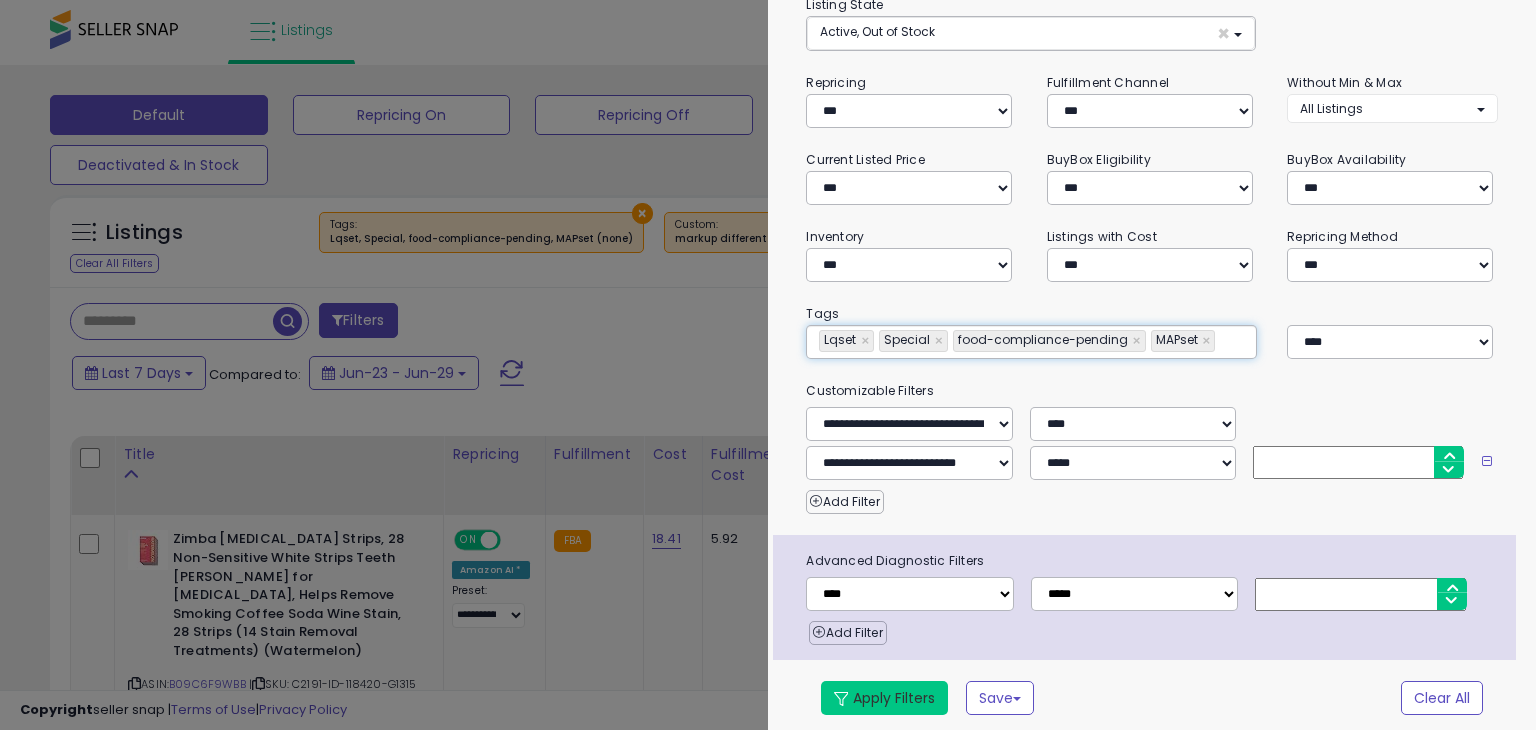 click on "Apply Filters" at bounding box center (884, 698) 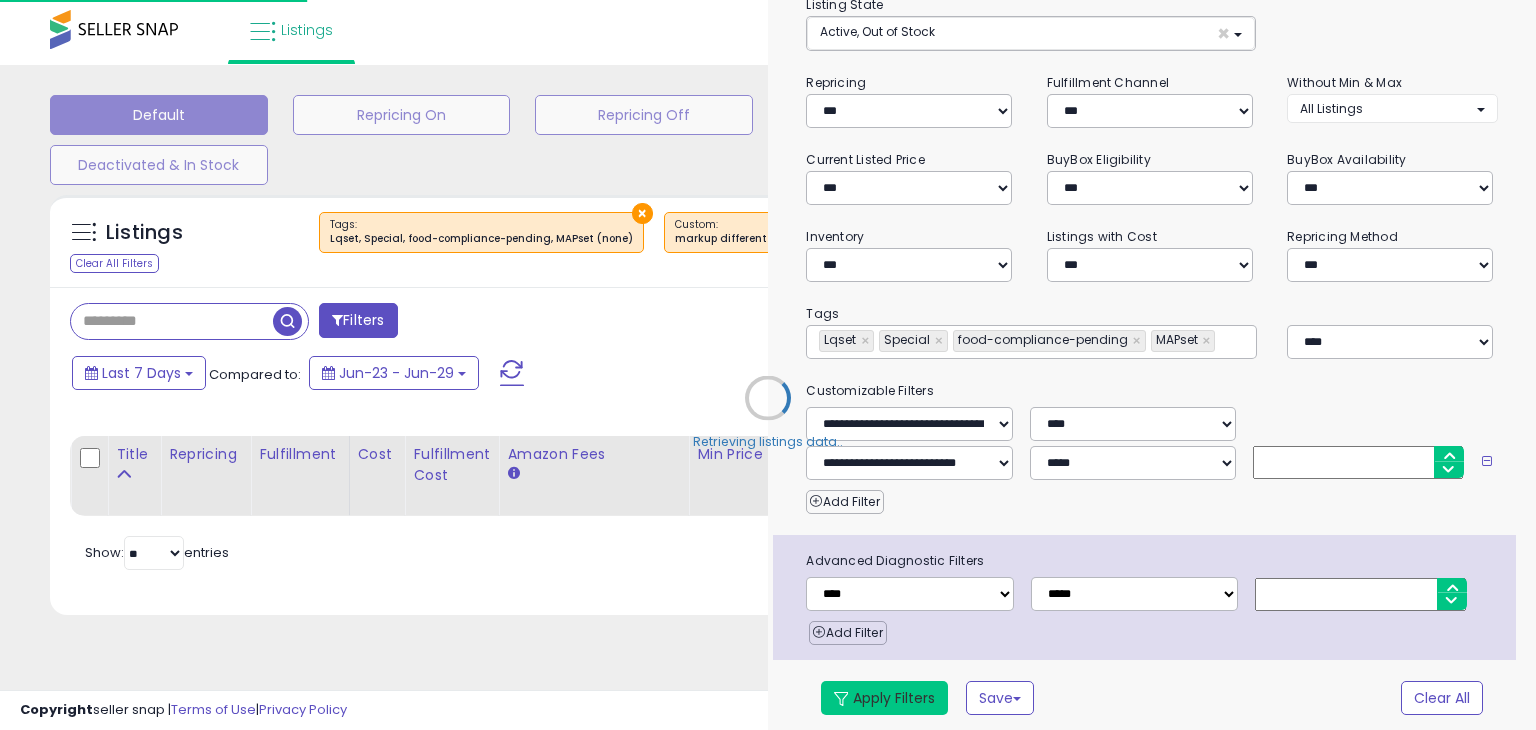 type on "**********" 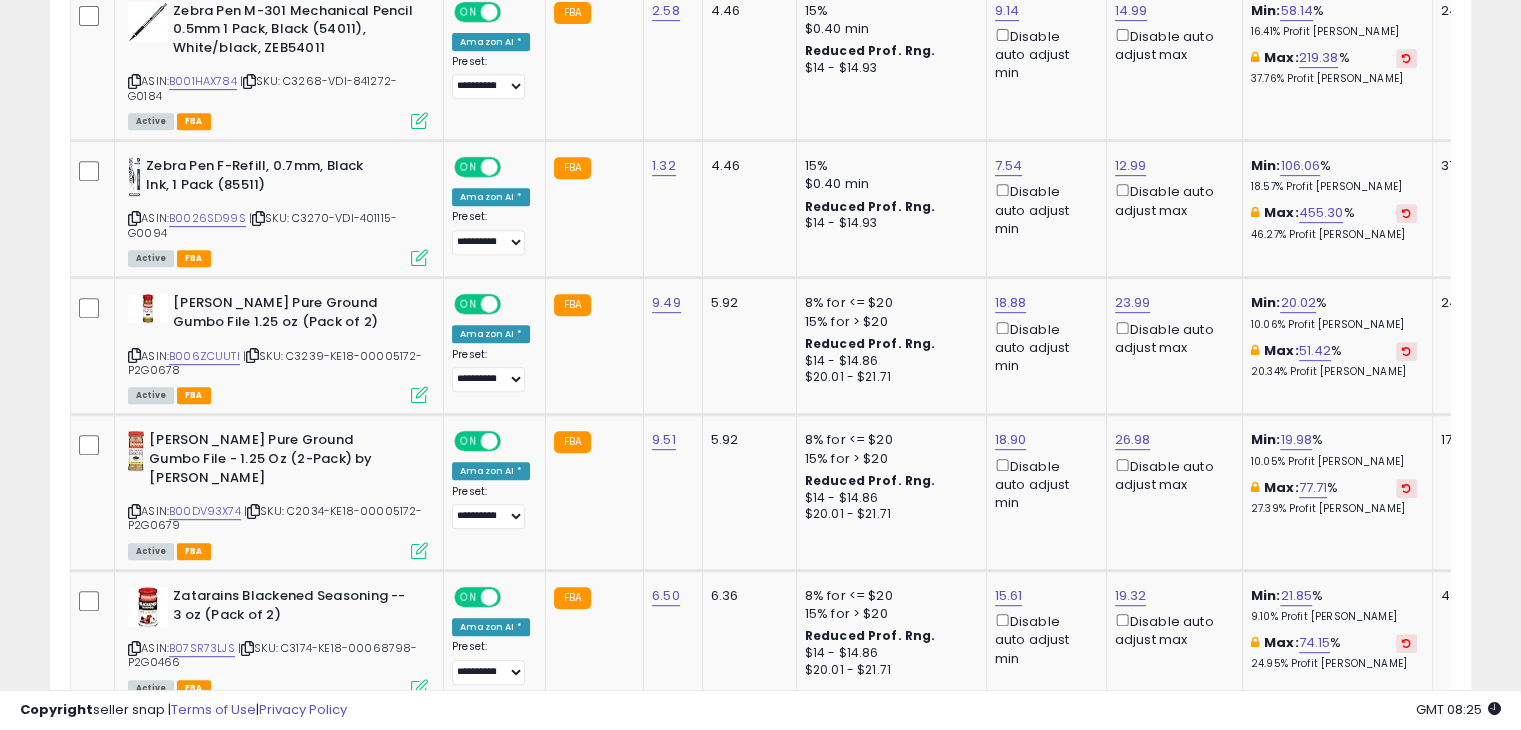 scroll, scrollTop: 200, scrollLeft: 0, axis: vertical 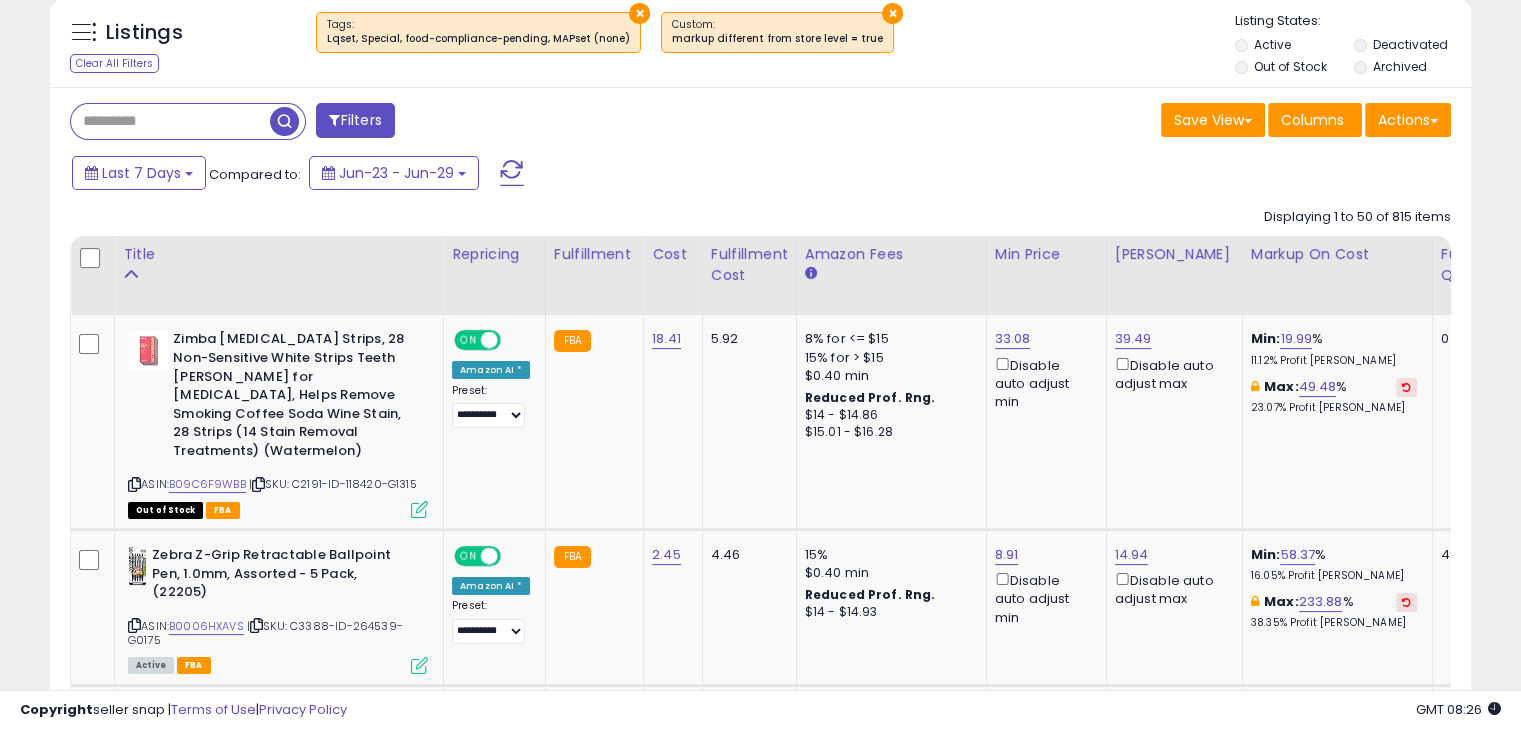 click on "×" at bounding box center [892, 13] 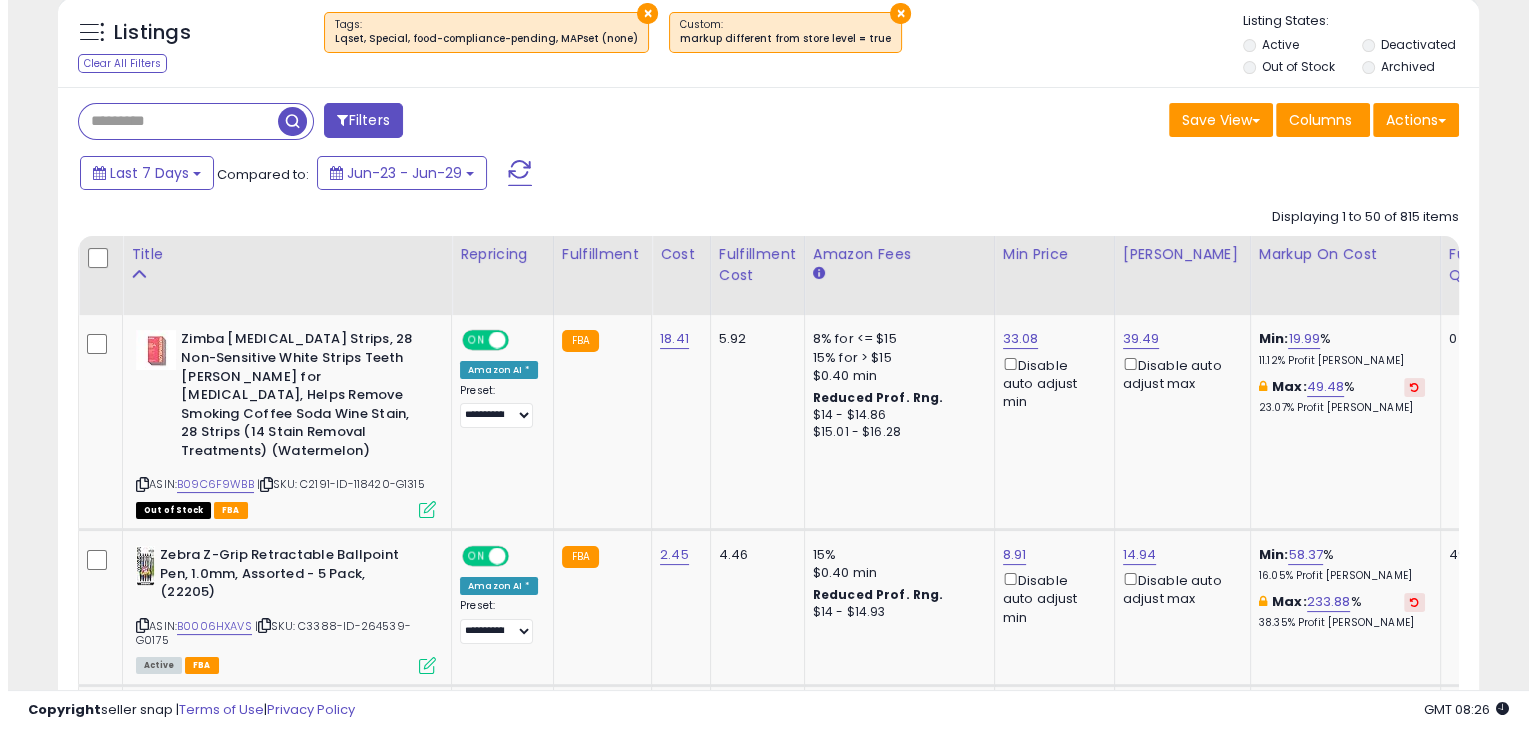 scroll, scrollTop: 165, scrollLeft: 0, axis: vertical 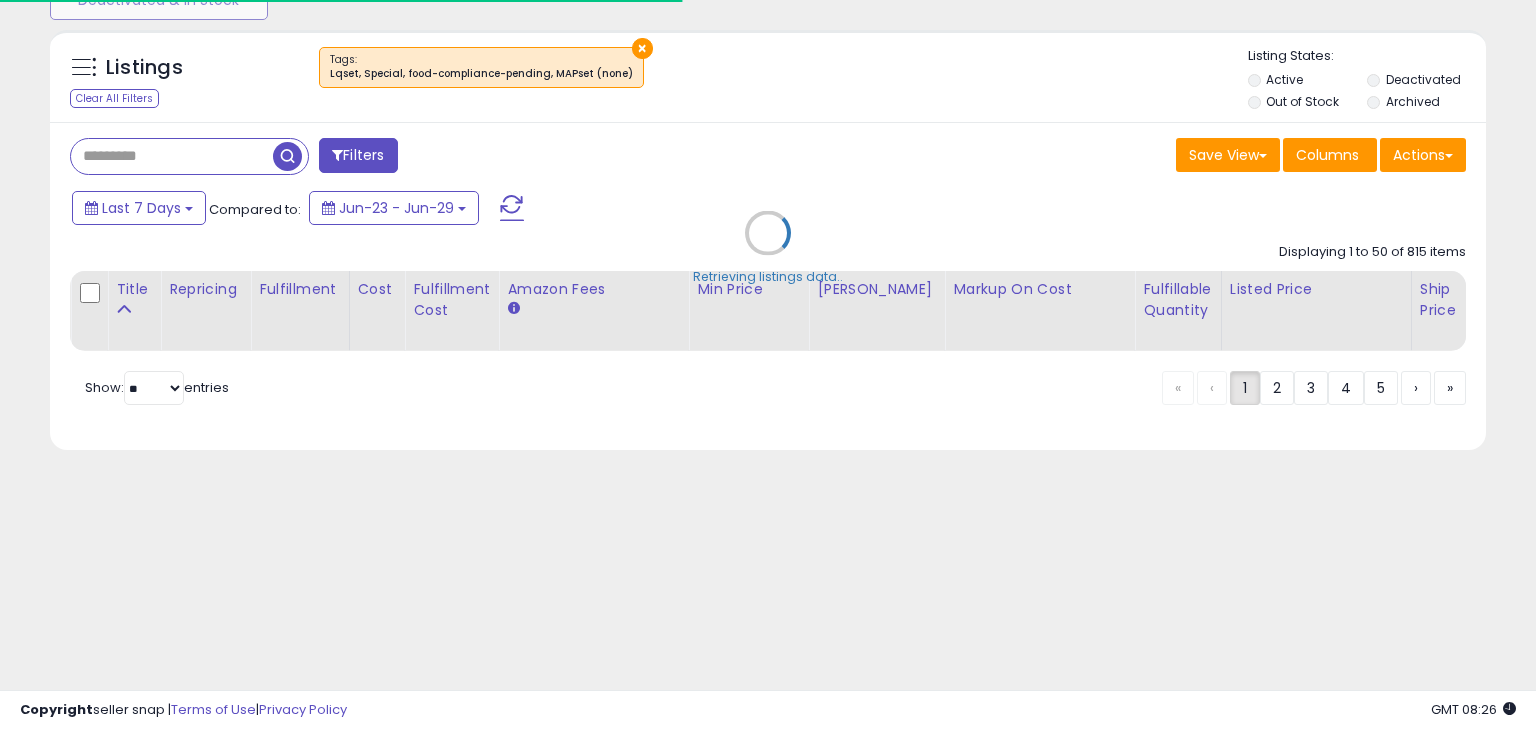 click on "Retrieving listings data.." at bounding box center (768, 247) 